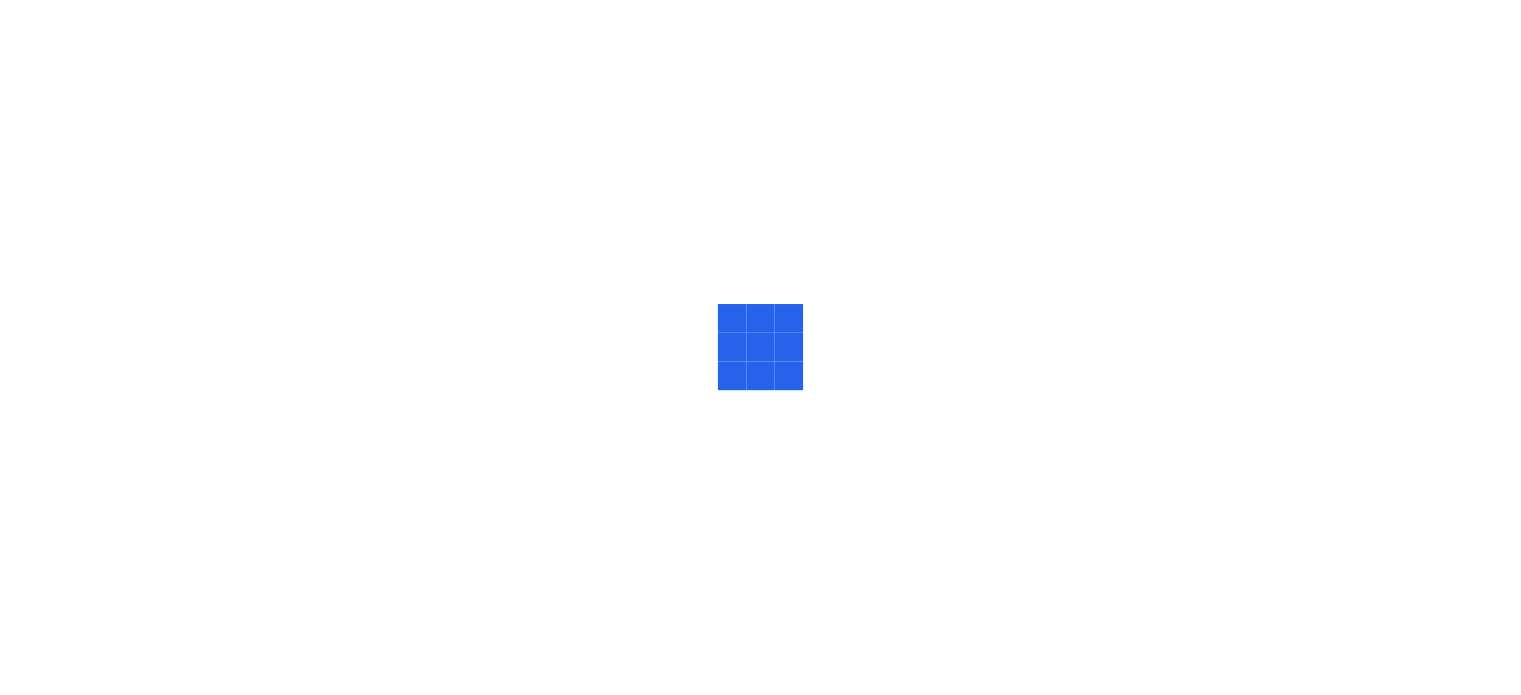 scroll, scrollTop: 0, scrollLeft: 0, axis: both 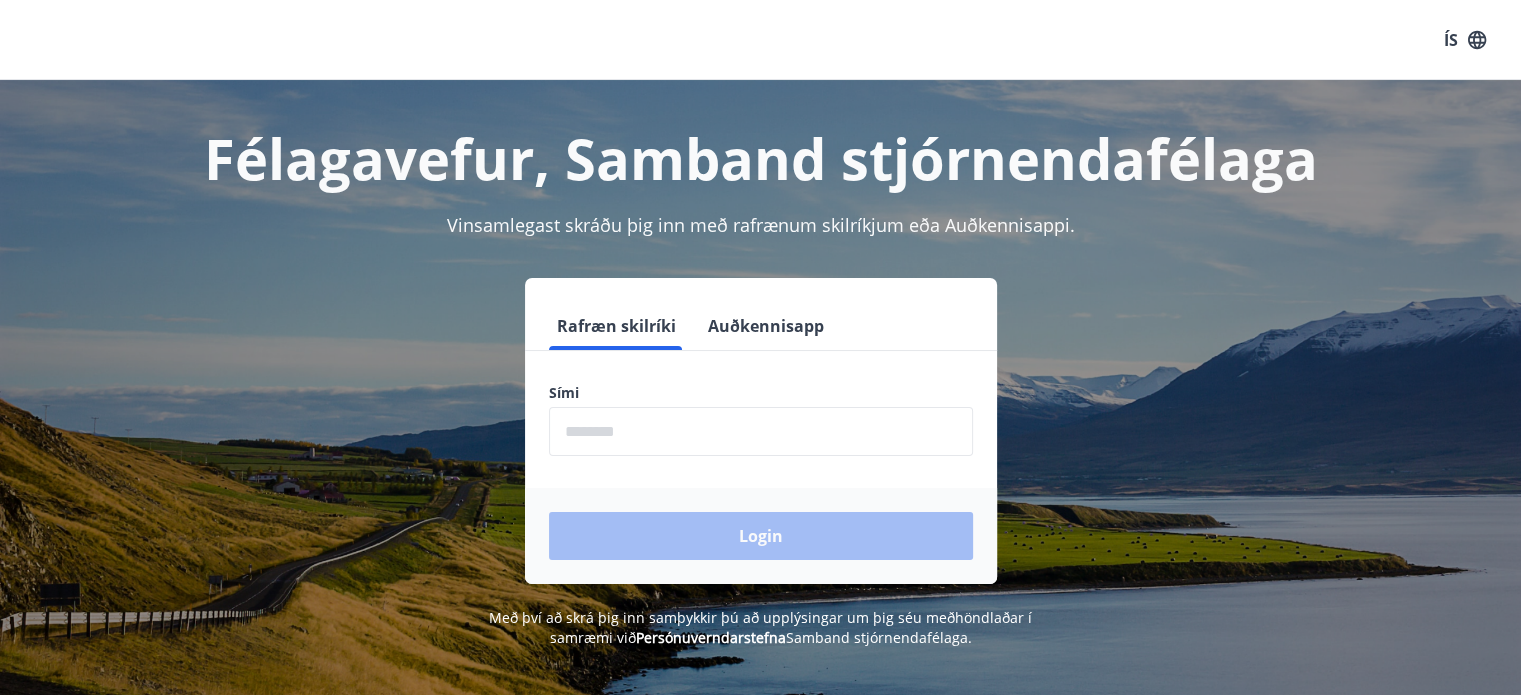 click at bounding box center [761, 431] 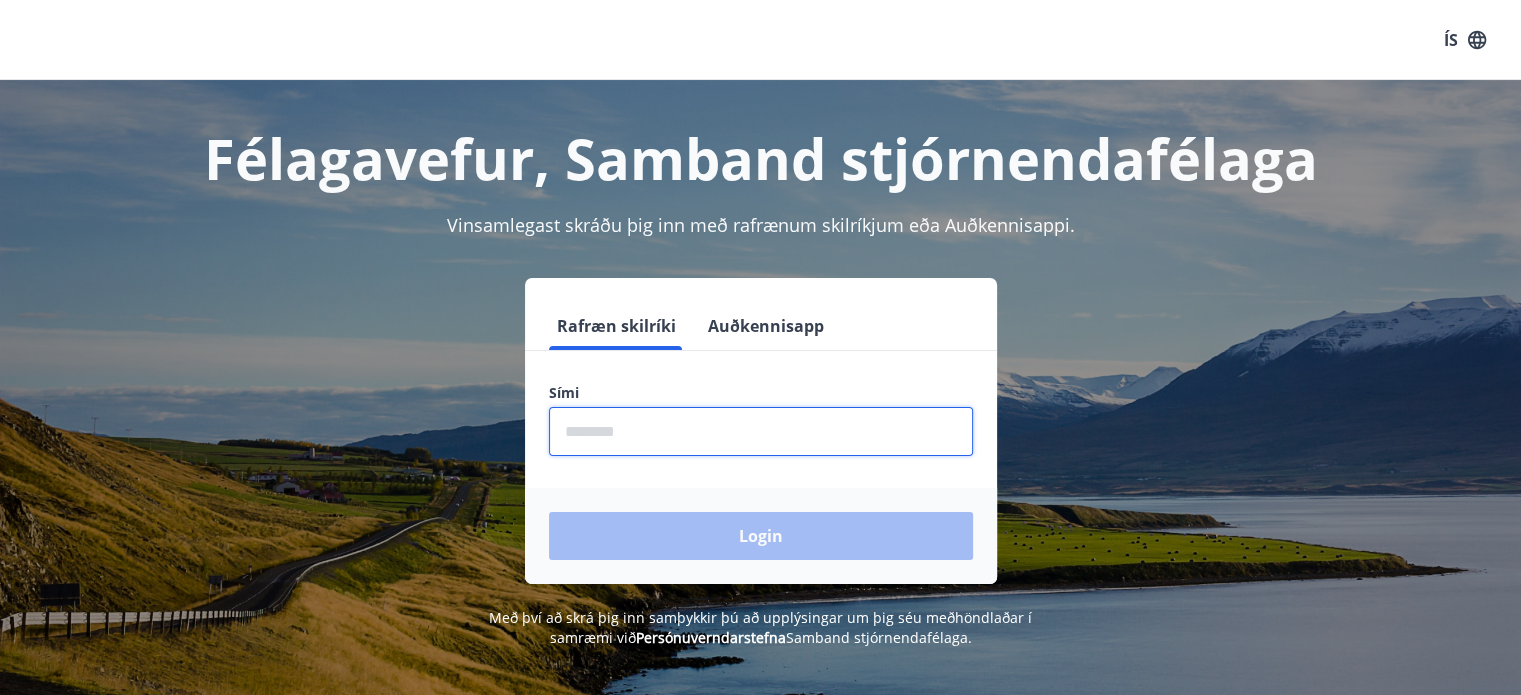 type on "********" 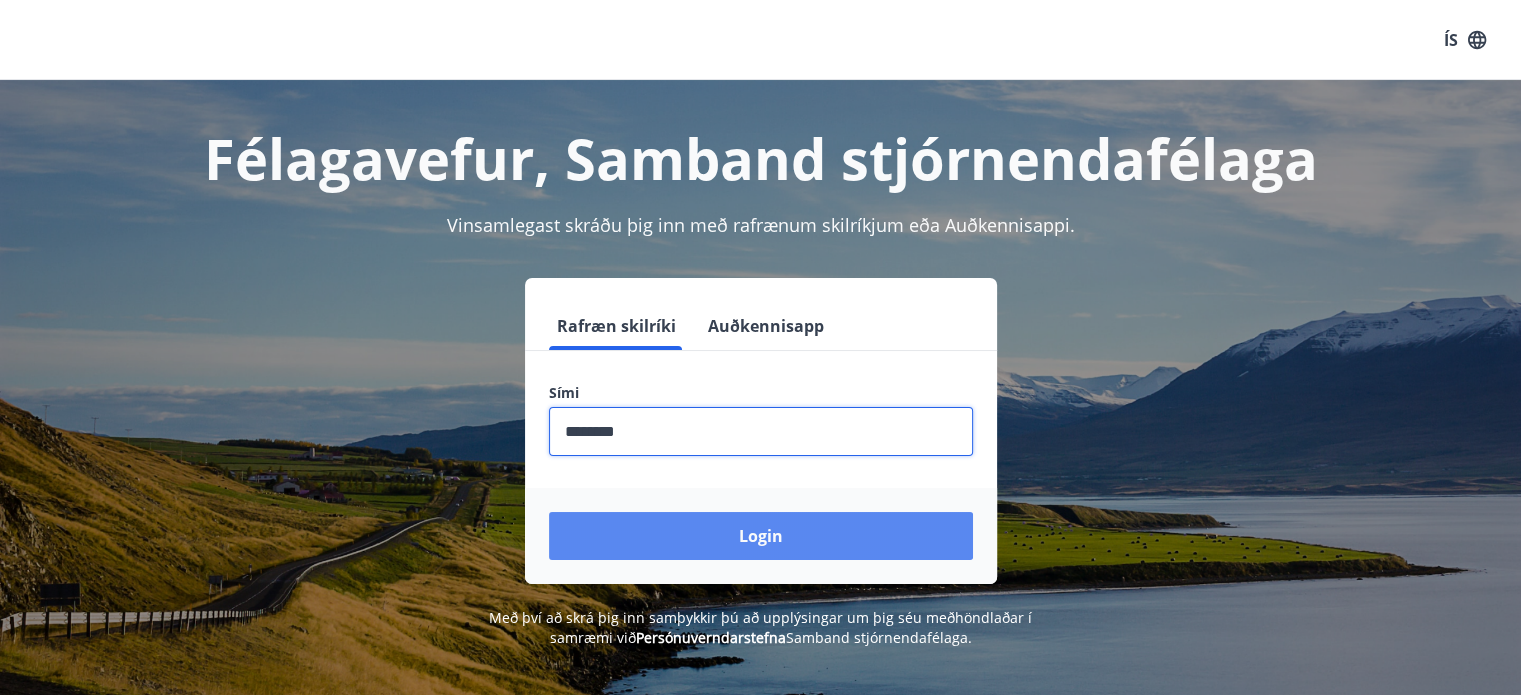 click on "Login" at bounding box center [761, 536] 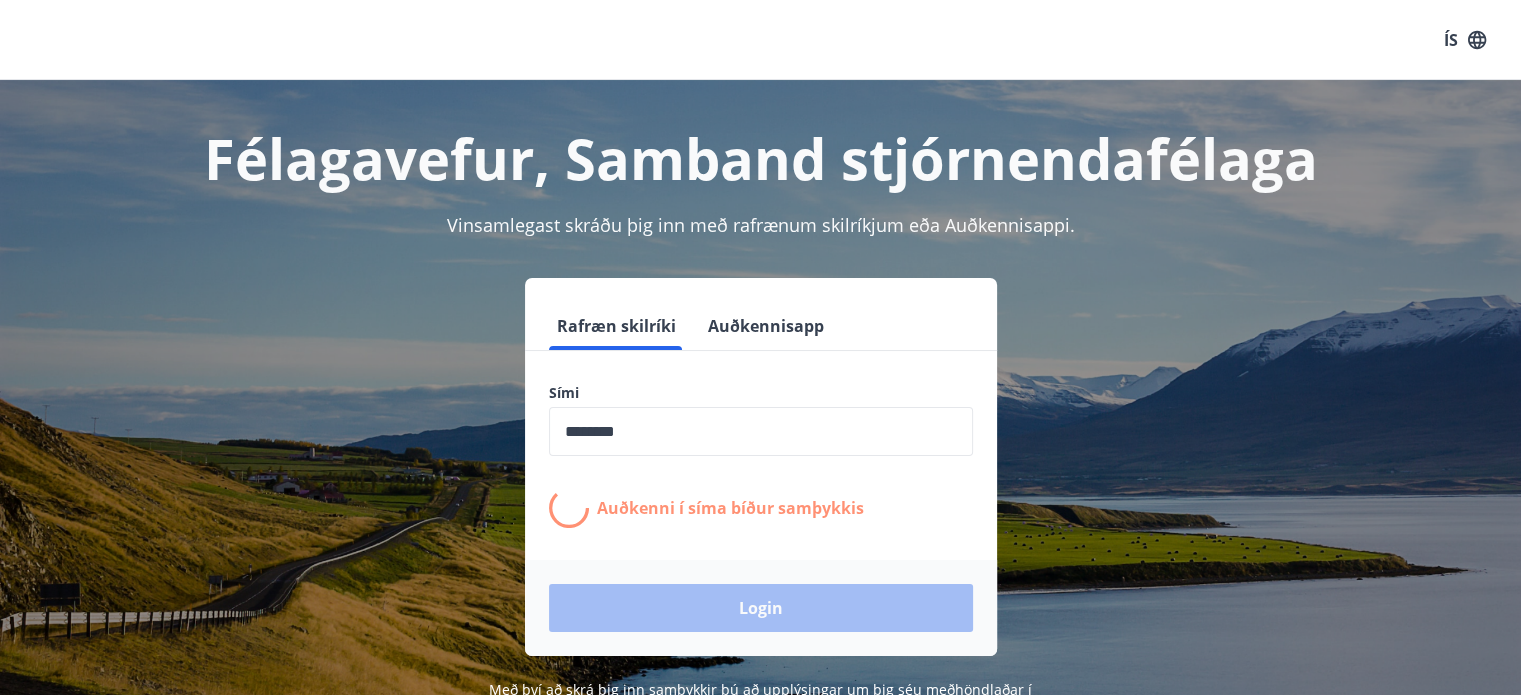 scroll, scrollTop: 0, scrollLeft: 0, axis: both 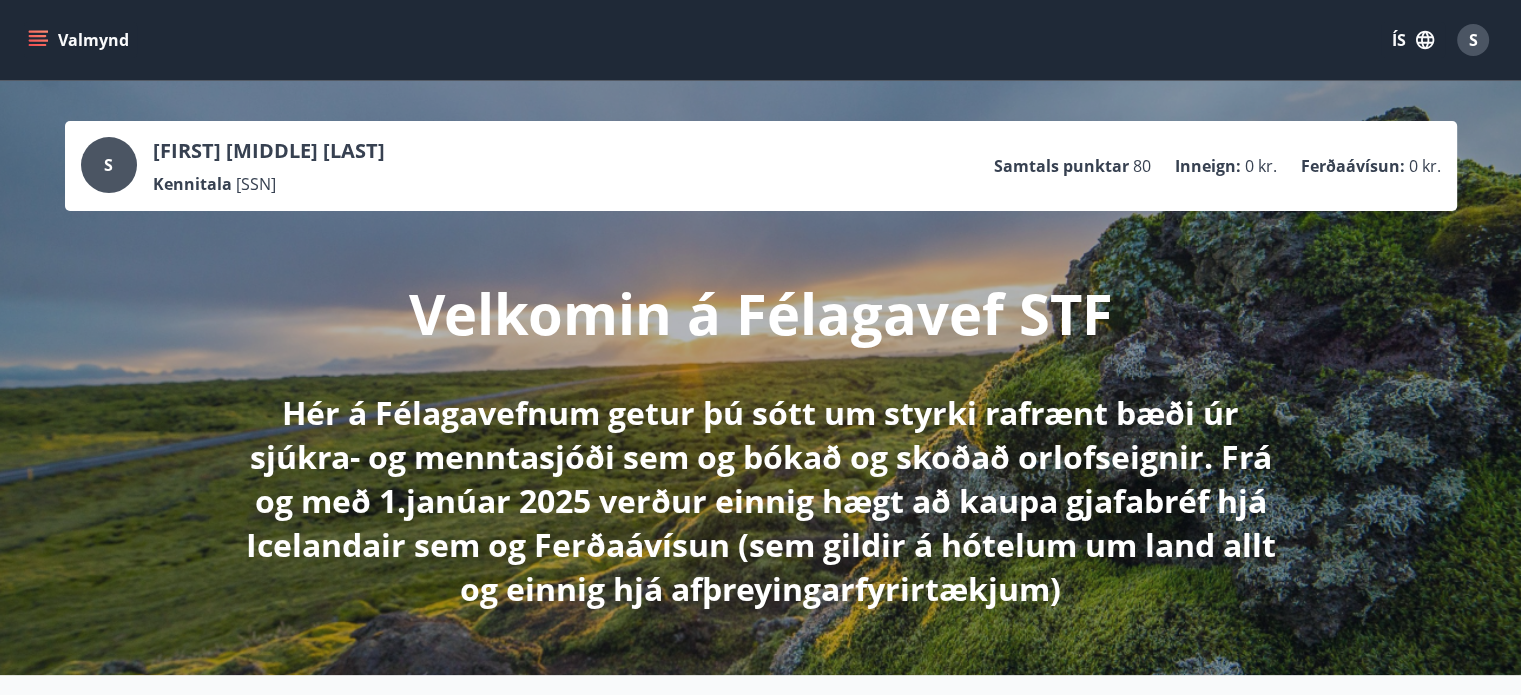 click 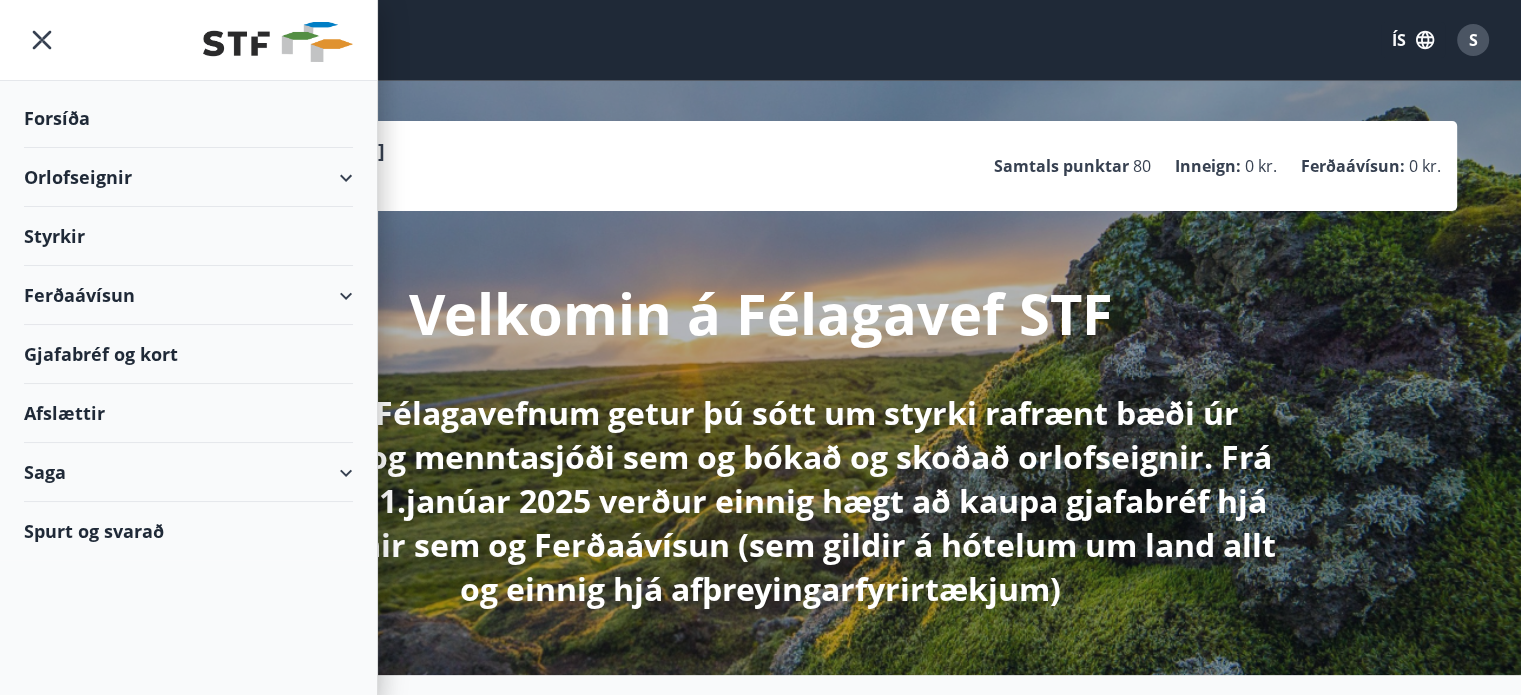 click on "Orlofseignir" at bounding box center (188, 177) 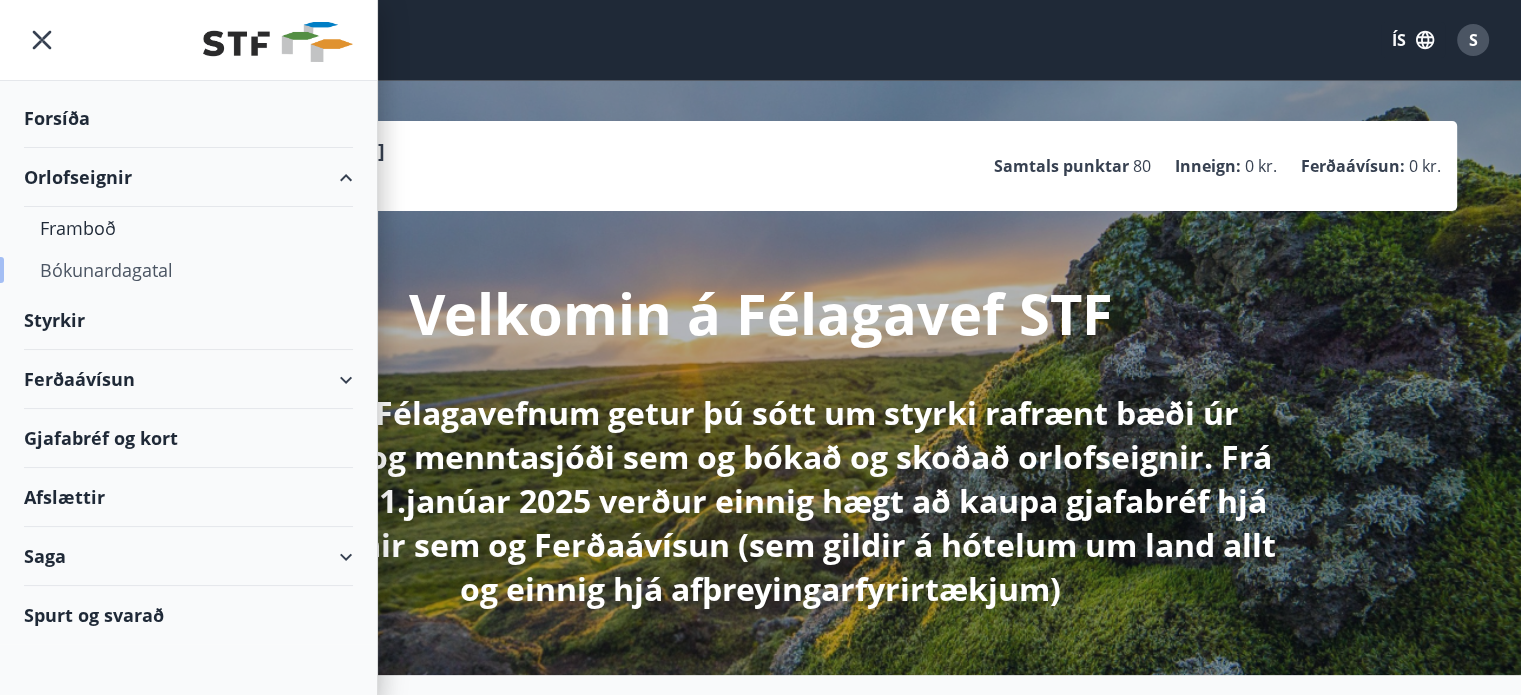 click on "Bókunardagatal" at bounding box center (188, 270) 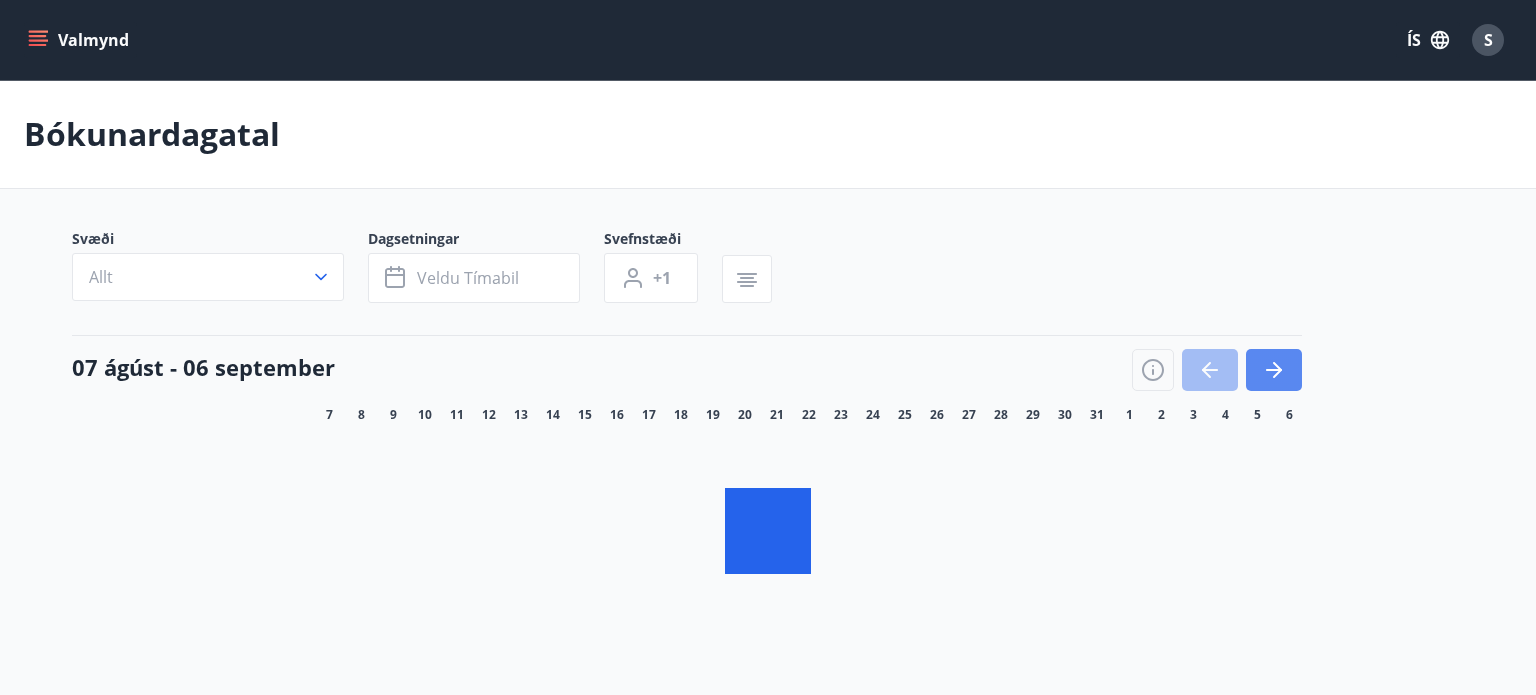 click 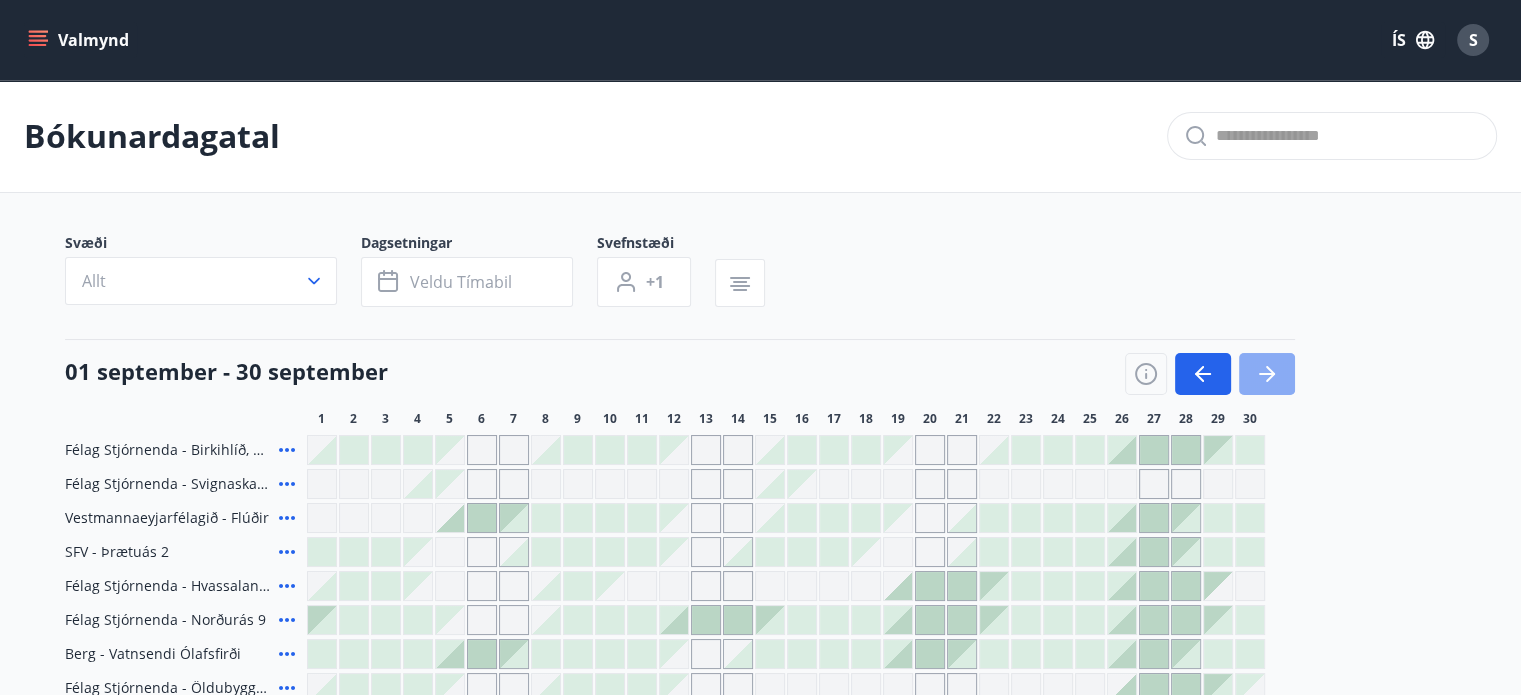 click 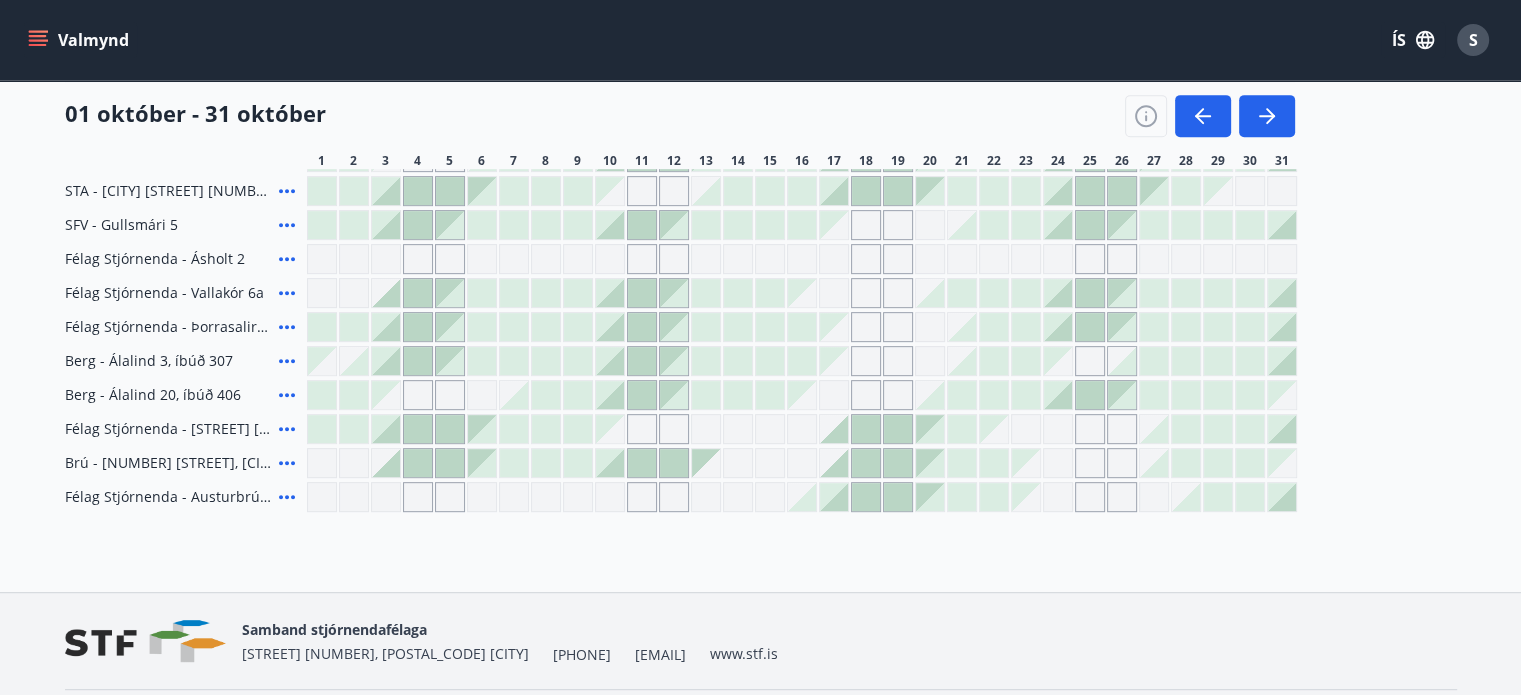 scroll, scrollTop: 900, scrollLeft: 0, axis: vertical 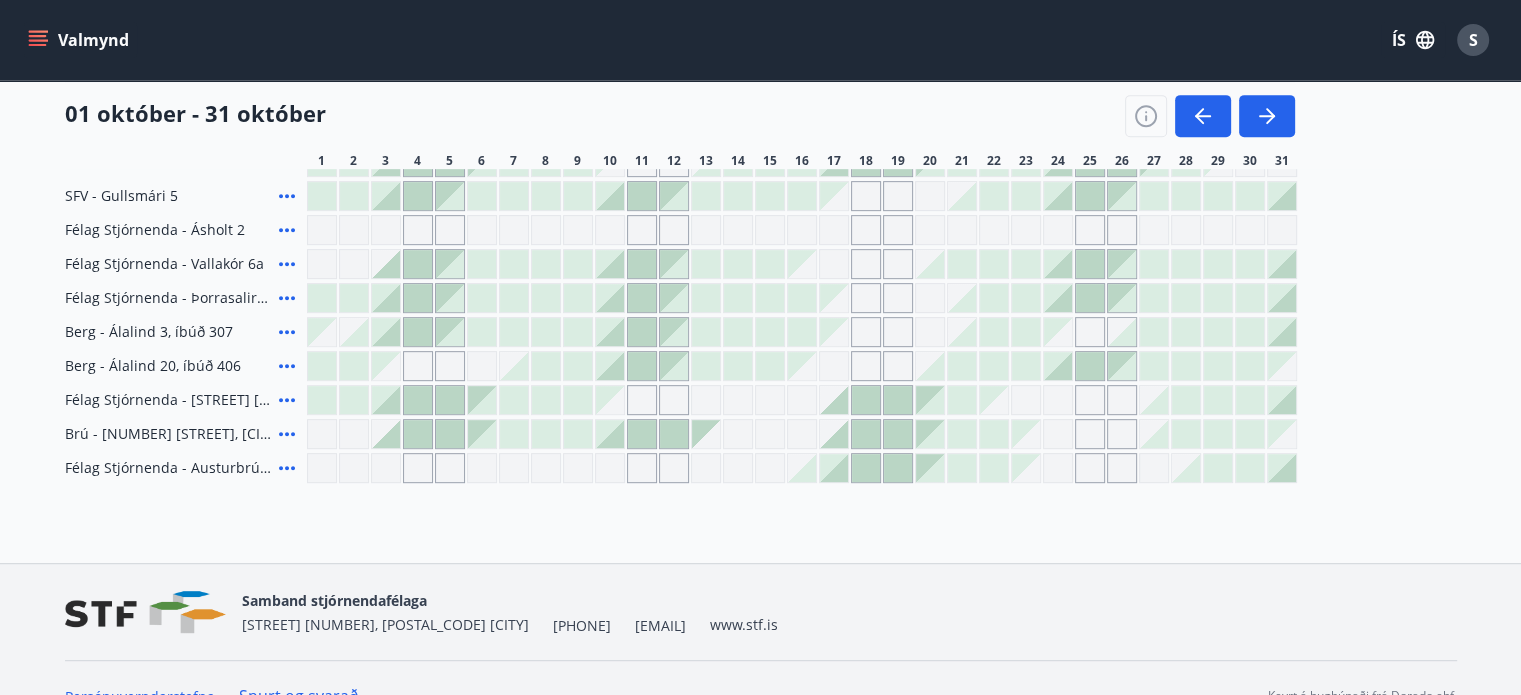 click at bounding box center (482, 400) 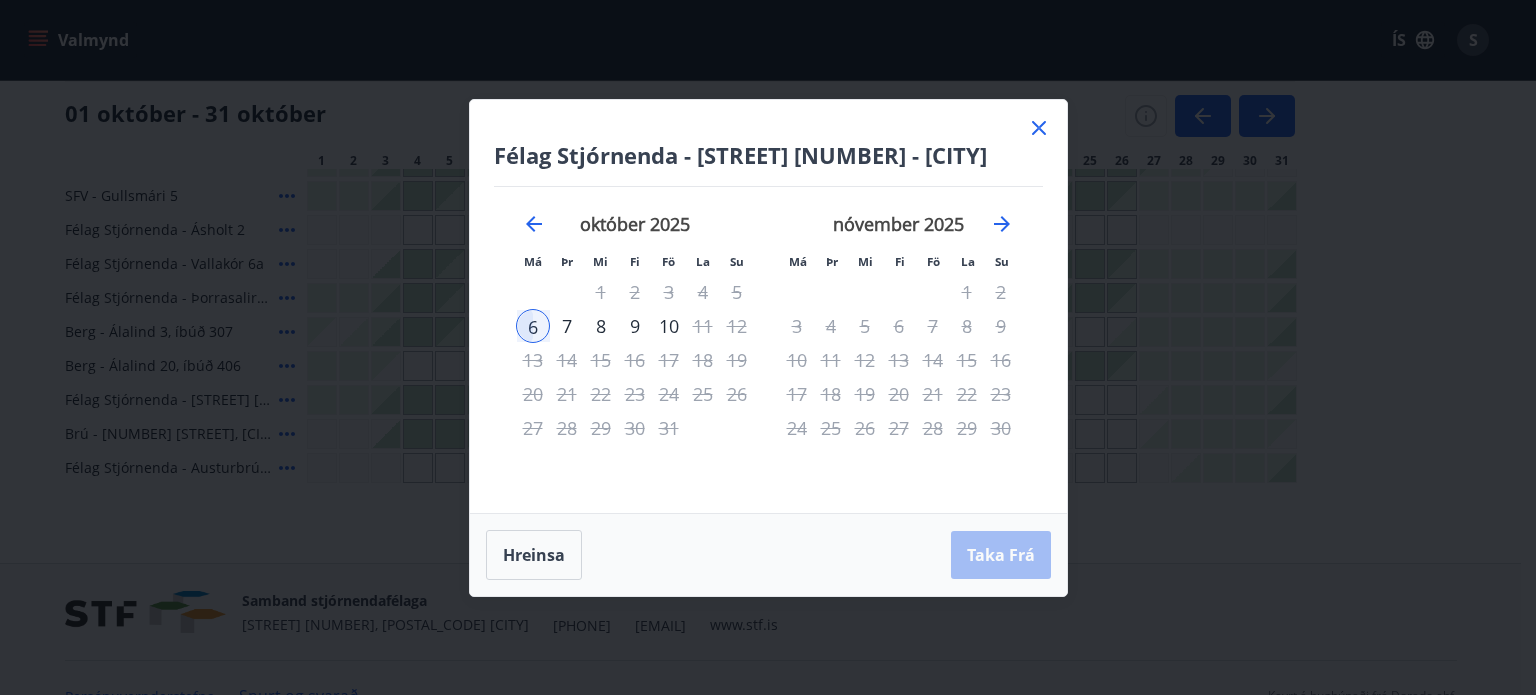 click 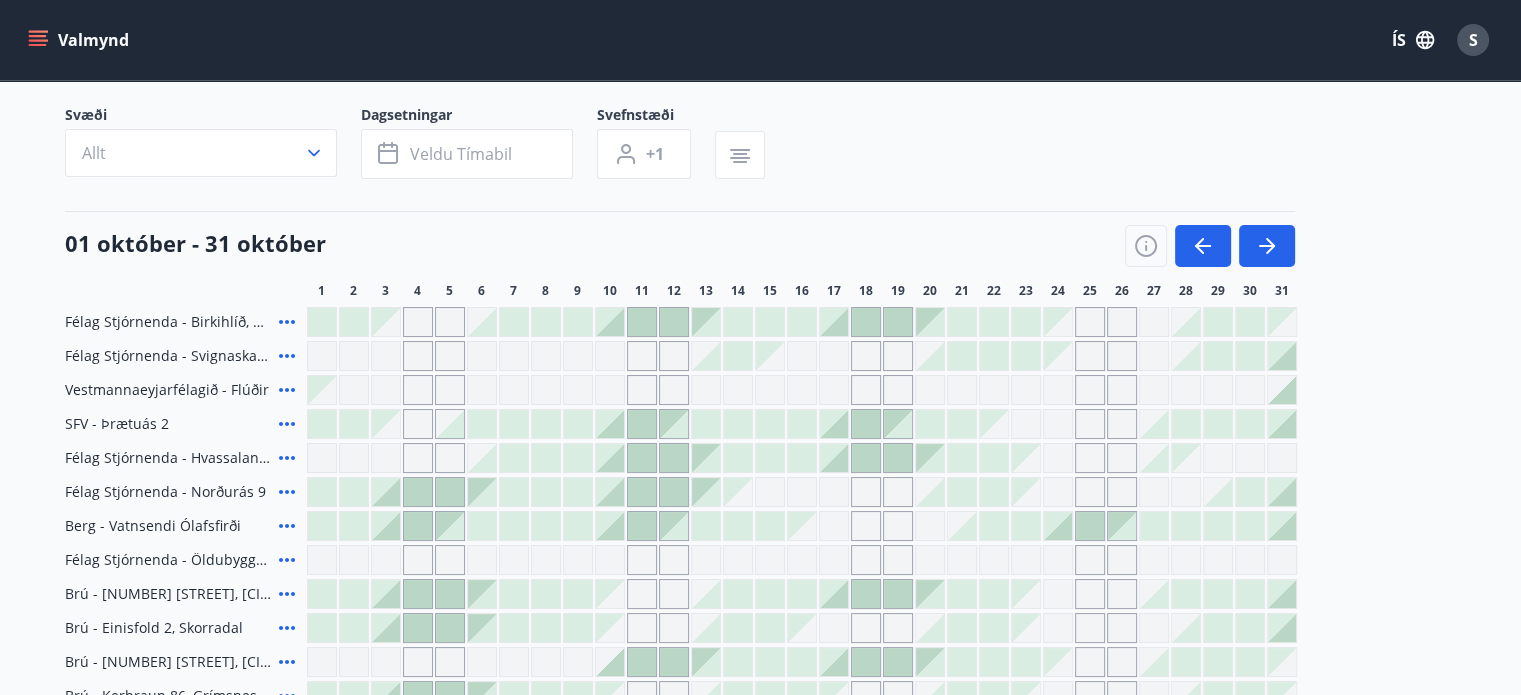 scroll, scrollTop: 100, scrollLeft: 0, axis: vertical 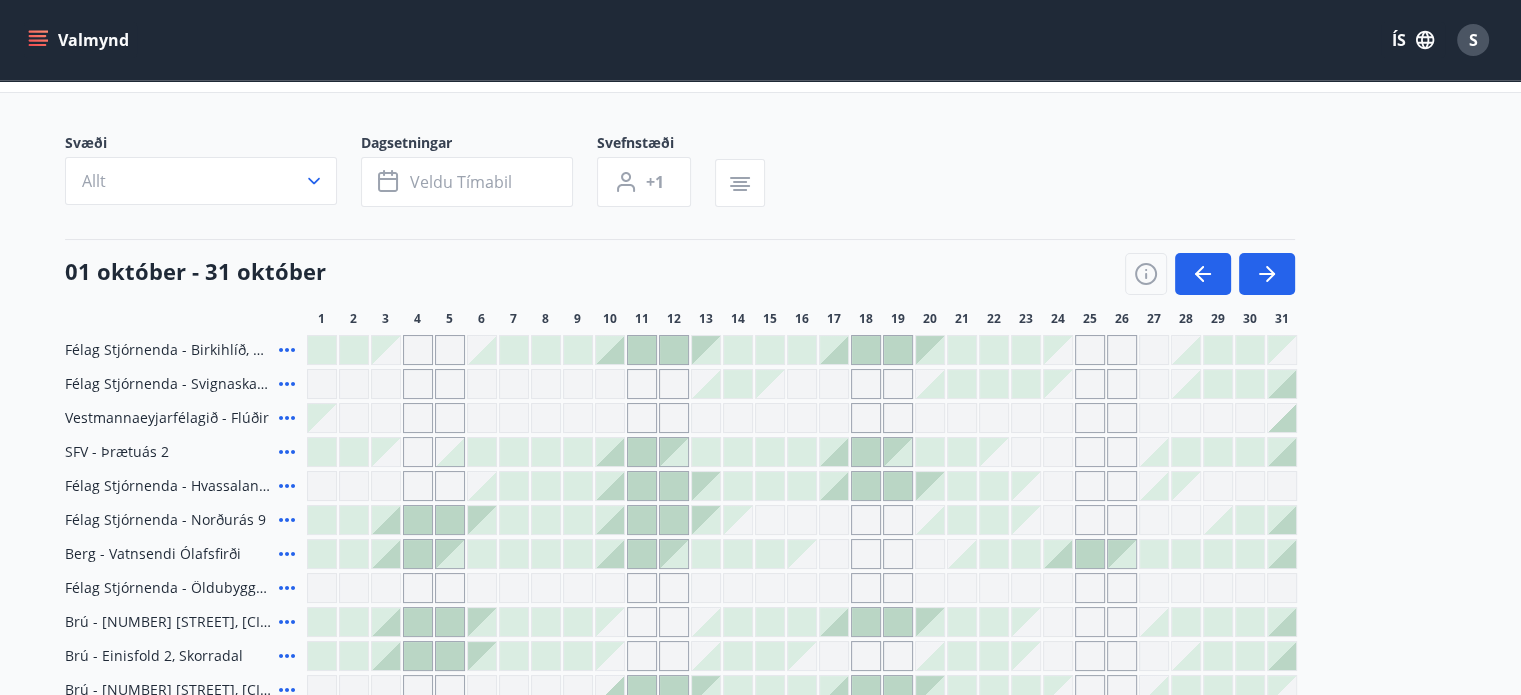 click at bounding box center [482, 418] 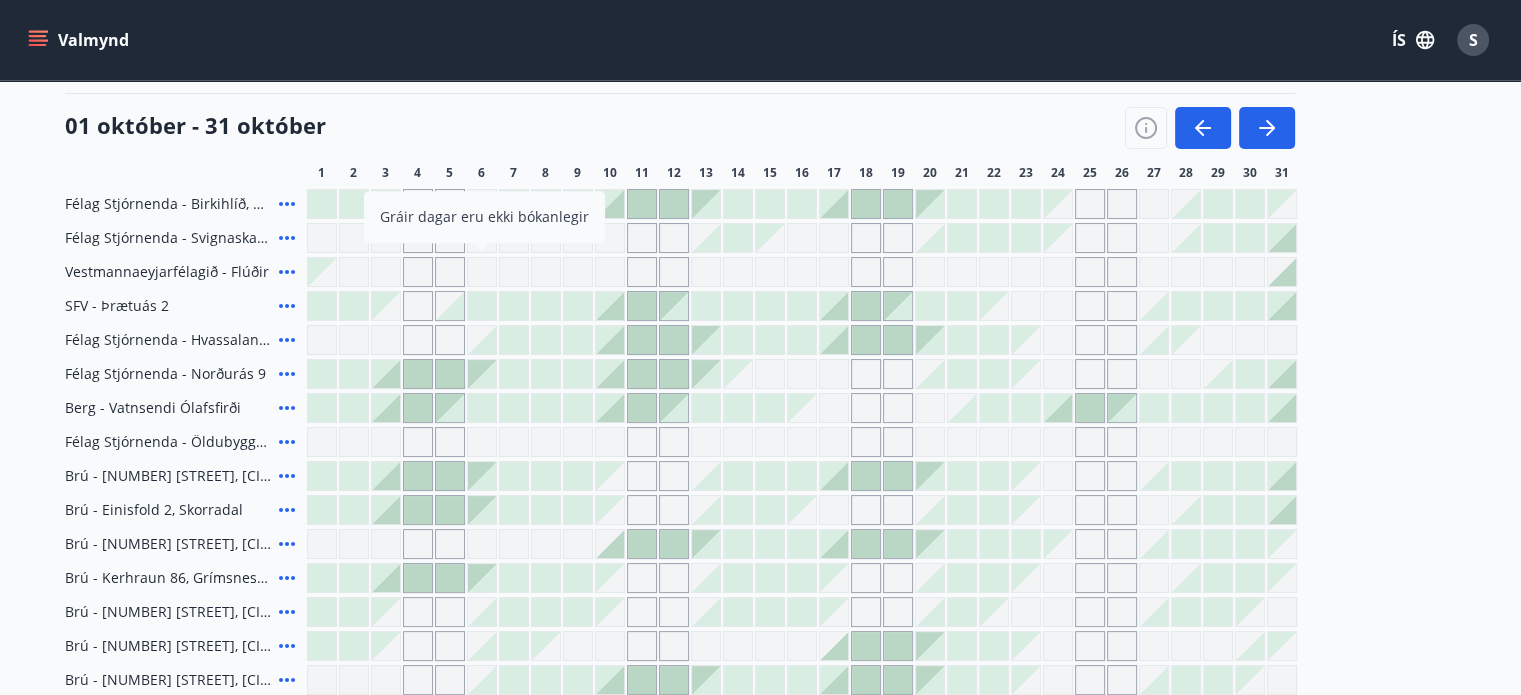 scroll, scrollTop: 0, scrollLeft: 0, axis: both 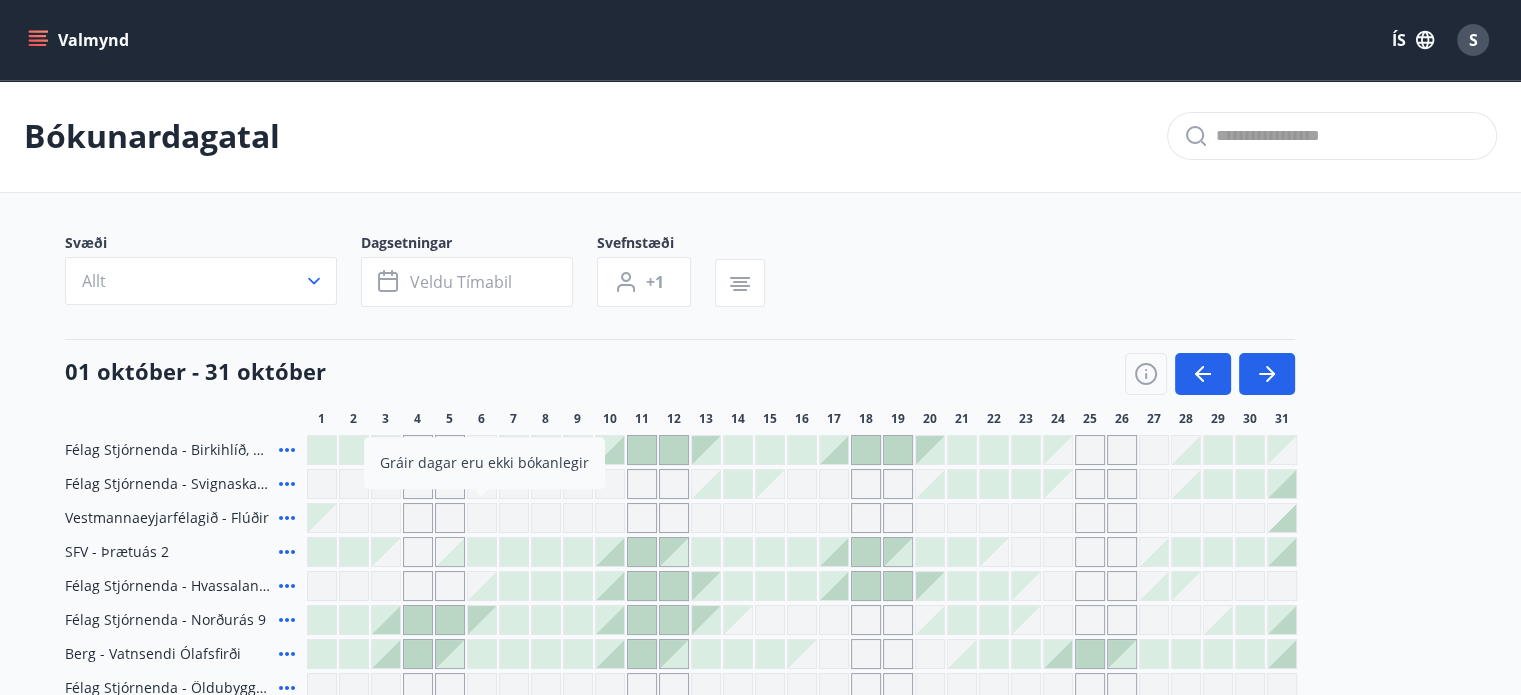 click 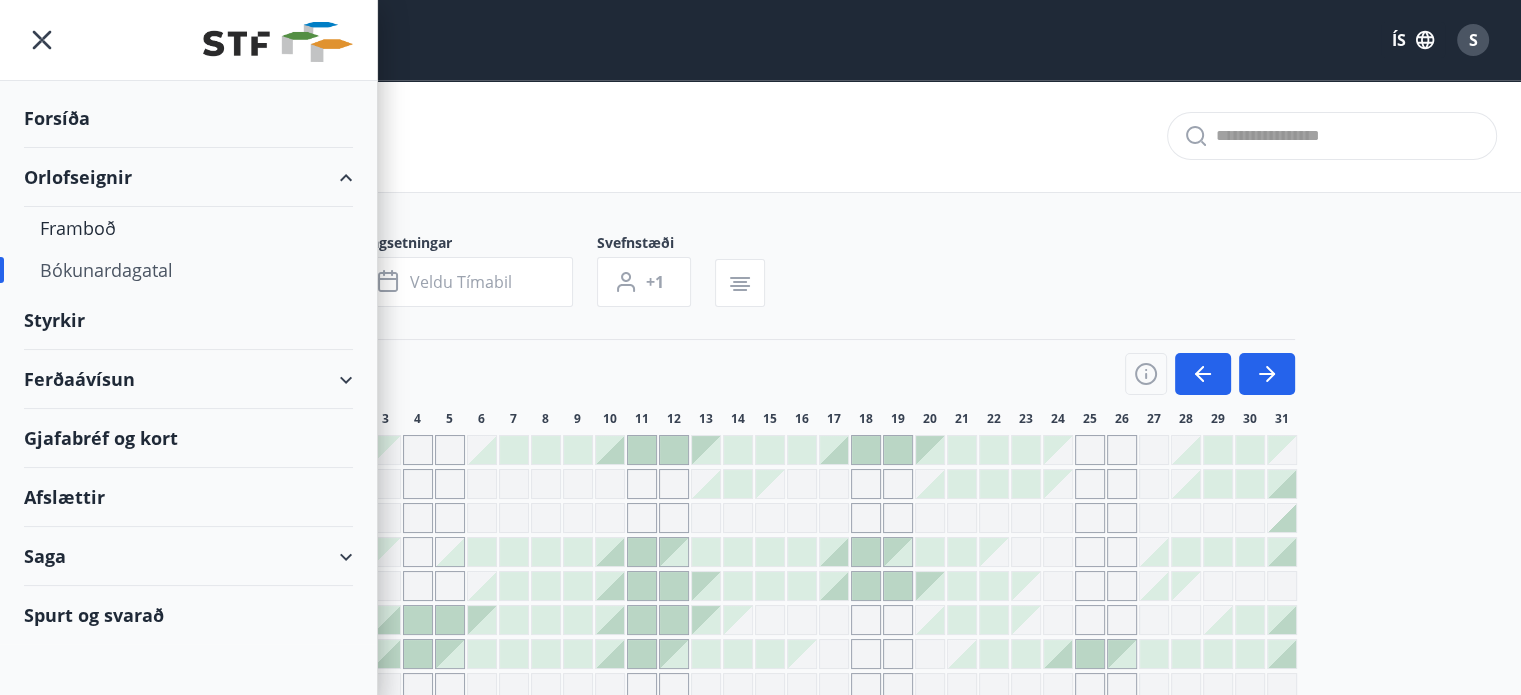click on "Orlofseignir" at bounding box center [188, 177] 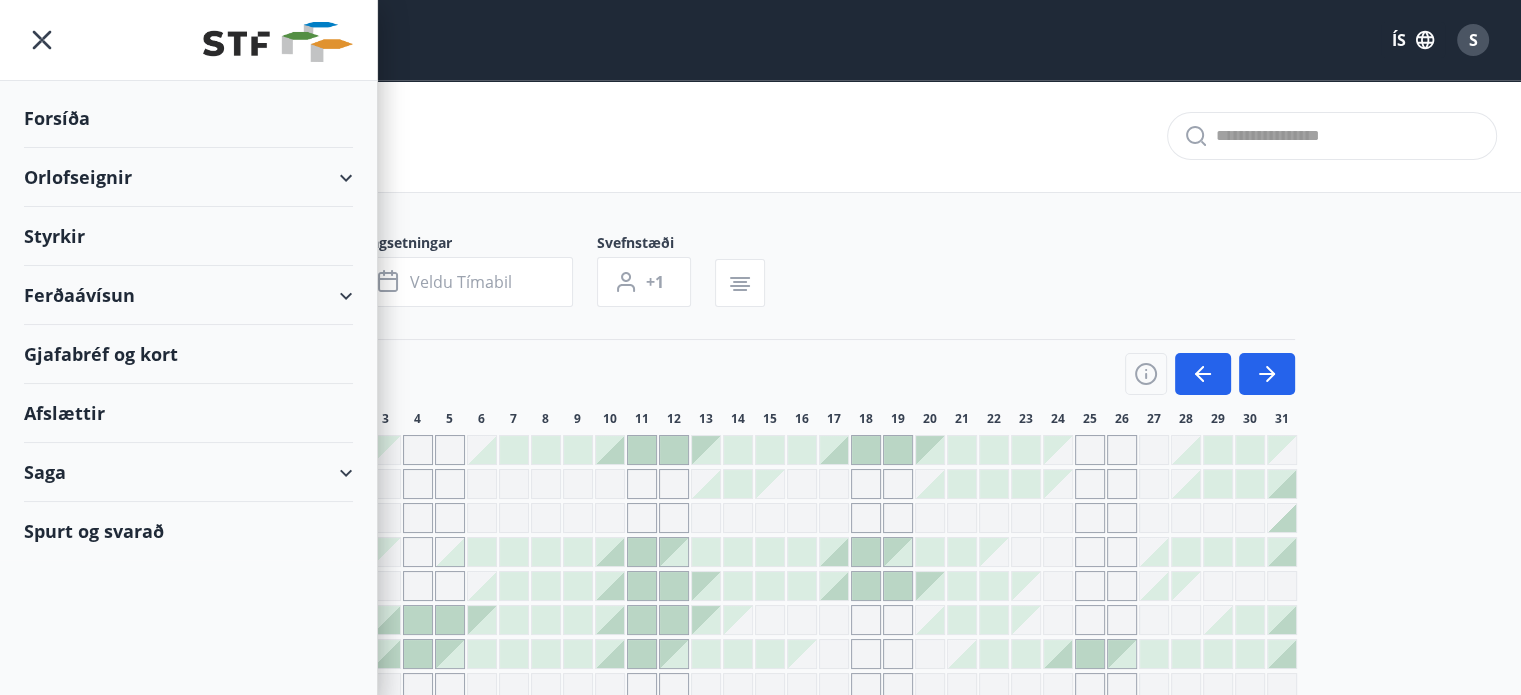 click on "Orlofseignir" at bounding box center (188, 177) 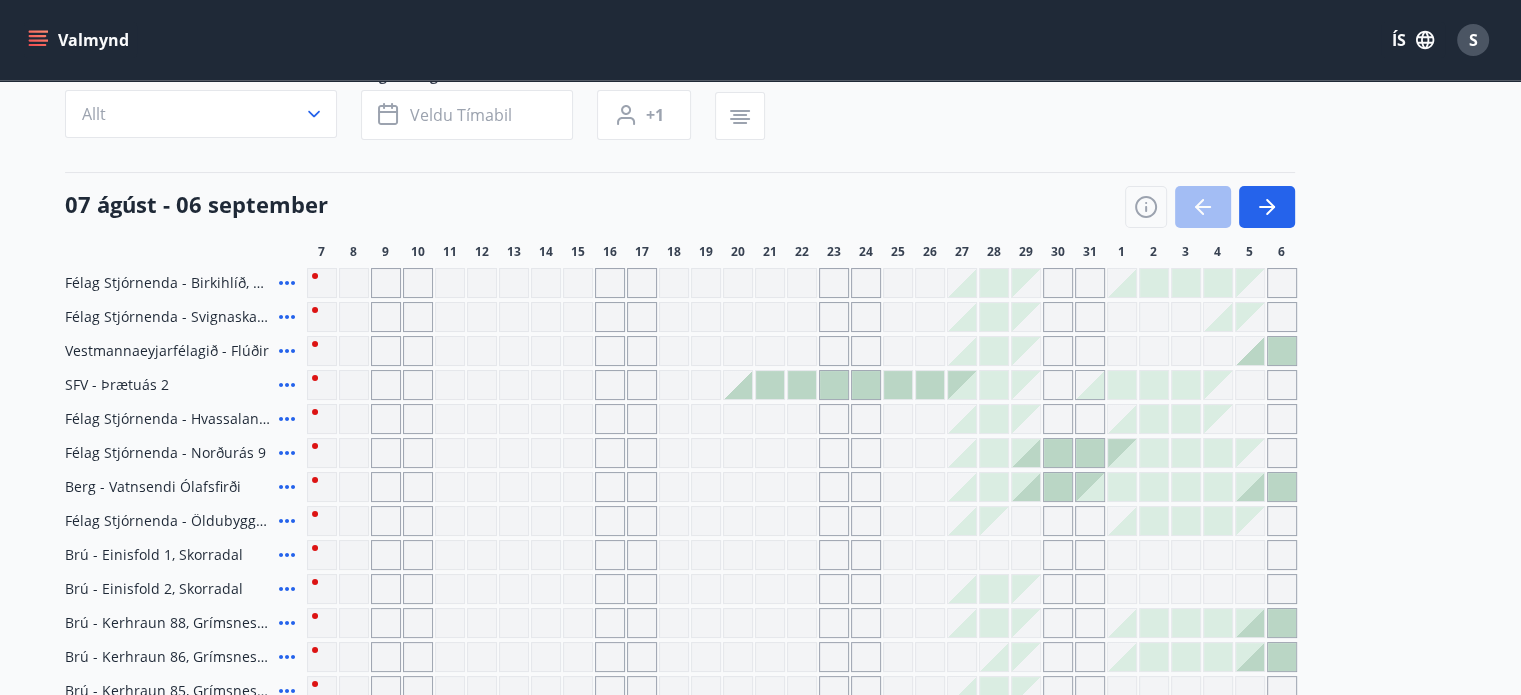 scroll, scrollTop: 0, scrollLeft: 0, axis: both 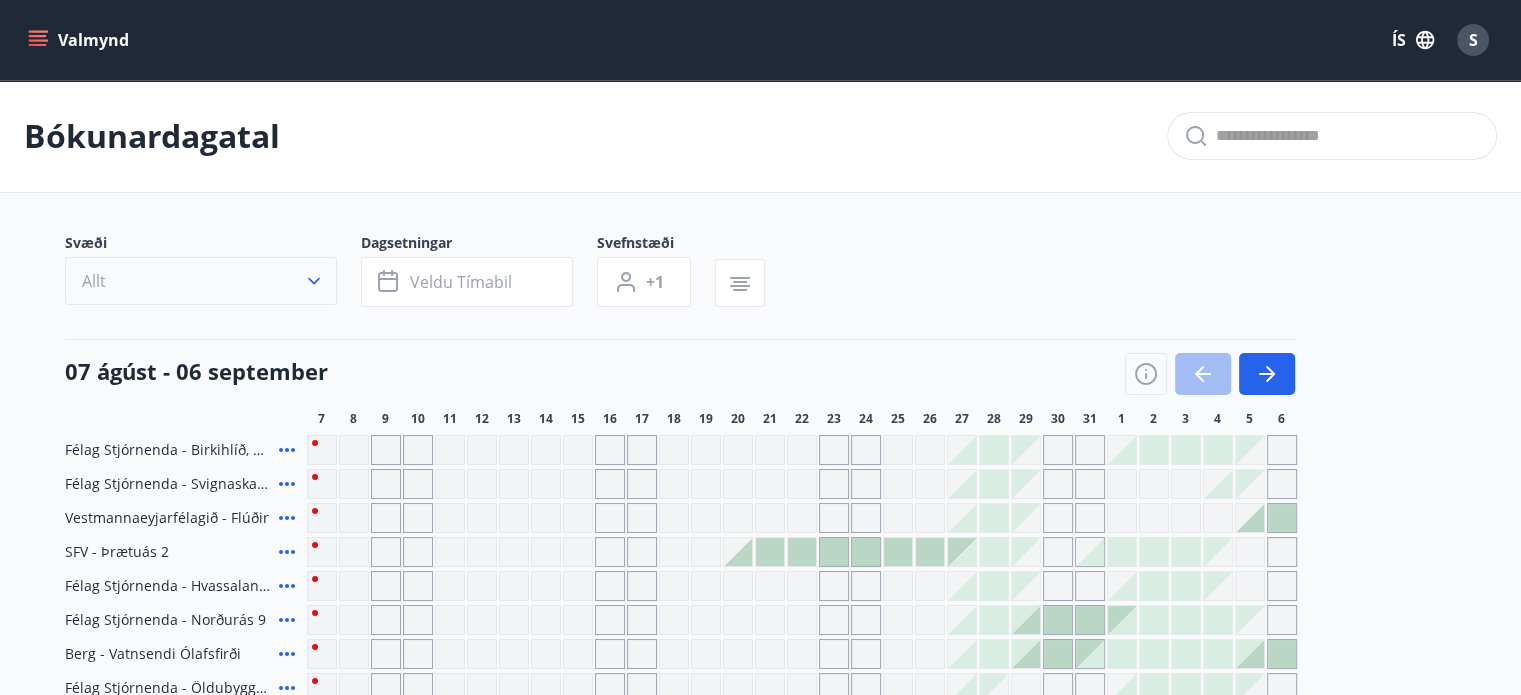 click on "Allt" at bounding box center (201, 281) 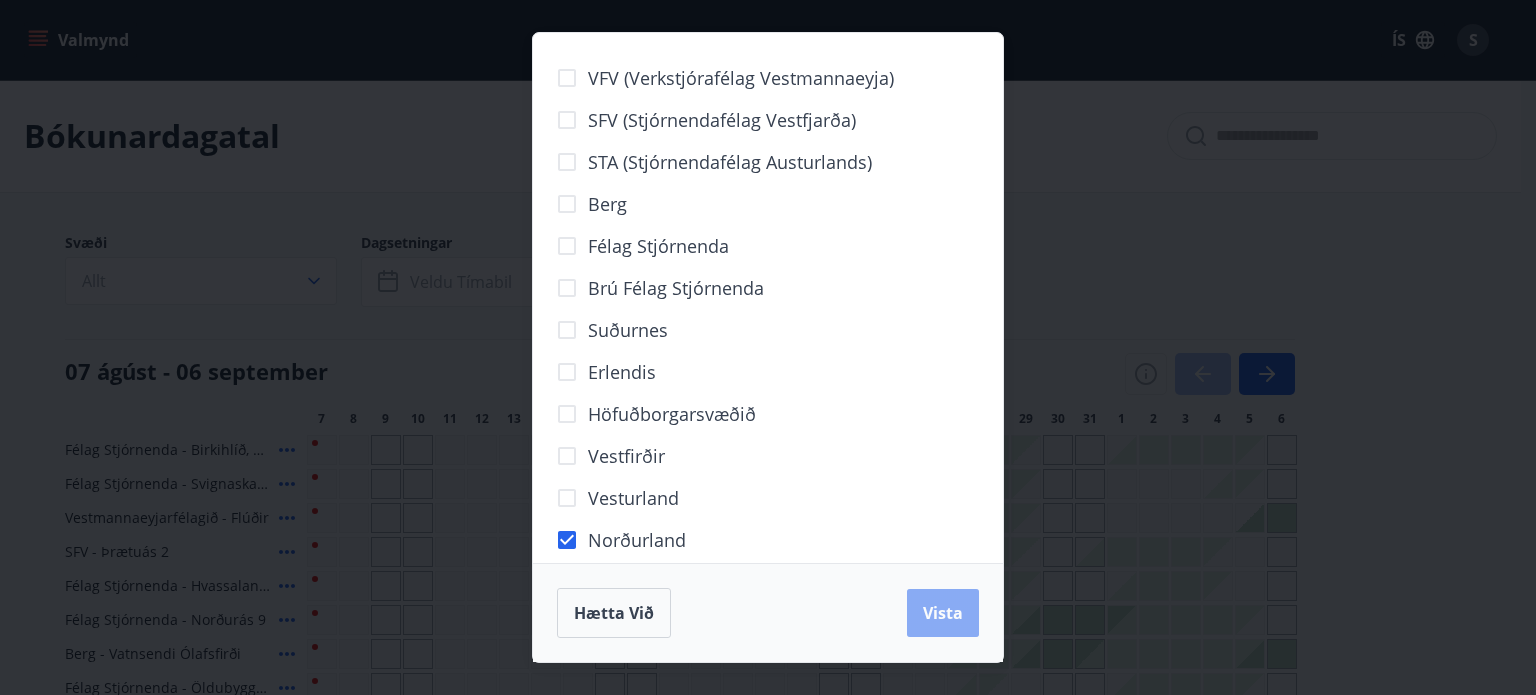 click on "Vista" at bounding box center [943, 613] 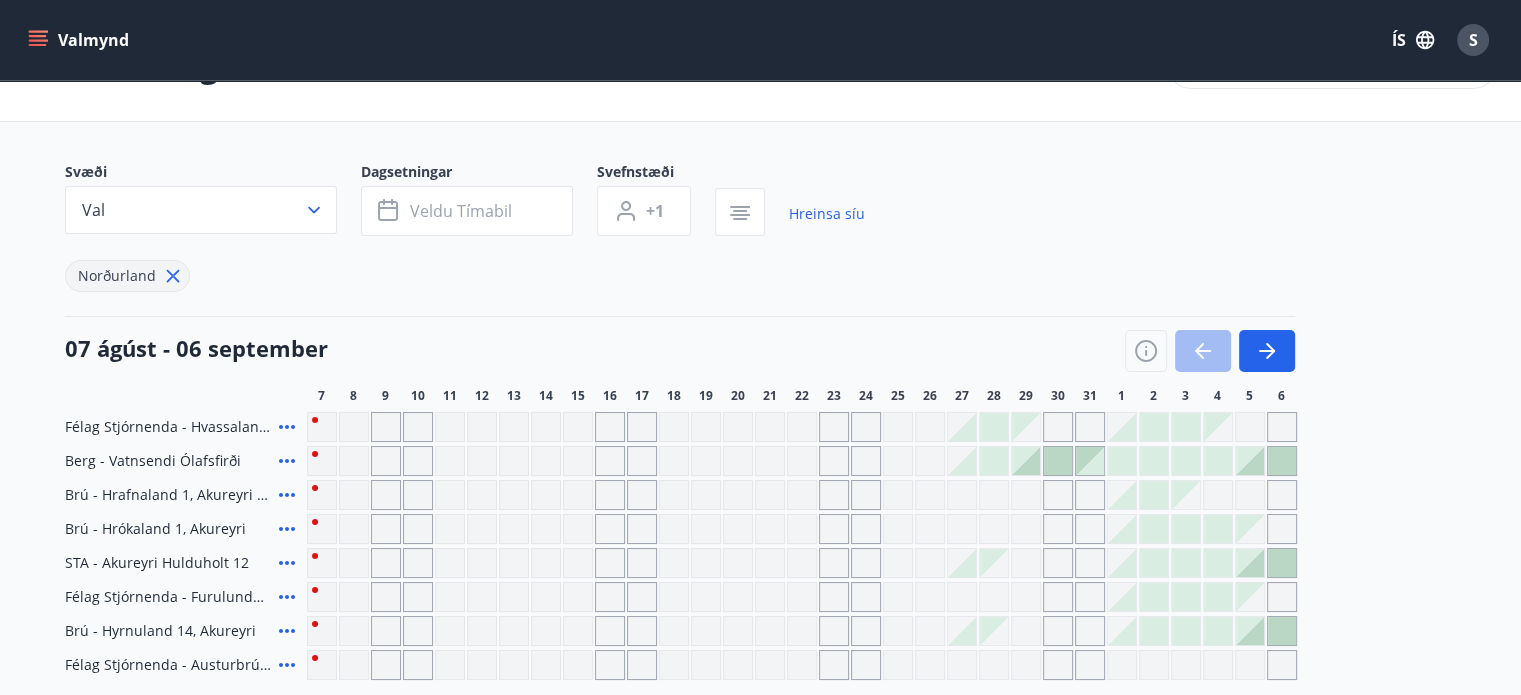 scroll, scrollTop: 200, scrollLeft: 0, axis: vertical 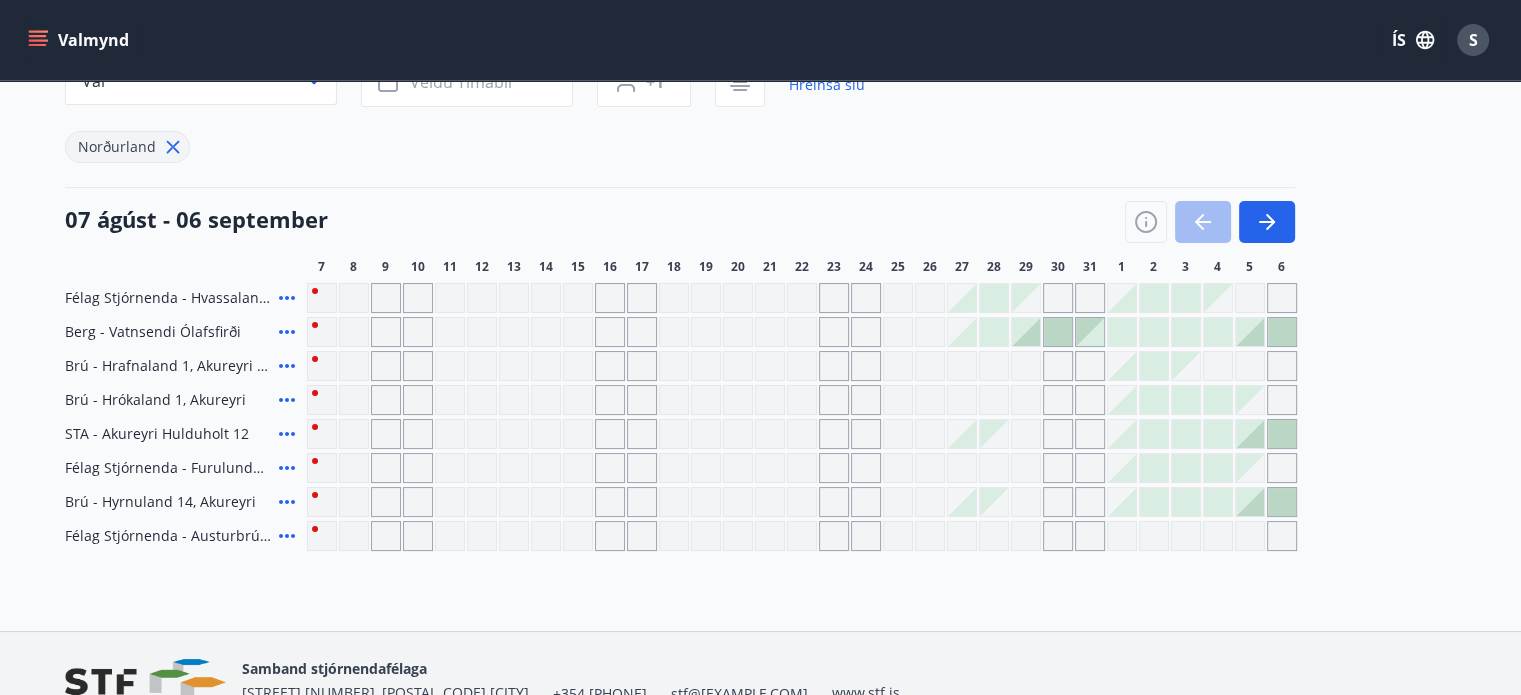 click 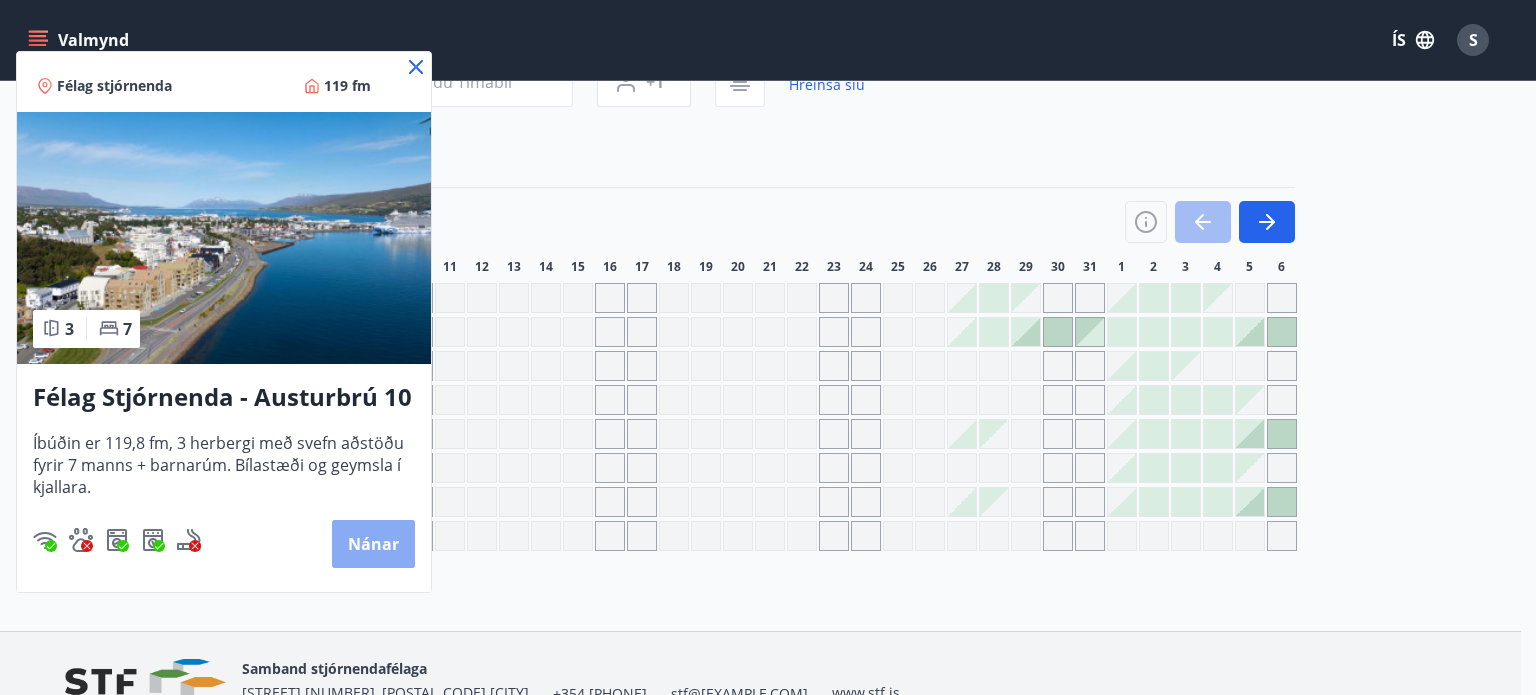 click on "Nánar" at bounding box center [373, 544] 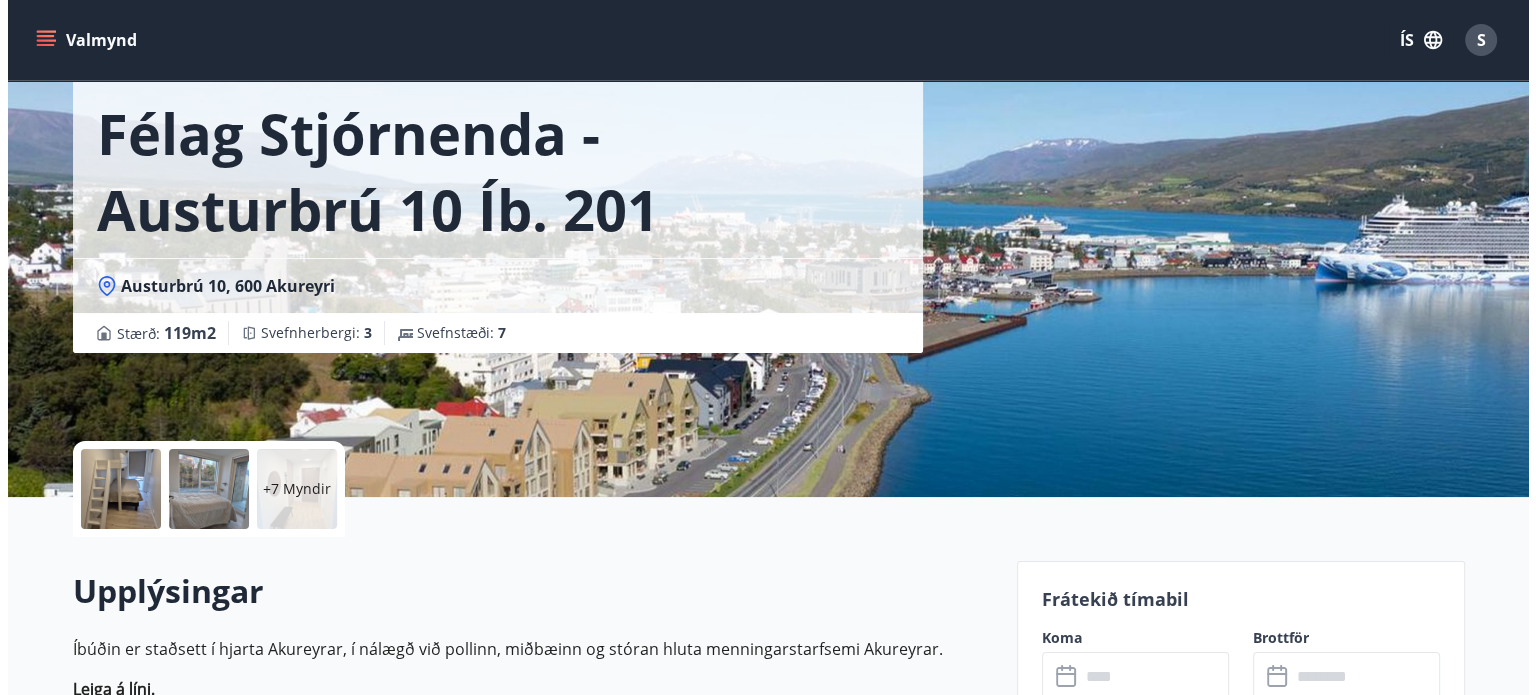 scroll, scrollTop: 100, scrollLeft: 0, axis: vertical 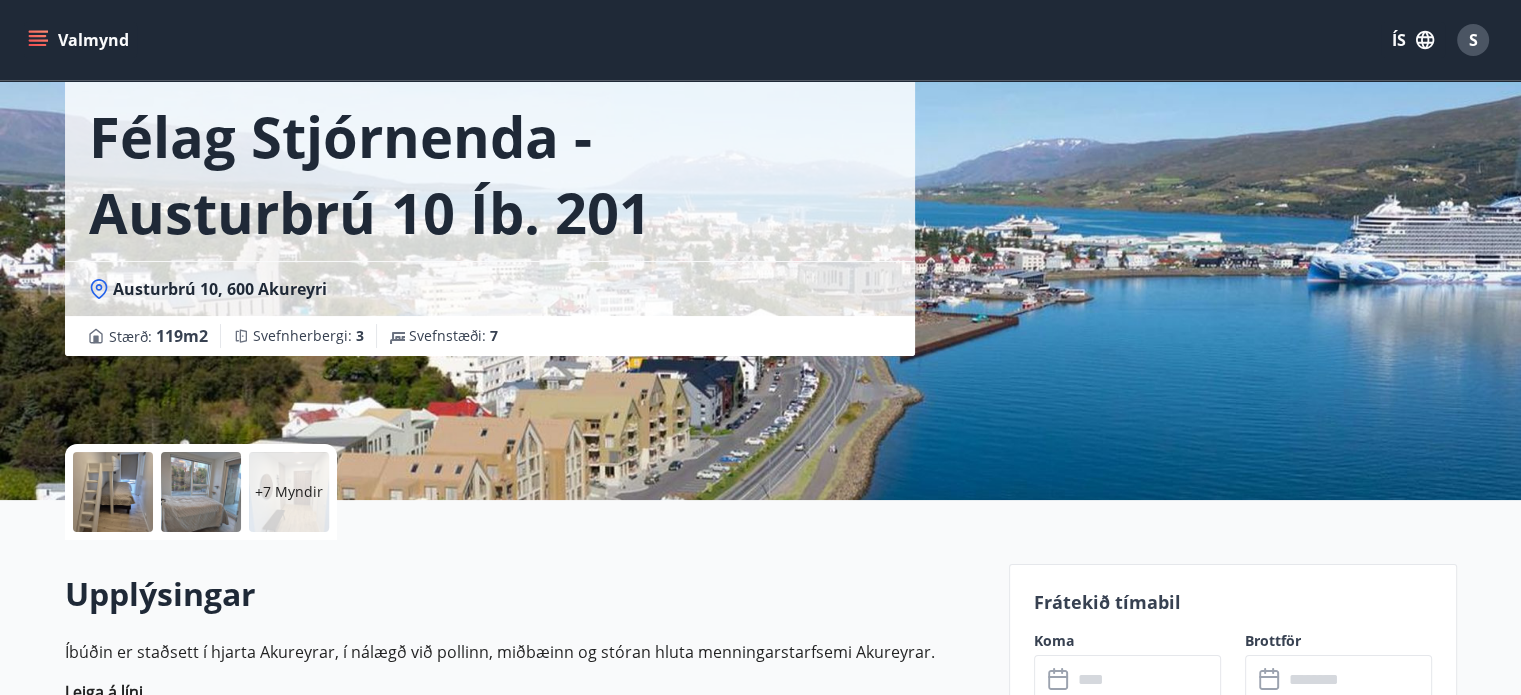 click at bounding box center (201, 492) 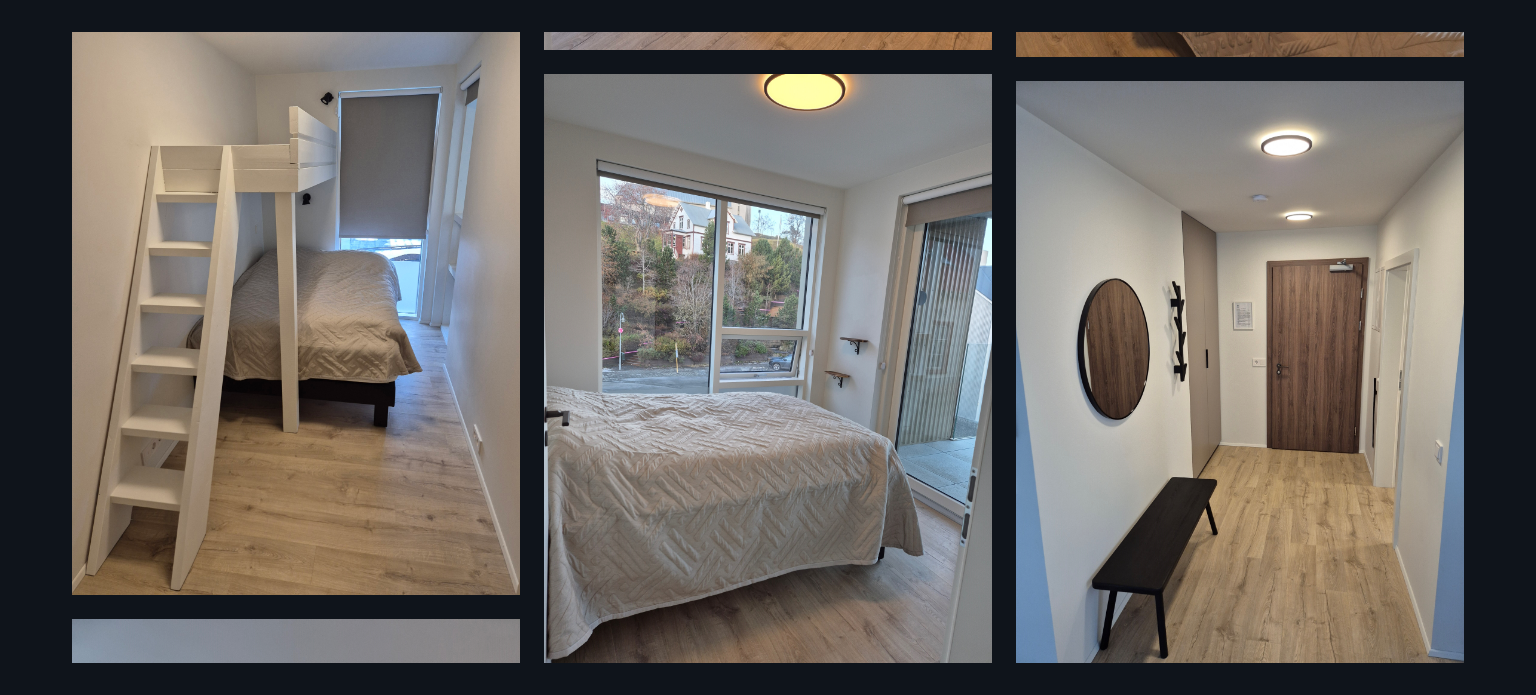 scroll, scrollTop: 700, scrollLeft: 0, axis: vertical 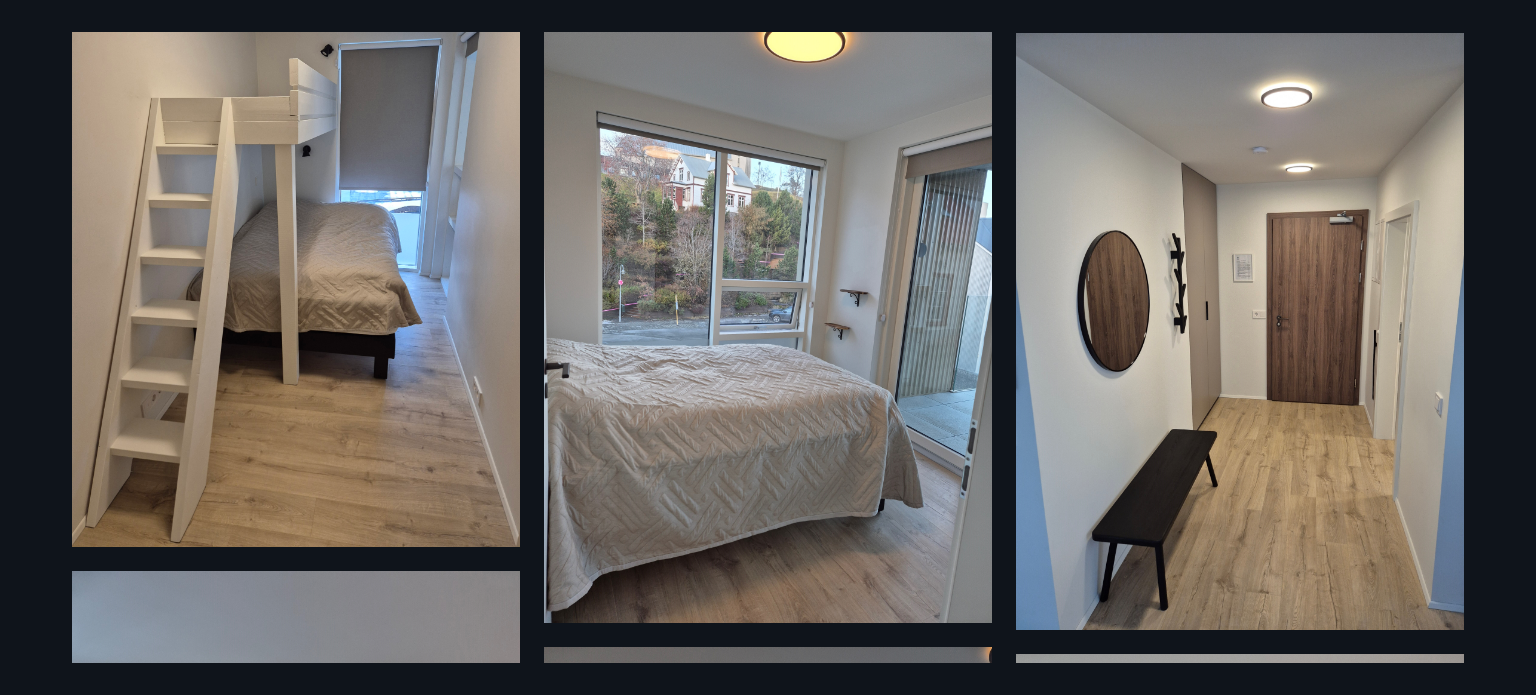 click at bounding box center [768, 324] 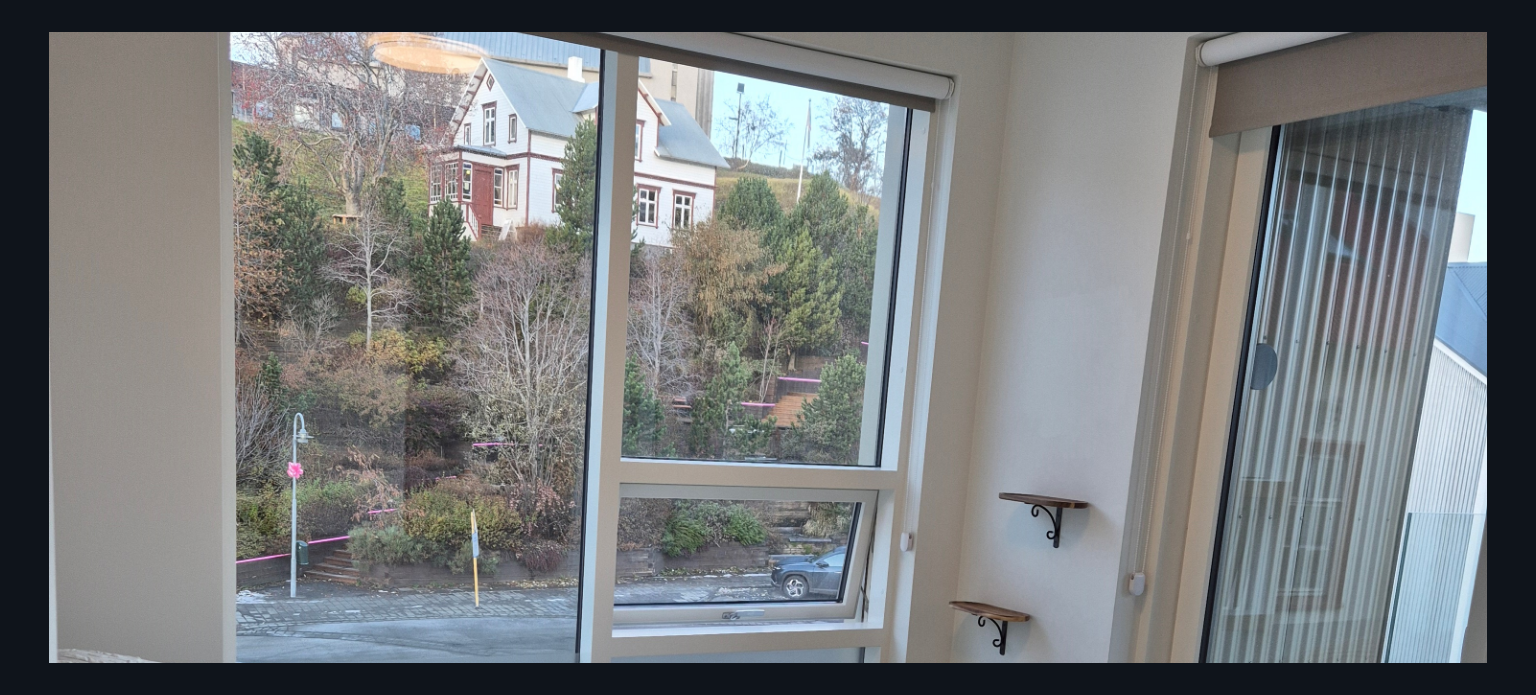 scroll, scrollTop: 0, scrollLeft: 0, axis: both 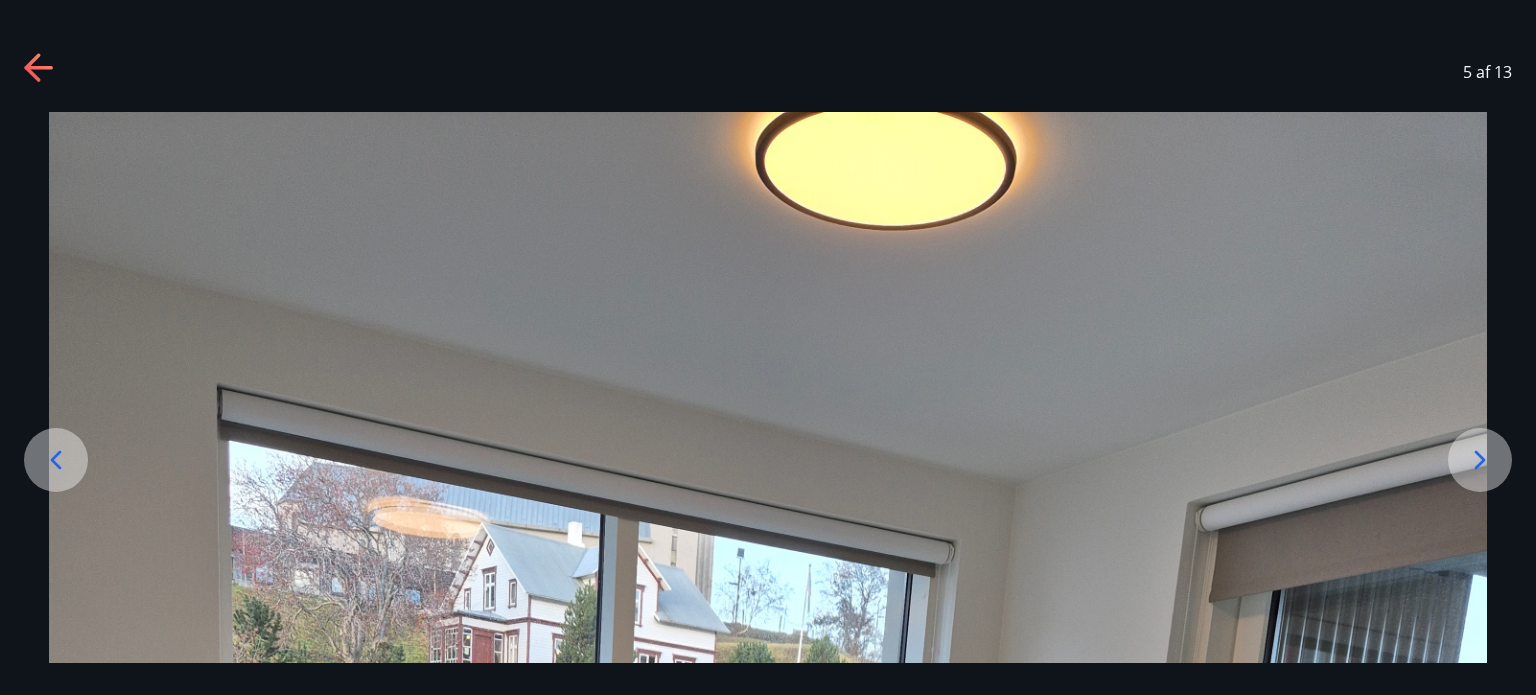 click 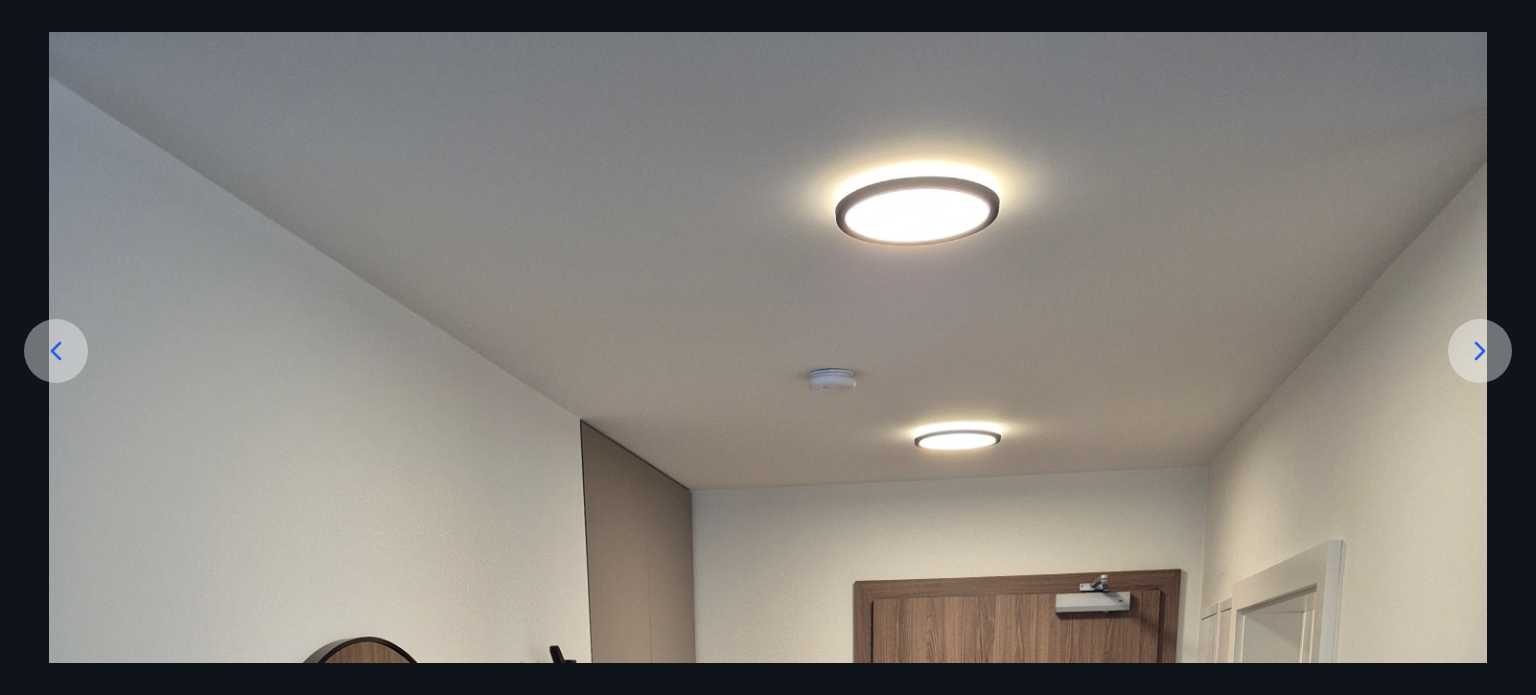scroll, scrollTop: 100, scrollLeft: 0, axis: vertical 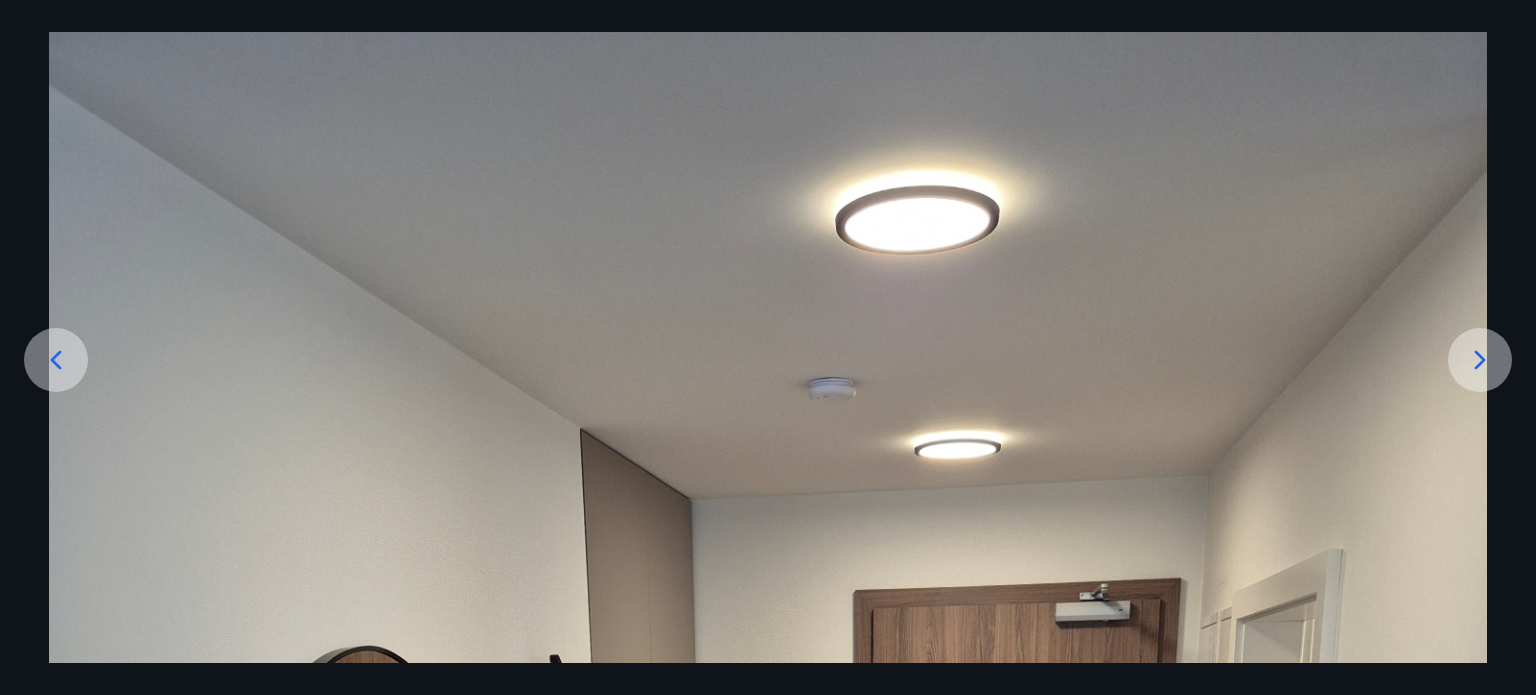 click 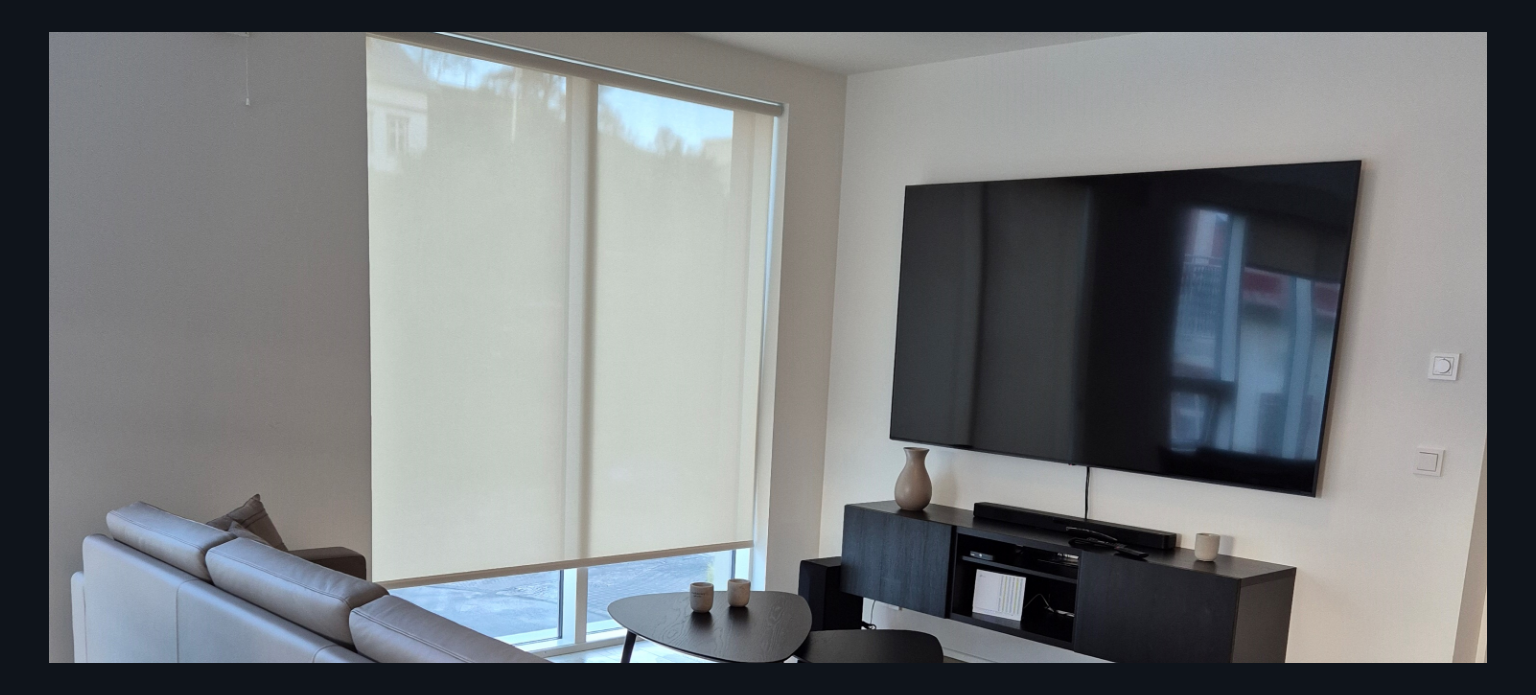 scroll, scrollTop: 400, scrollLeft: 0, axis: vertical 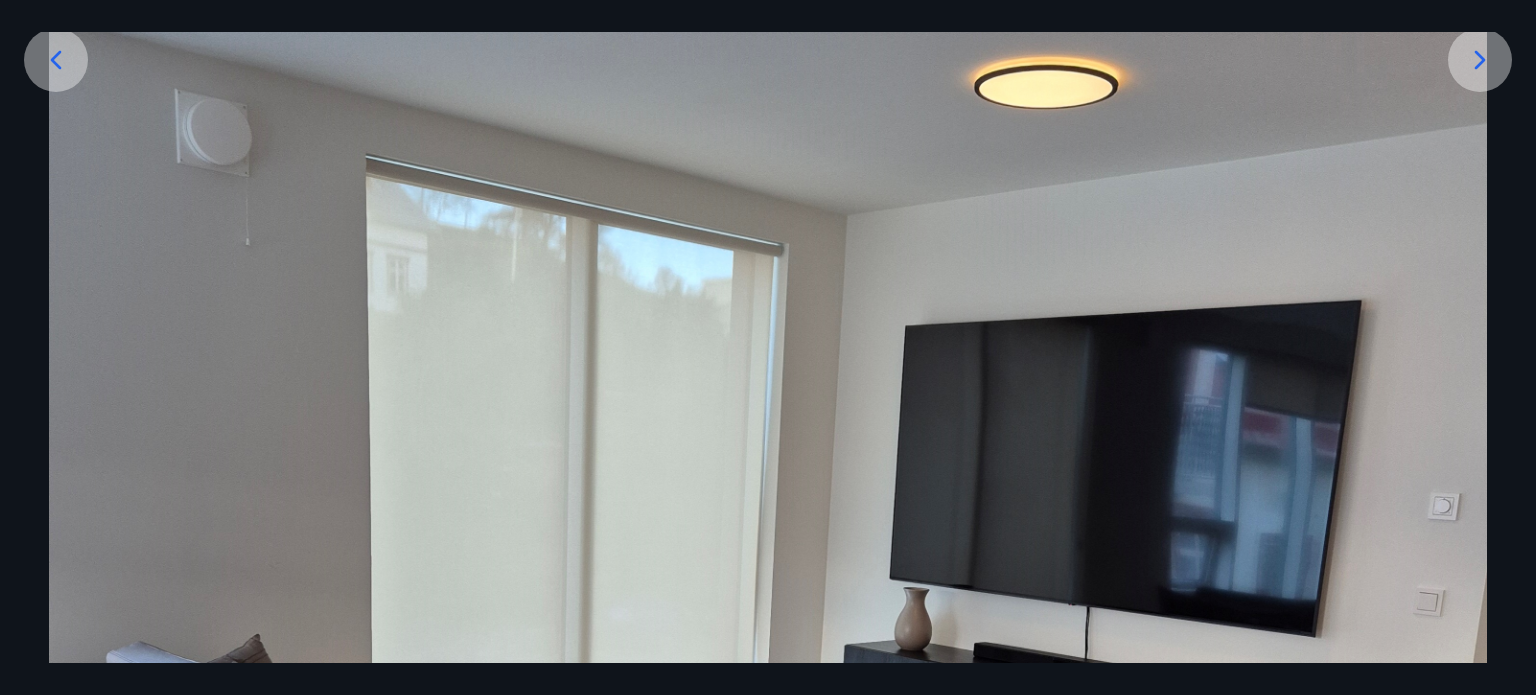 click 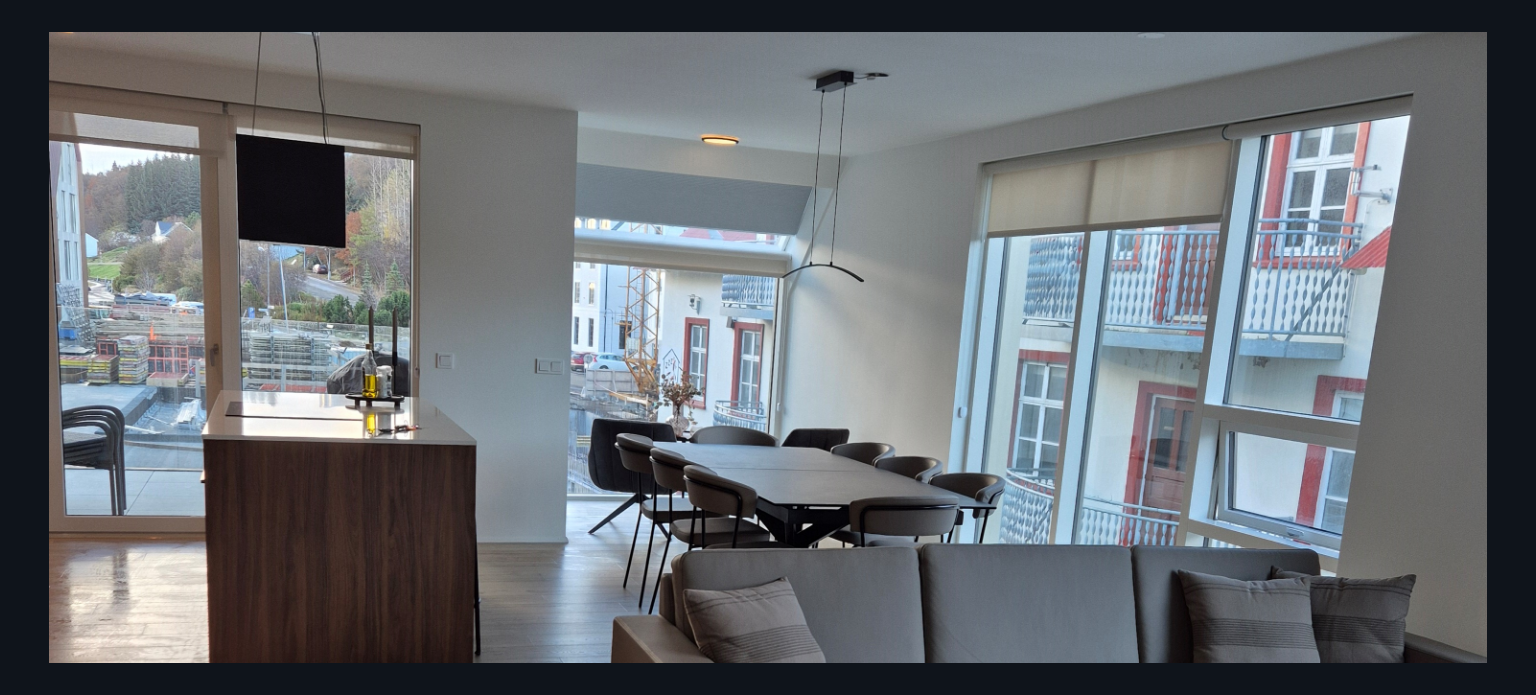 scroll, scrollTop: 500, scrollLeft: 0, axis: vertical 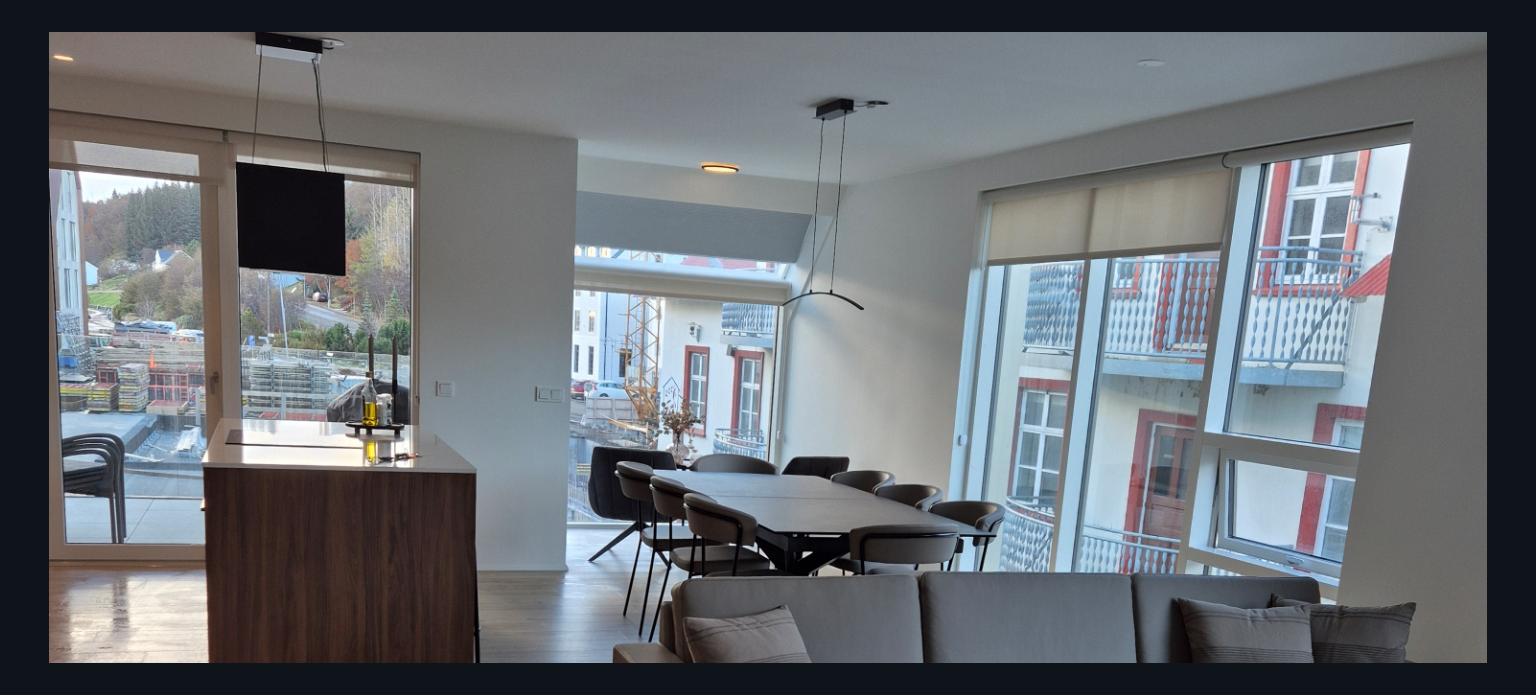 click at bounding box center (768, 570) 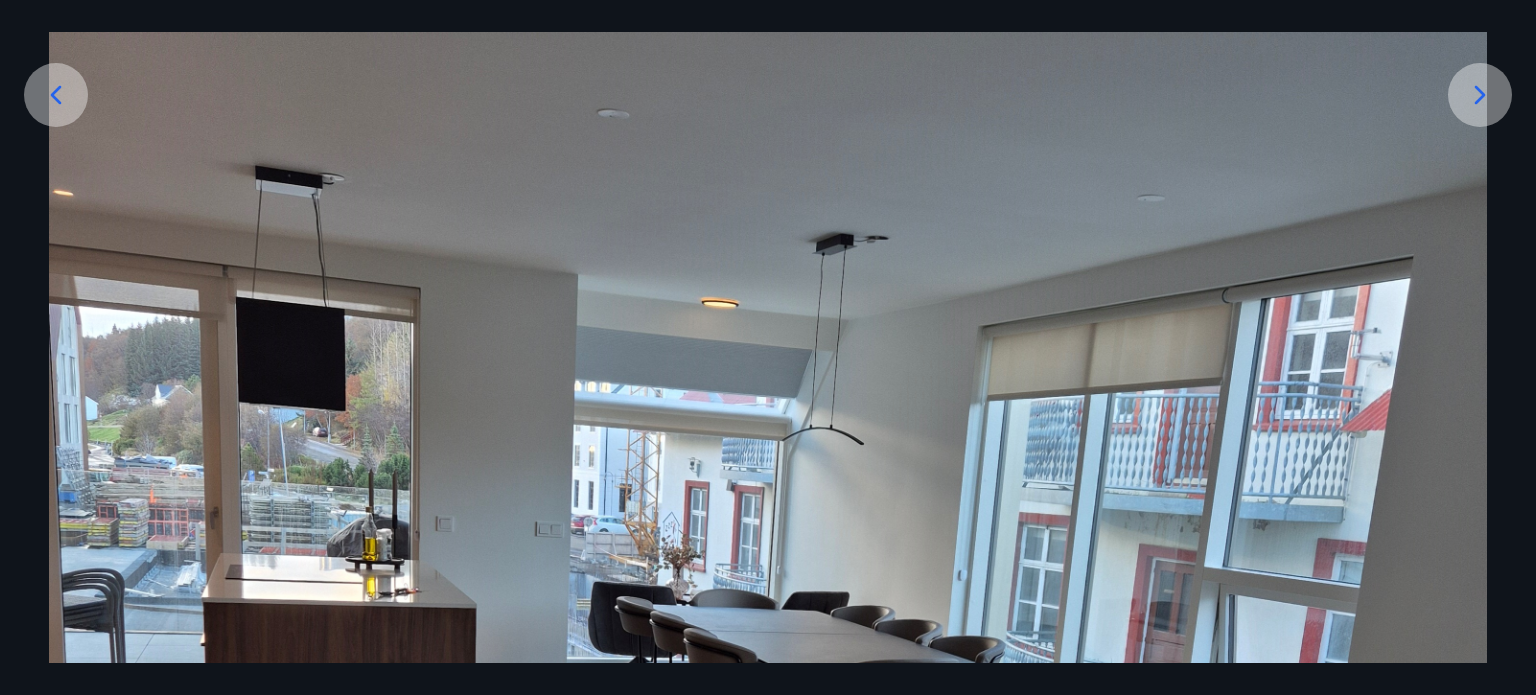 scroll, scrollTop: 65, scrollLeft: 0, axis: vertical 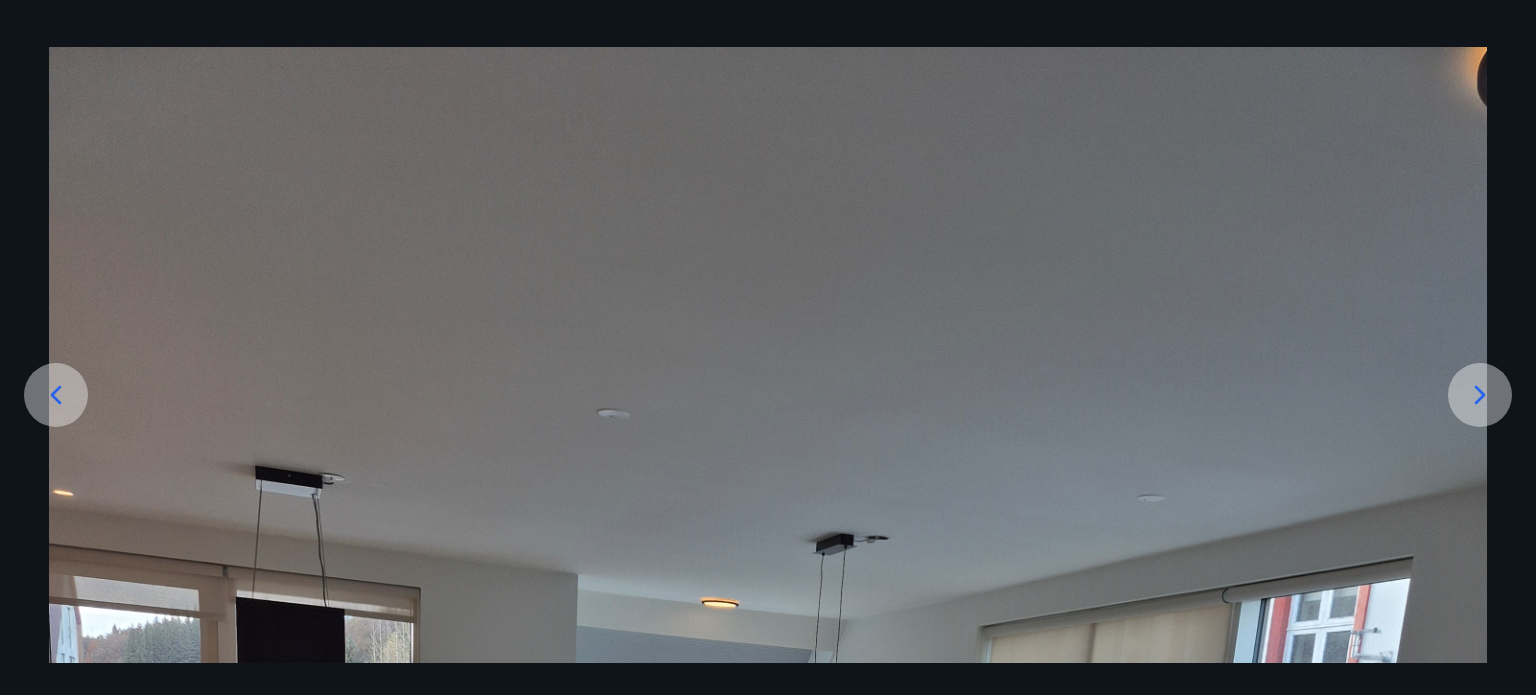 click 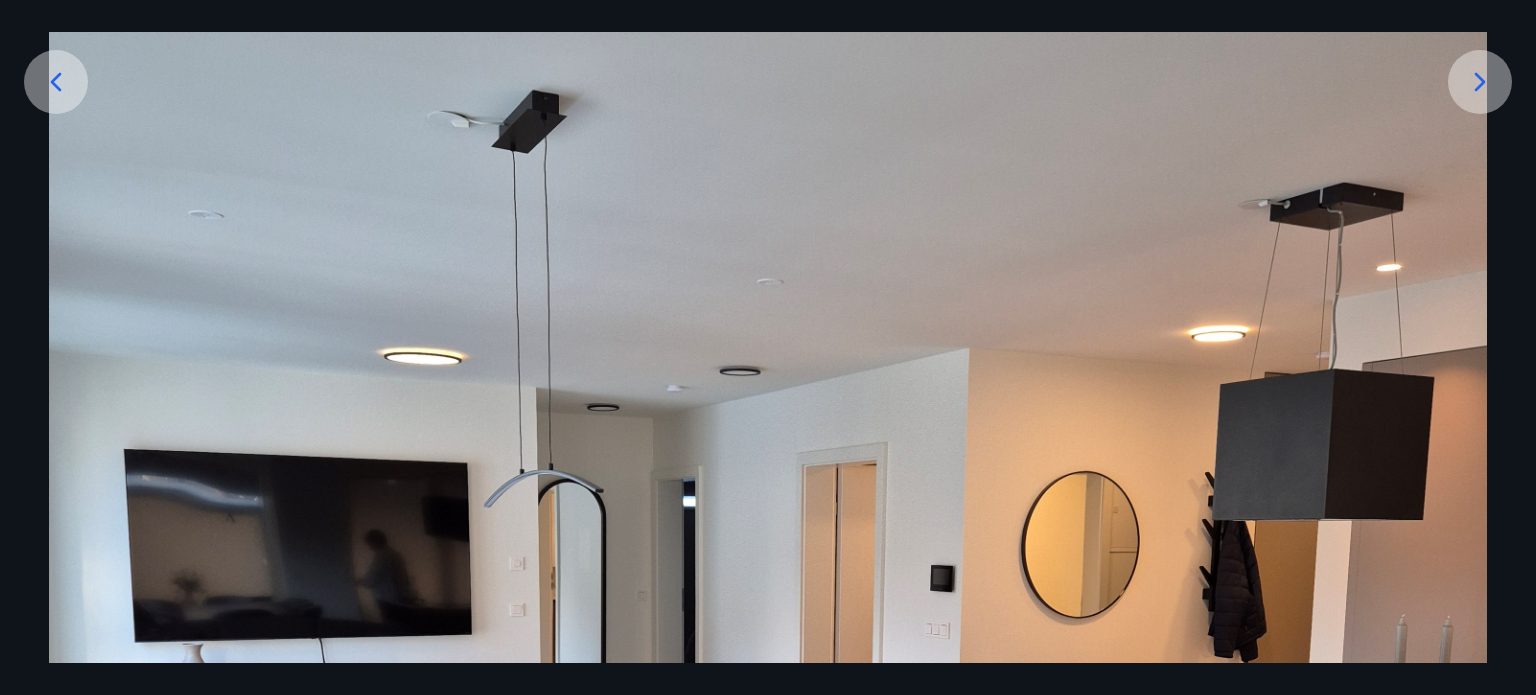 scroll, scrollTop: 165, scrollLeft: 0, axis: vertical 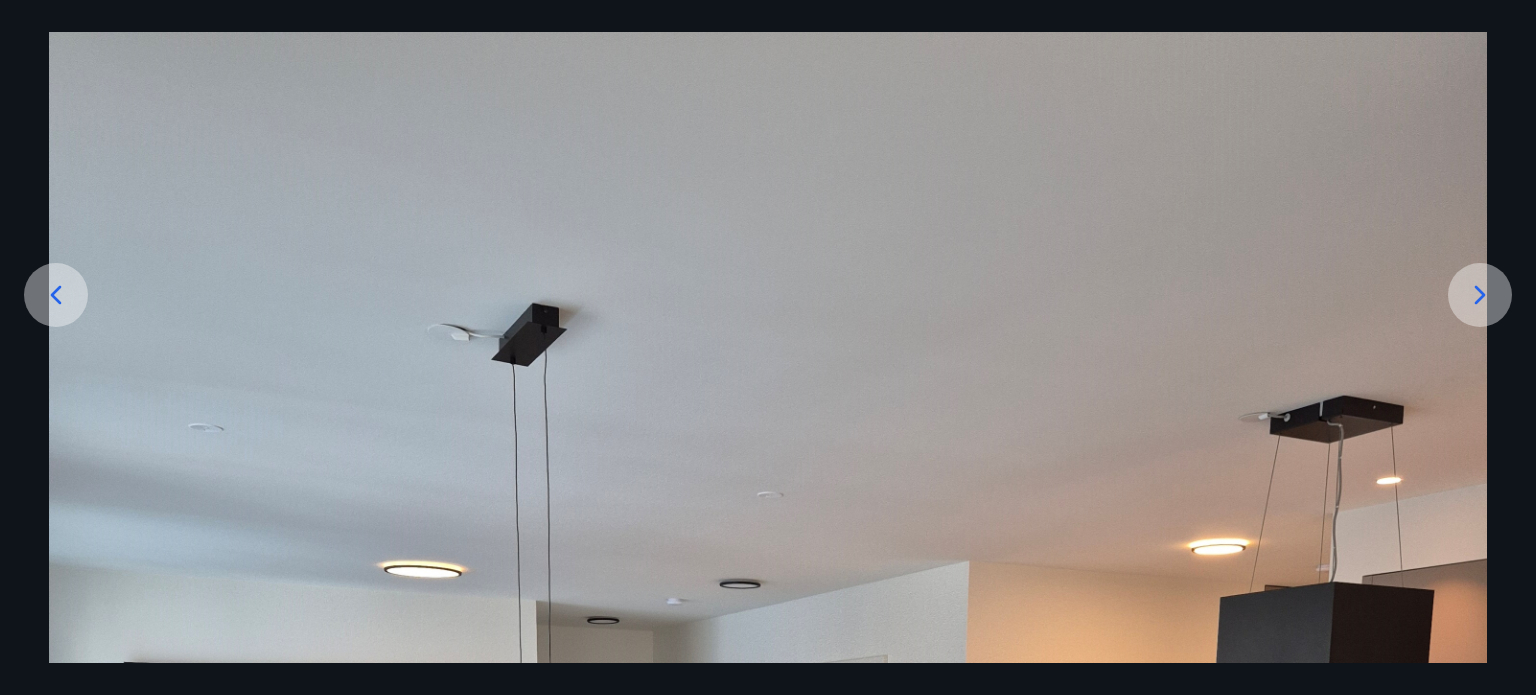 click 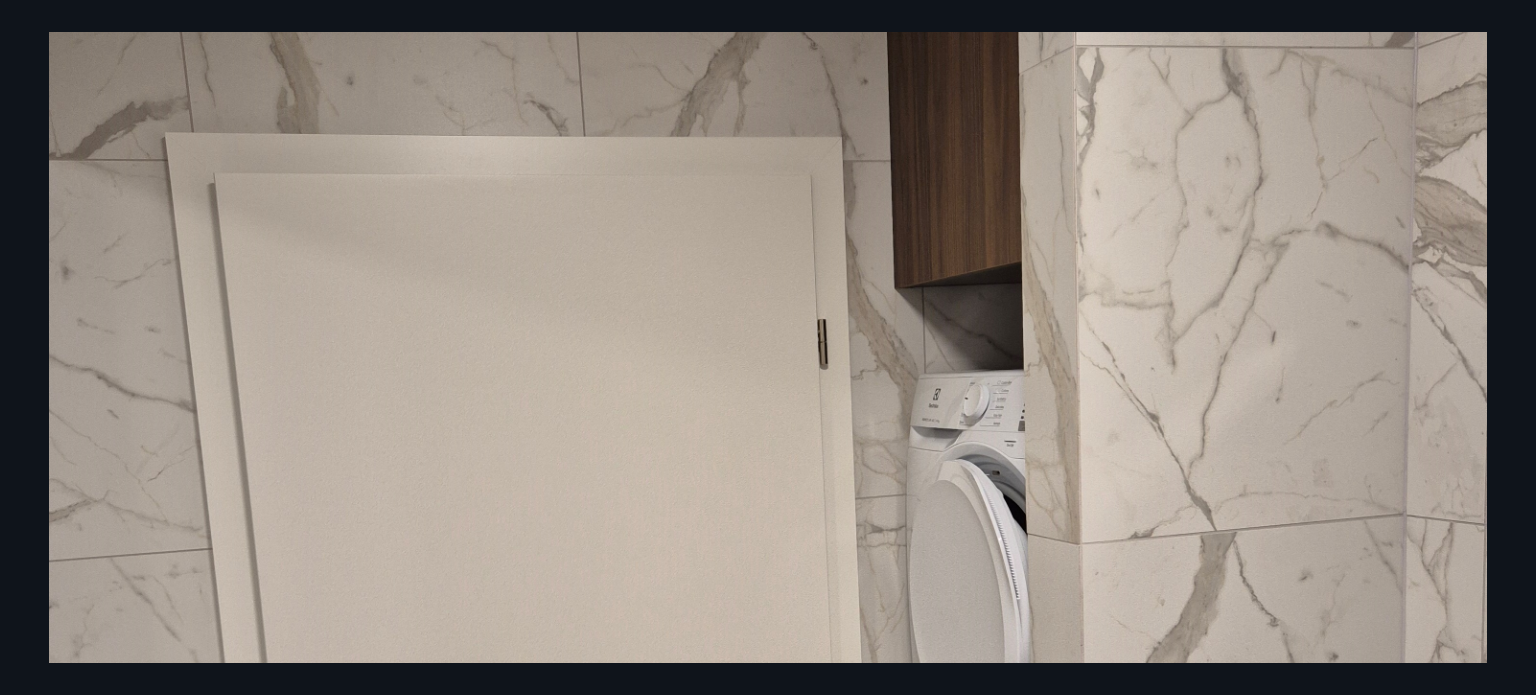scroll, scrollTop: 265, scrollLeft: 0, axis: vertical 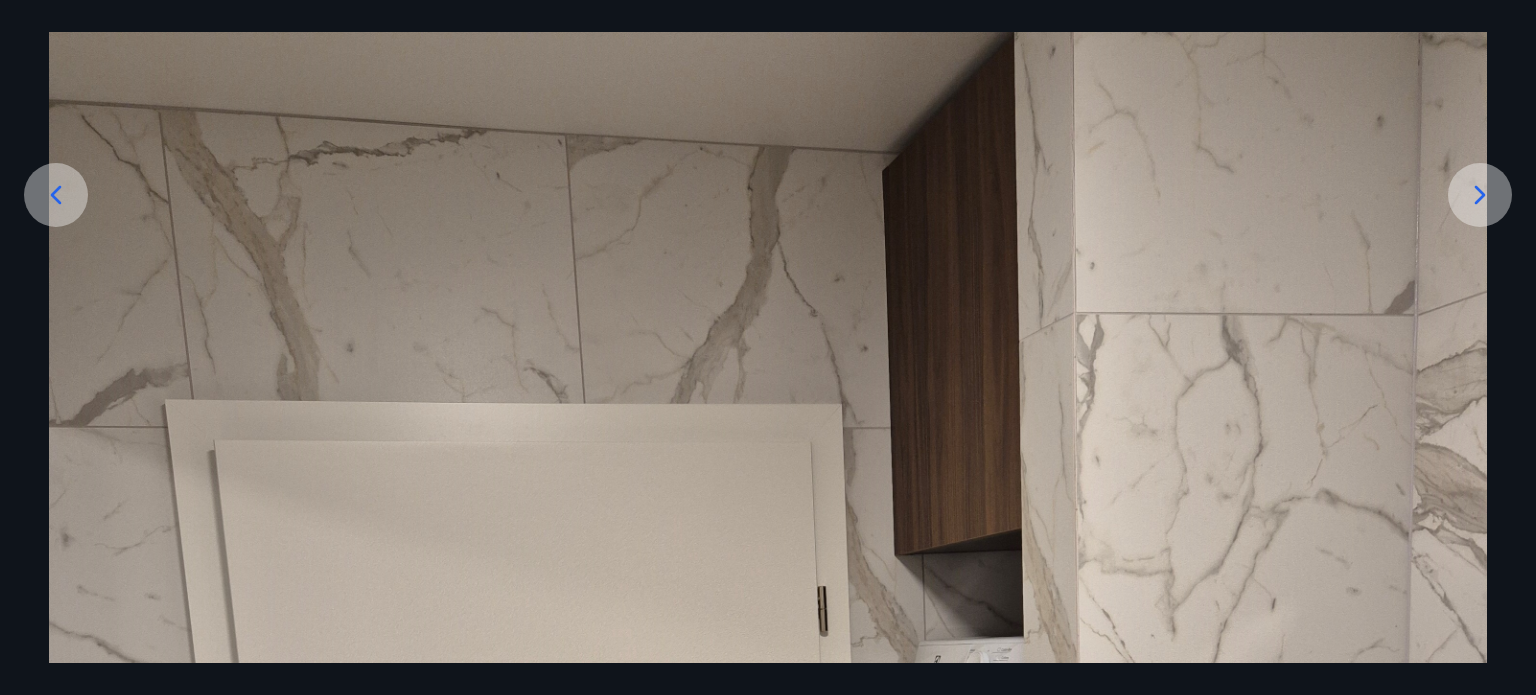 click at bounding box center [1480, 195] 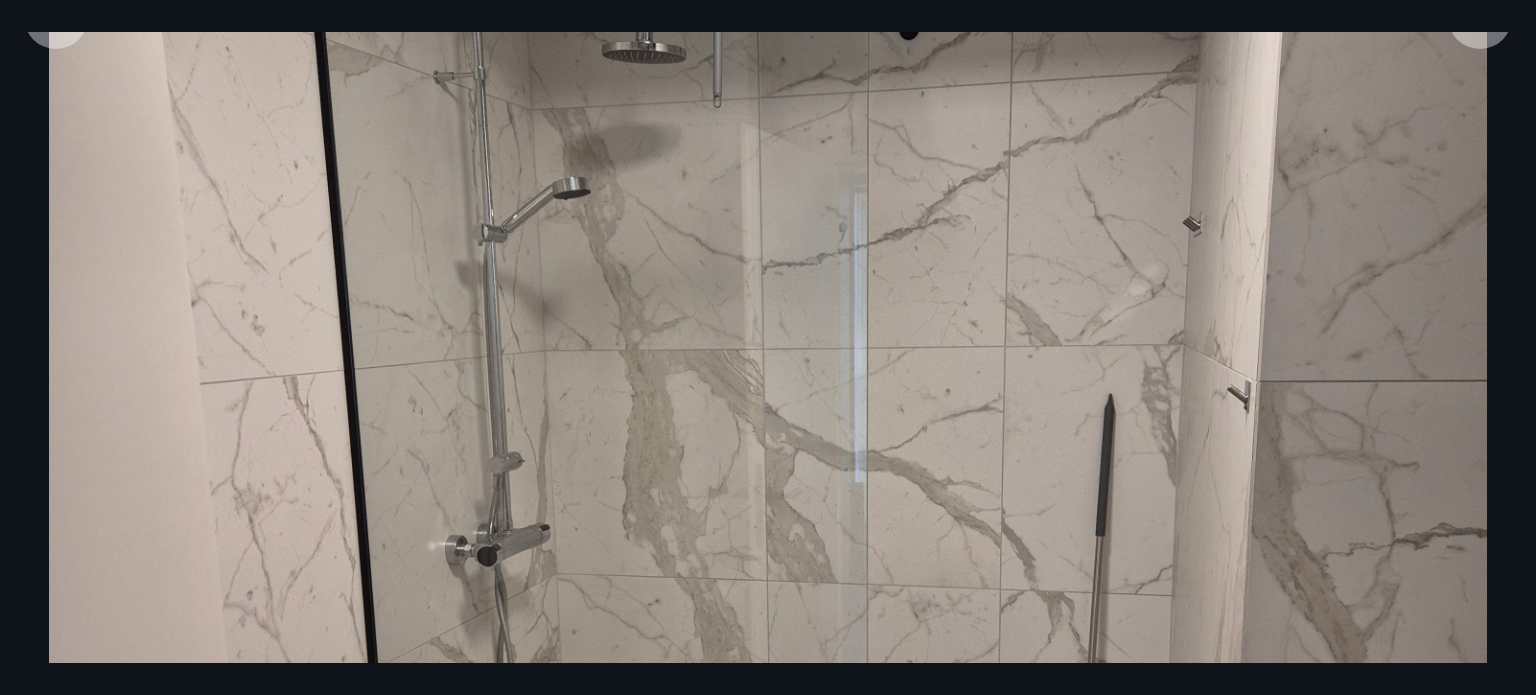 scroll, scrollTop: 365, scrollLeft: 0, axis: vertical 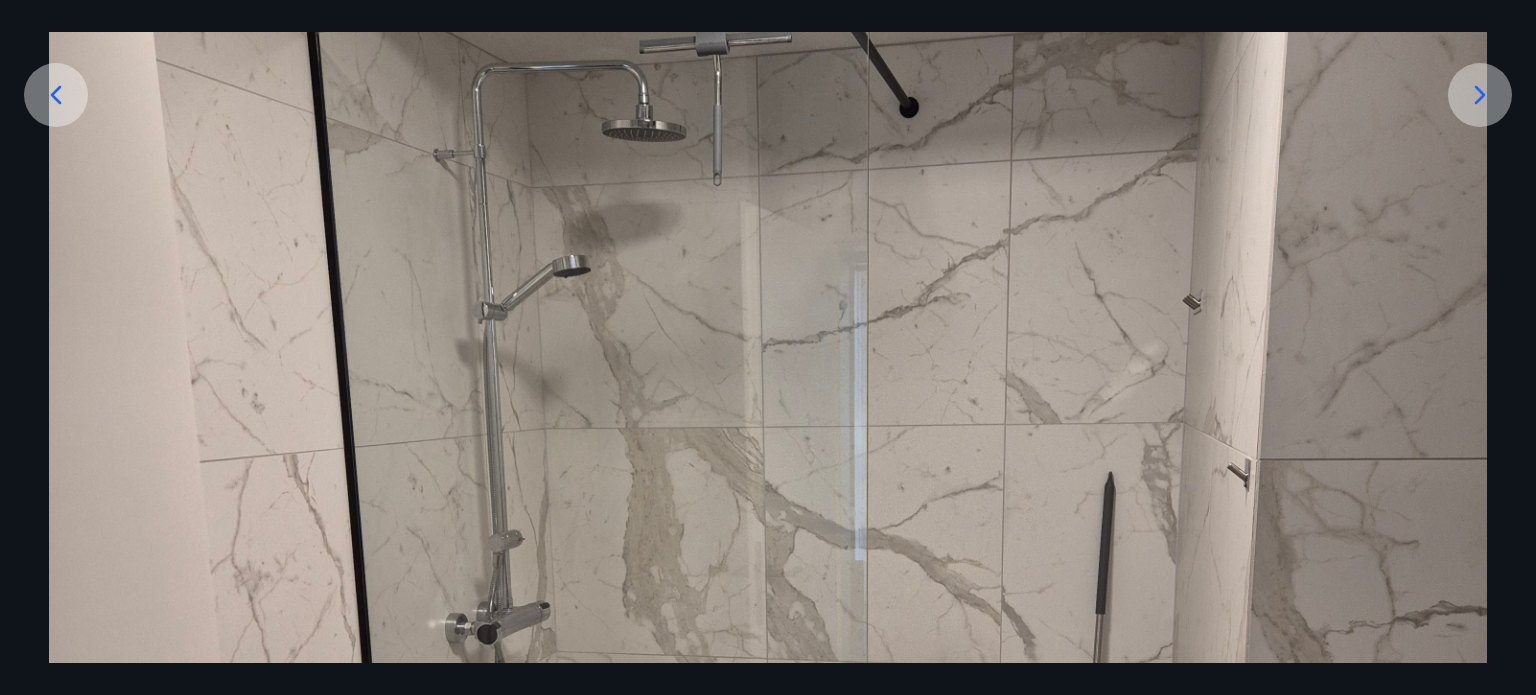 click 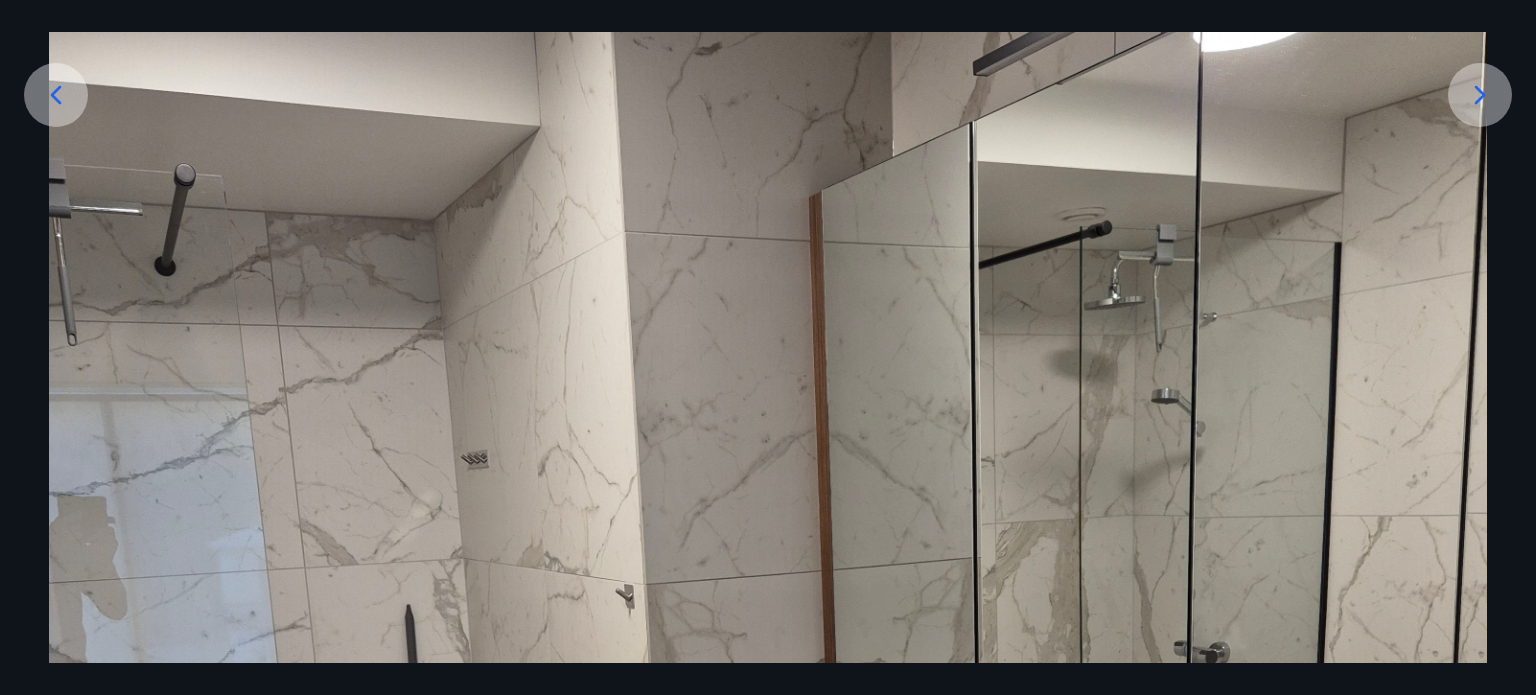 click 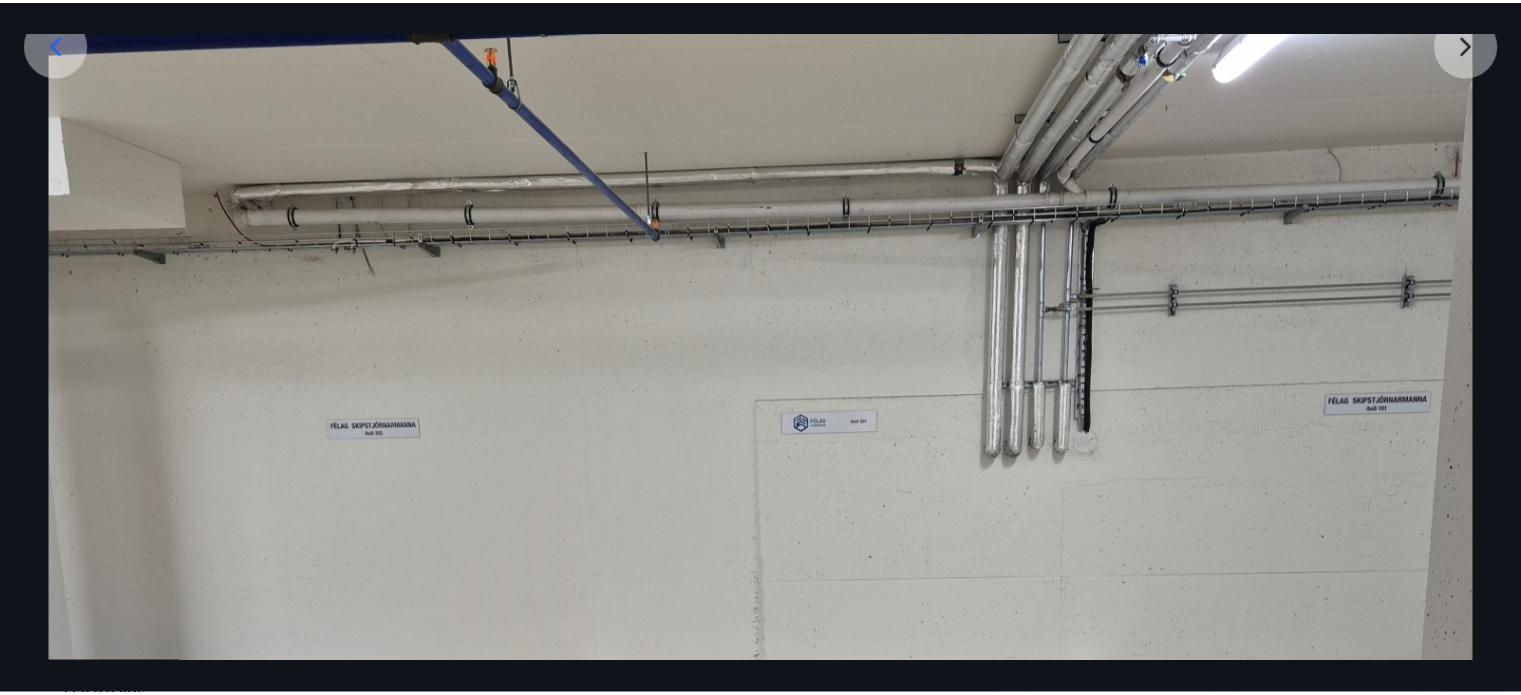 scroll, scrollTop: 365, scrollLeft: 0, axis: vertical 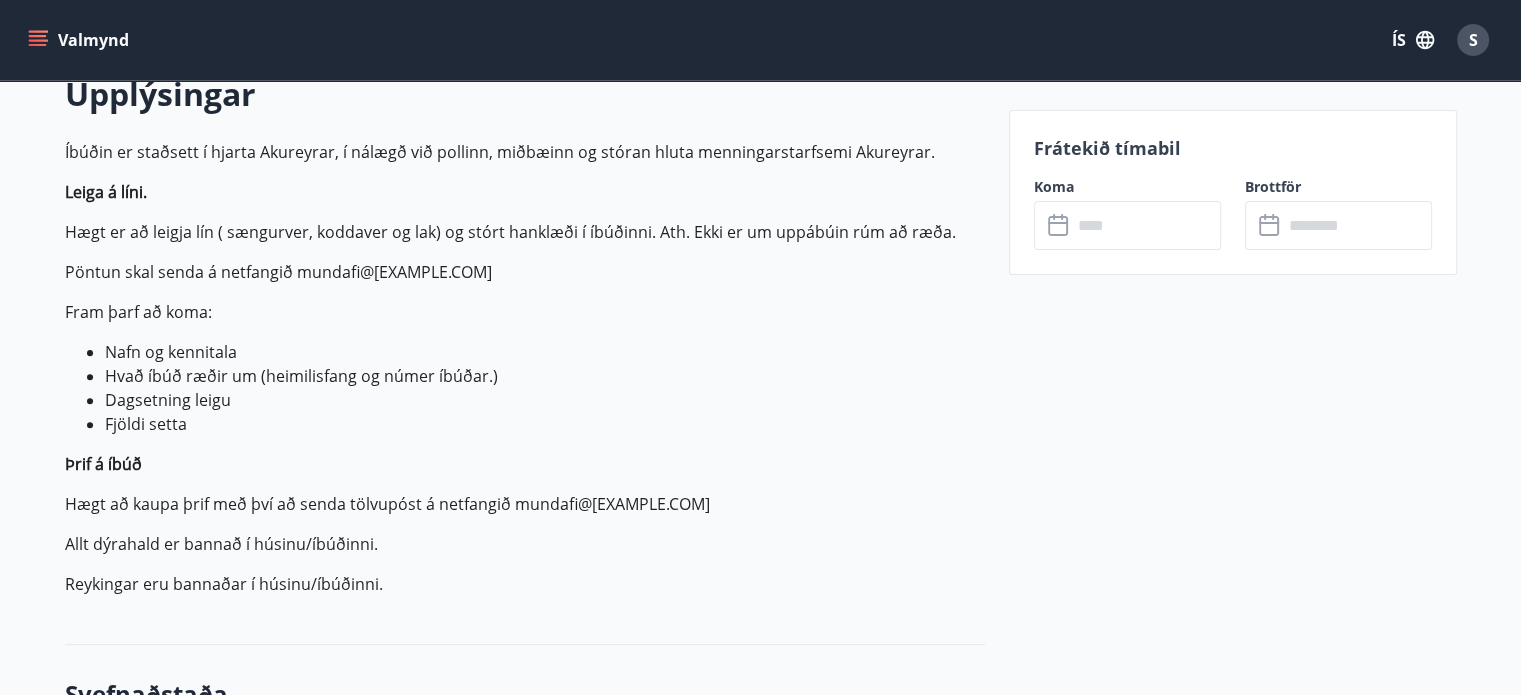click at bounding box center [1146, 225] 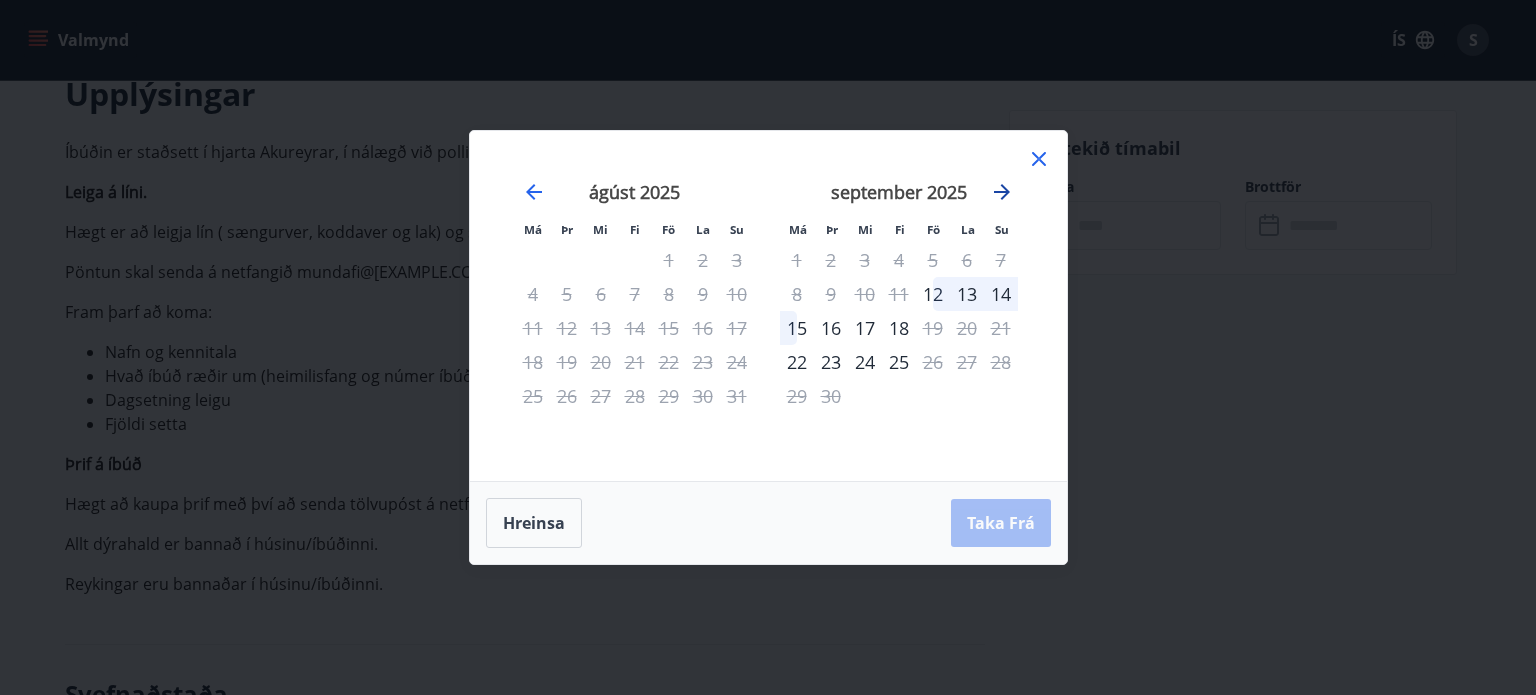 click 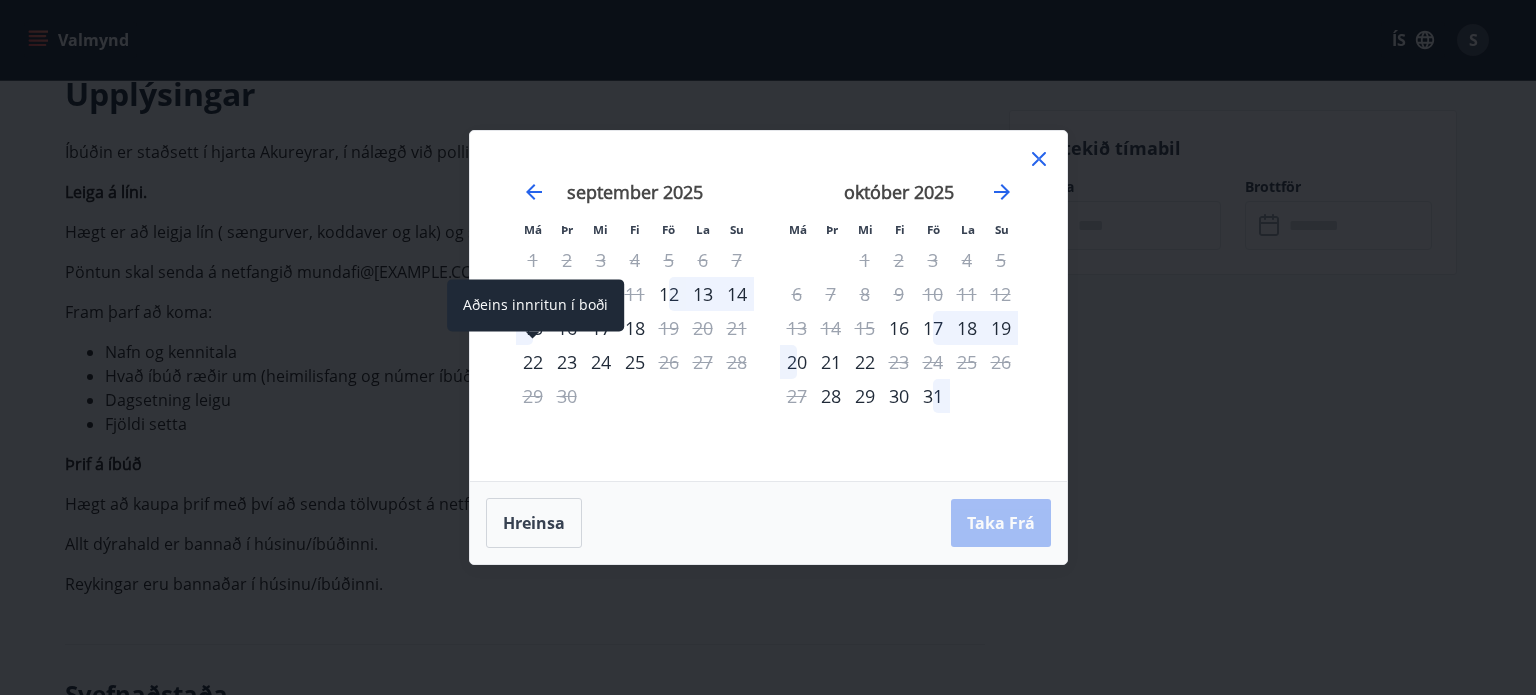click on "22" at bounding box center (533, 362) 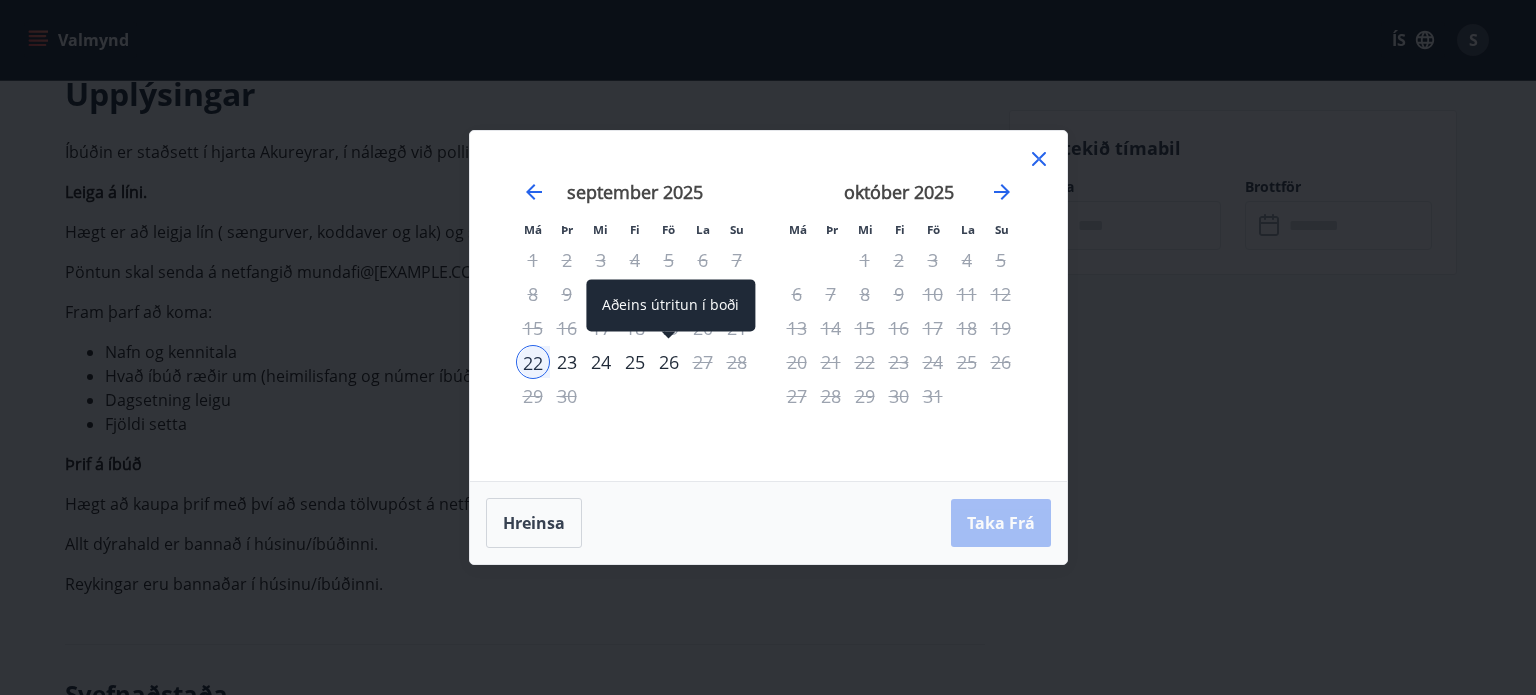 click on "26" at bounding box center [669, 362] 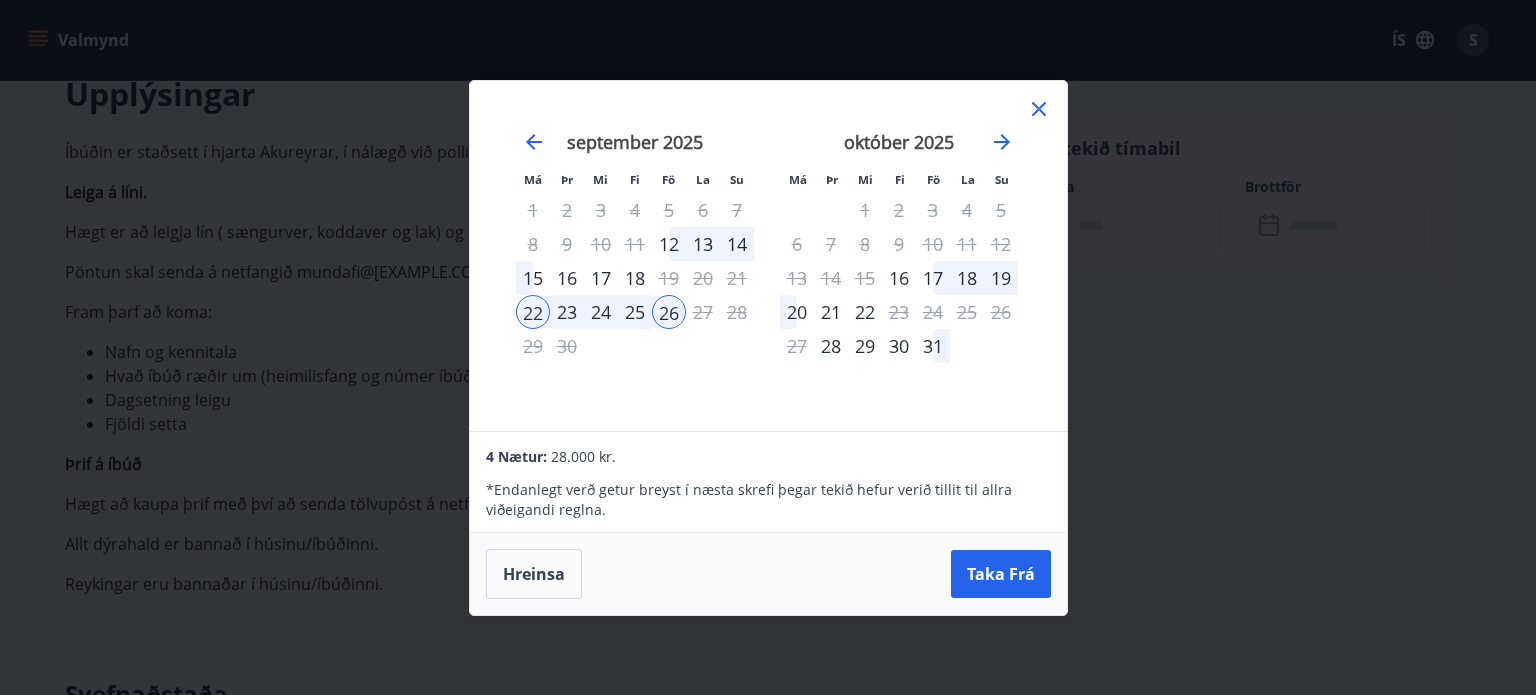 click 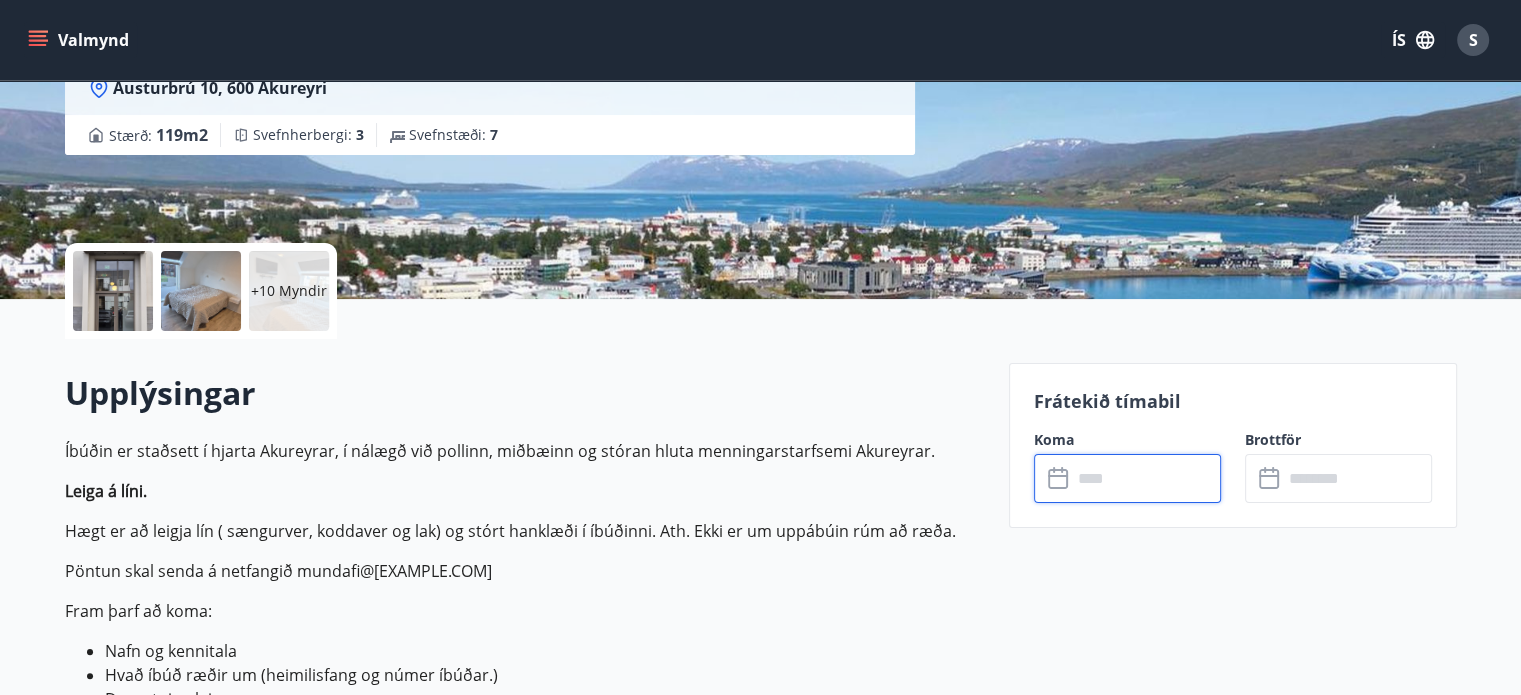 scroll, scrollTop: 300, scrollLeft: 0, axis: vertical 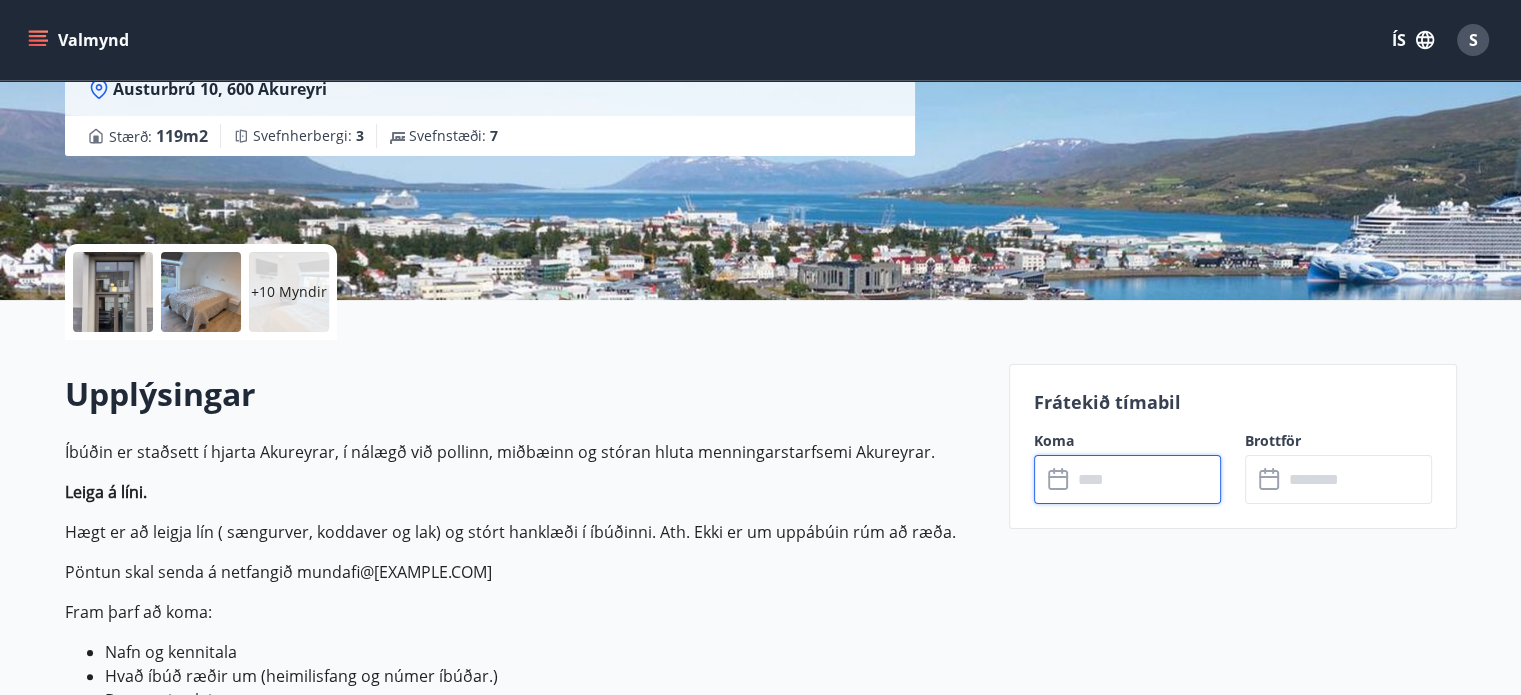 click at bounding box center (1146, 479) 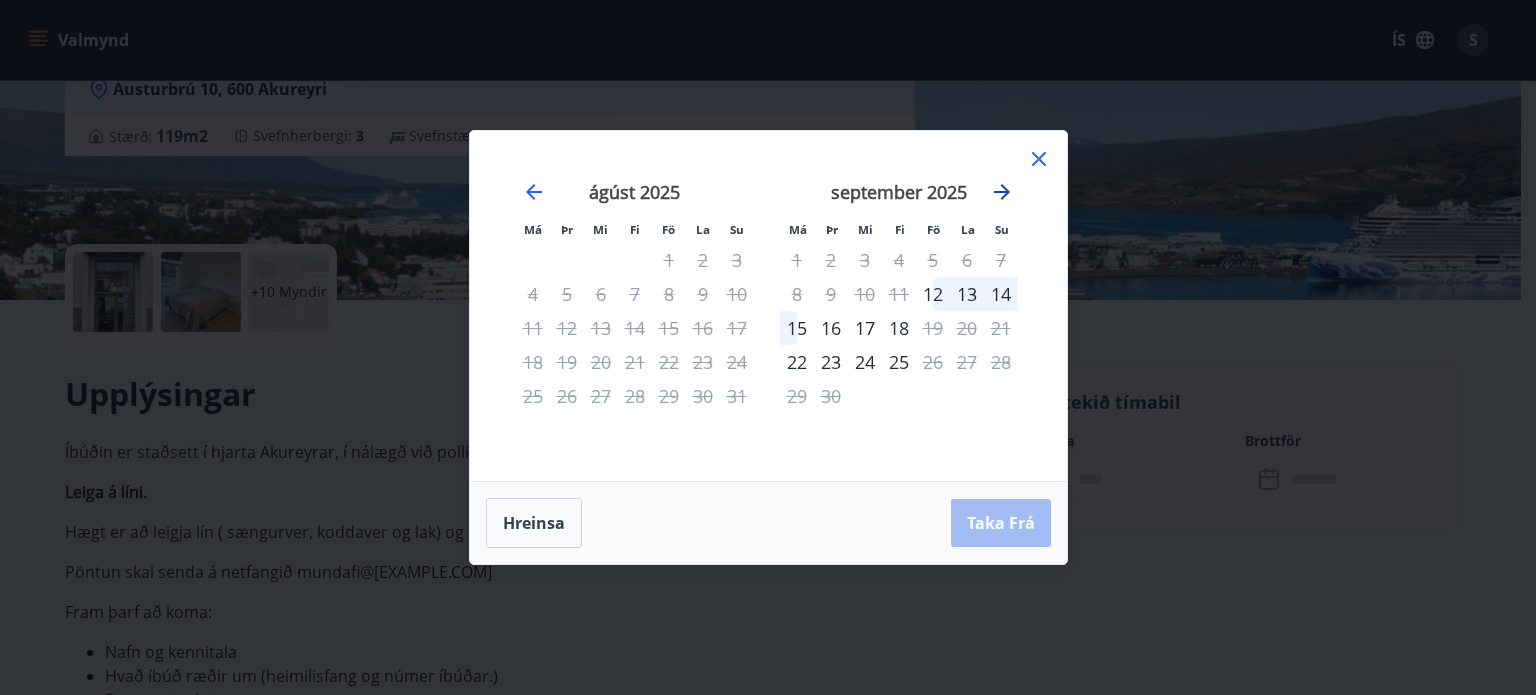 click 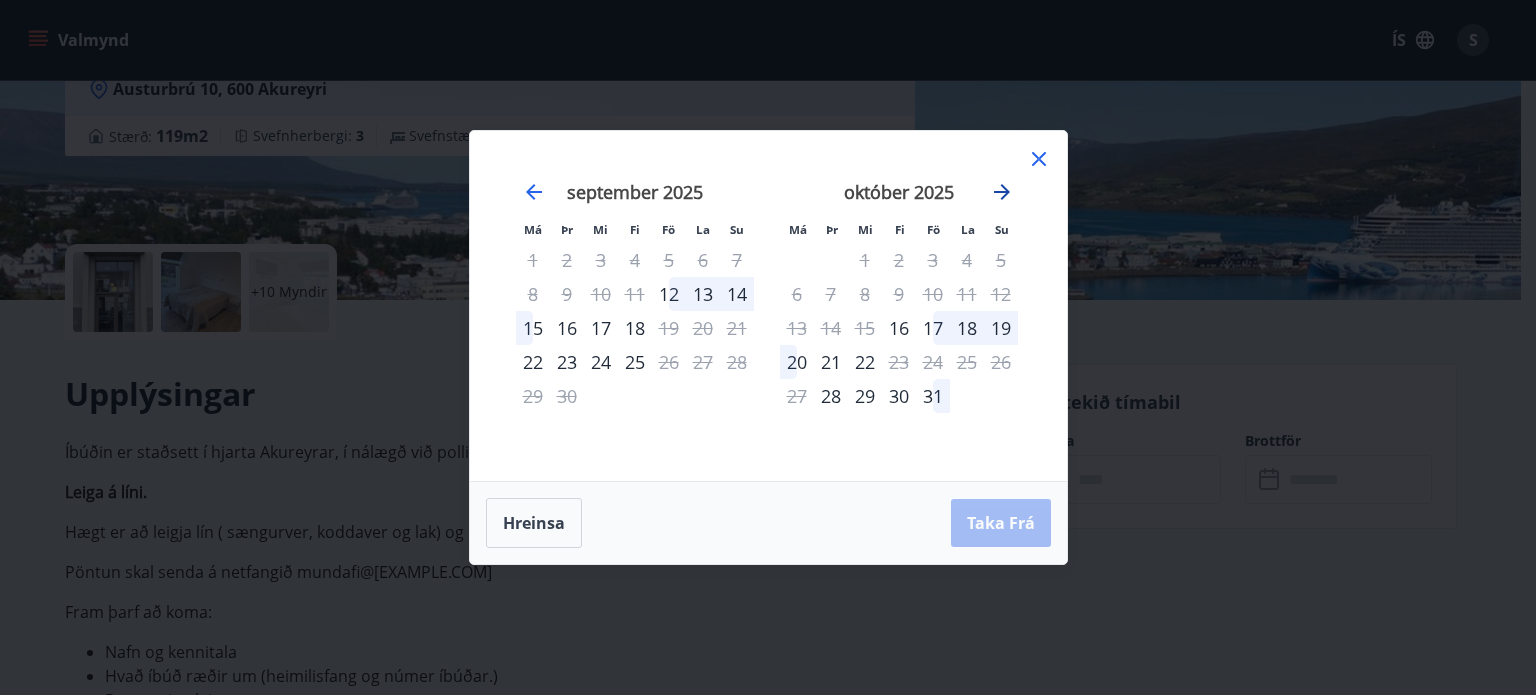 click 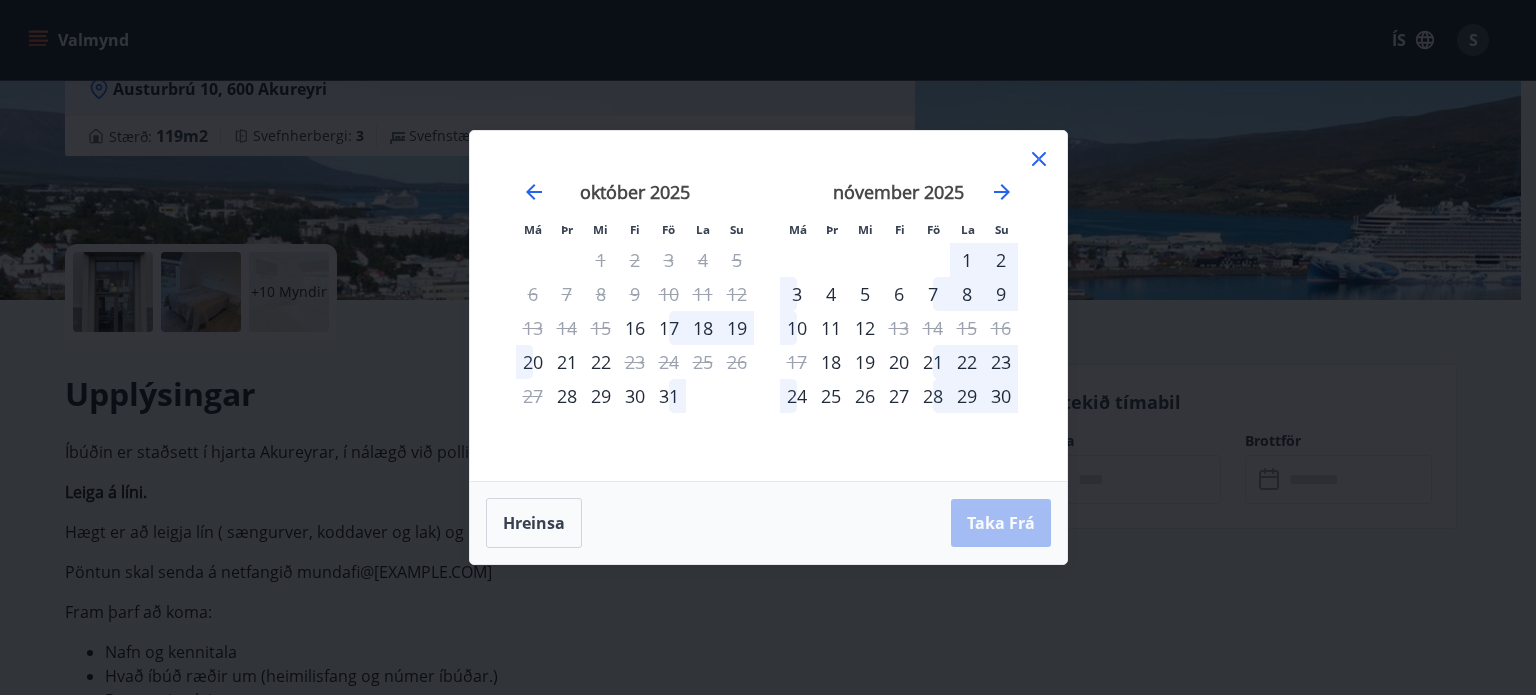 click 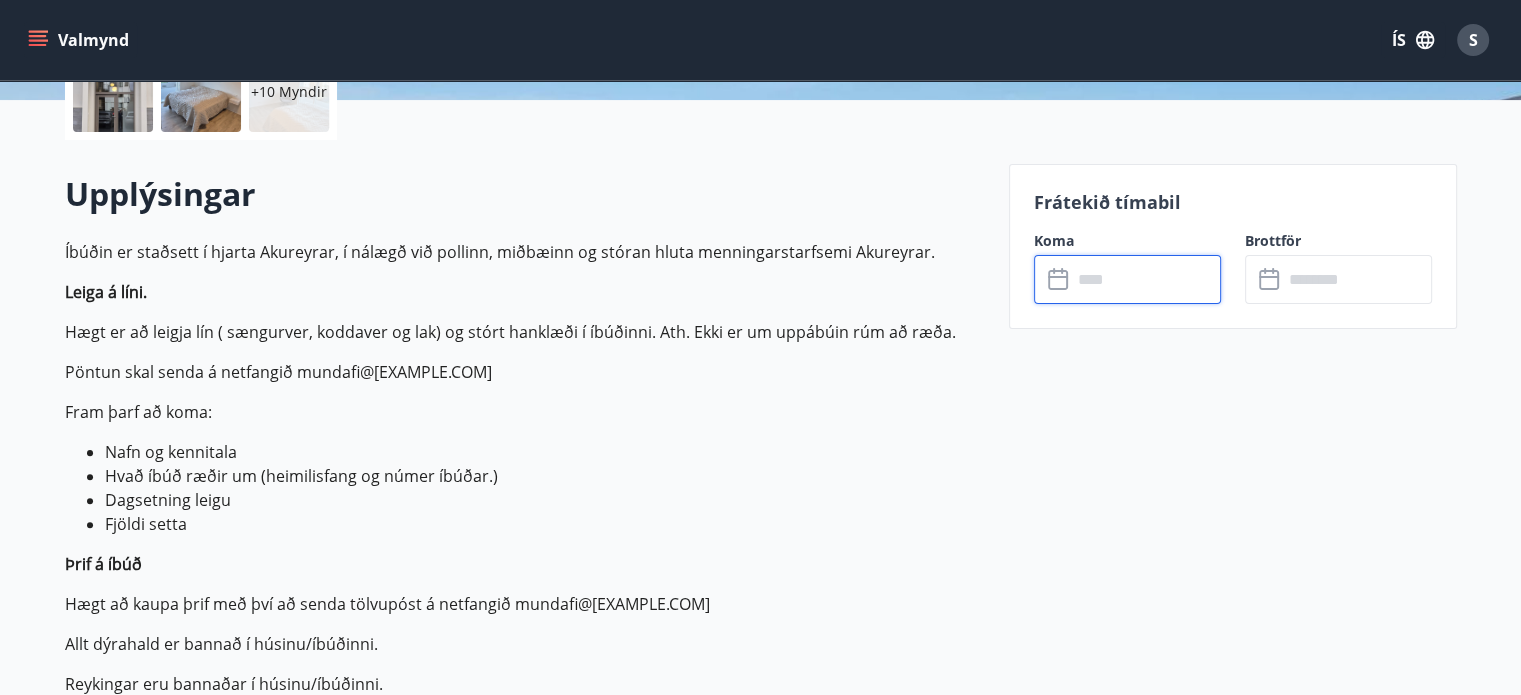 scroll, scrollTop: 0, scrollLeft: 0, axis: both 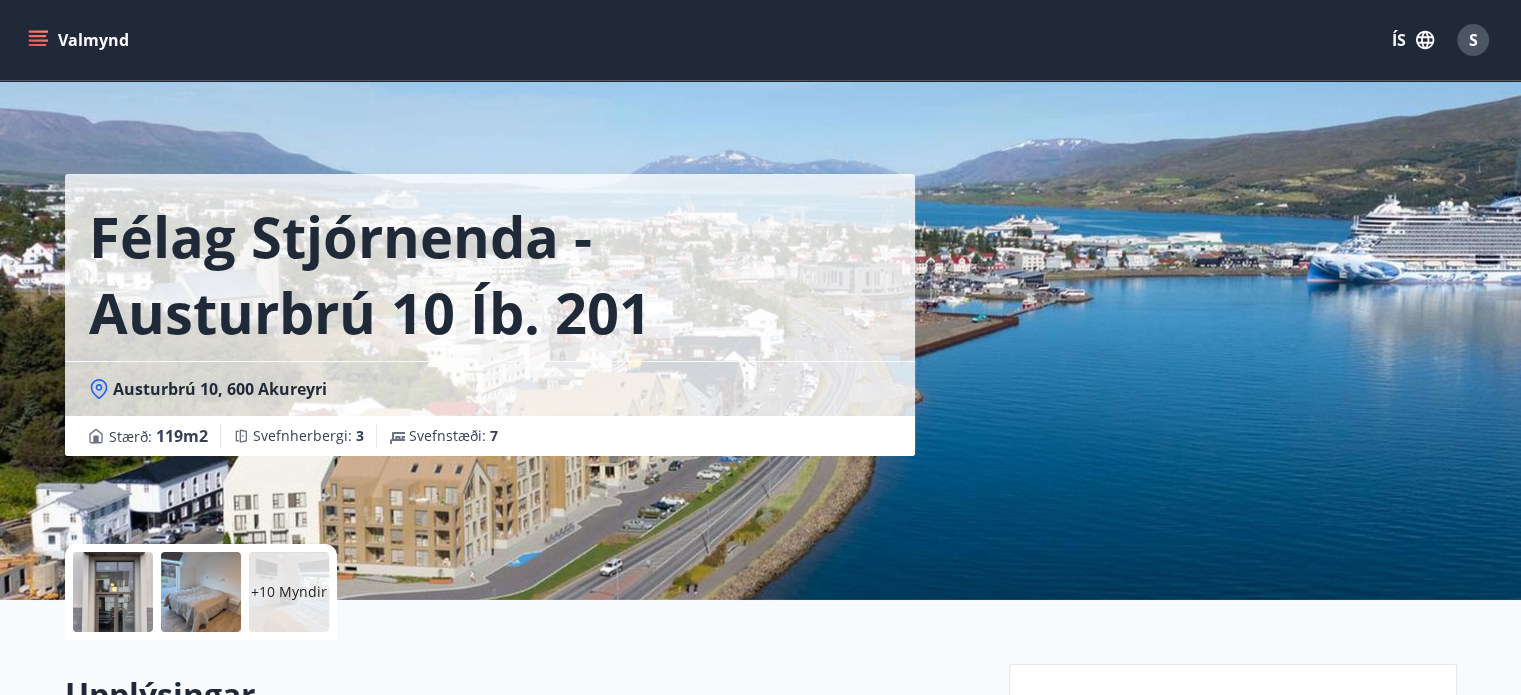 click 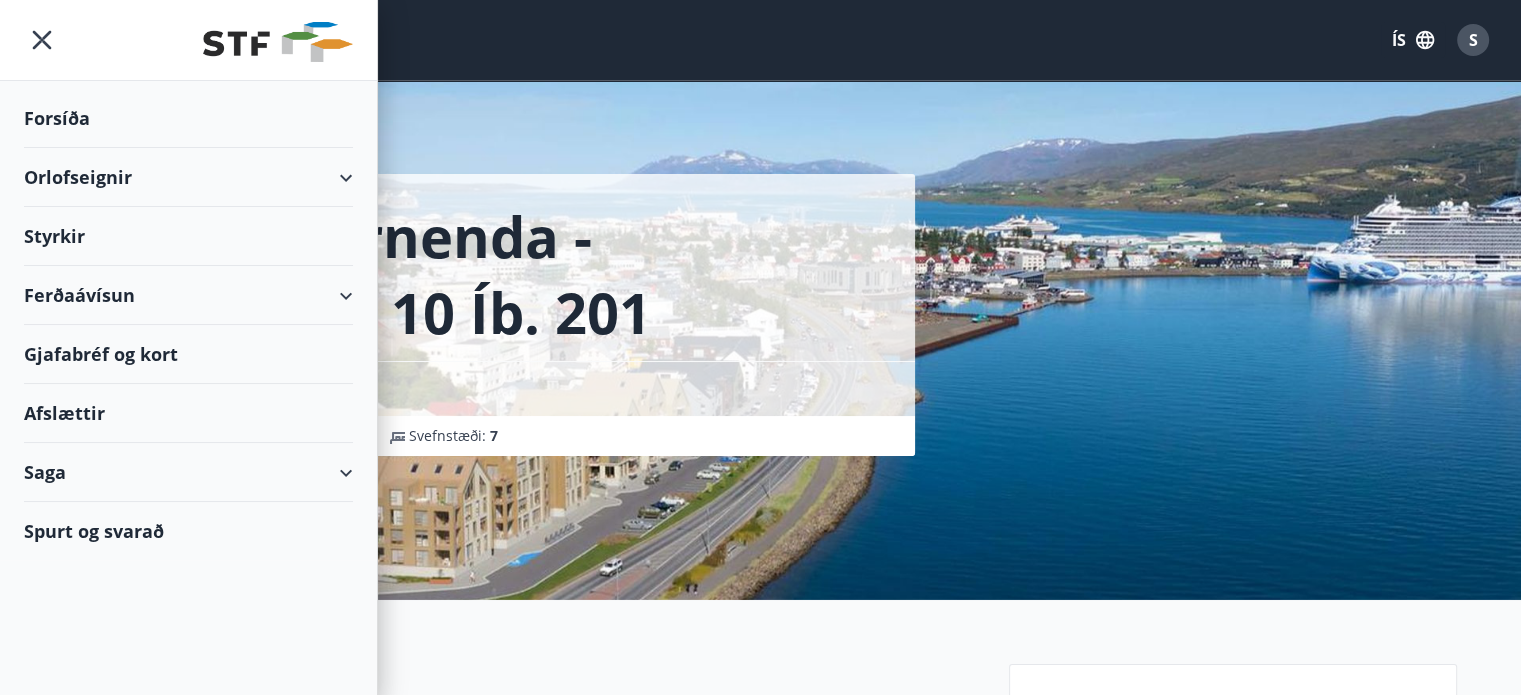 click on "Orlofseignir" at bounding box center (188, 177) 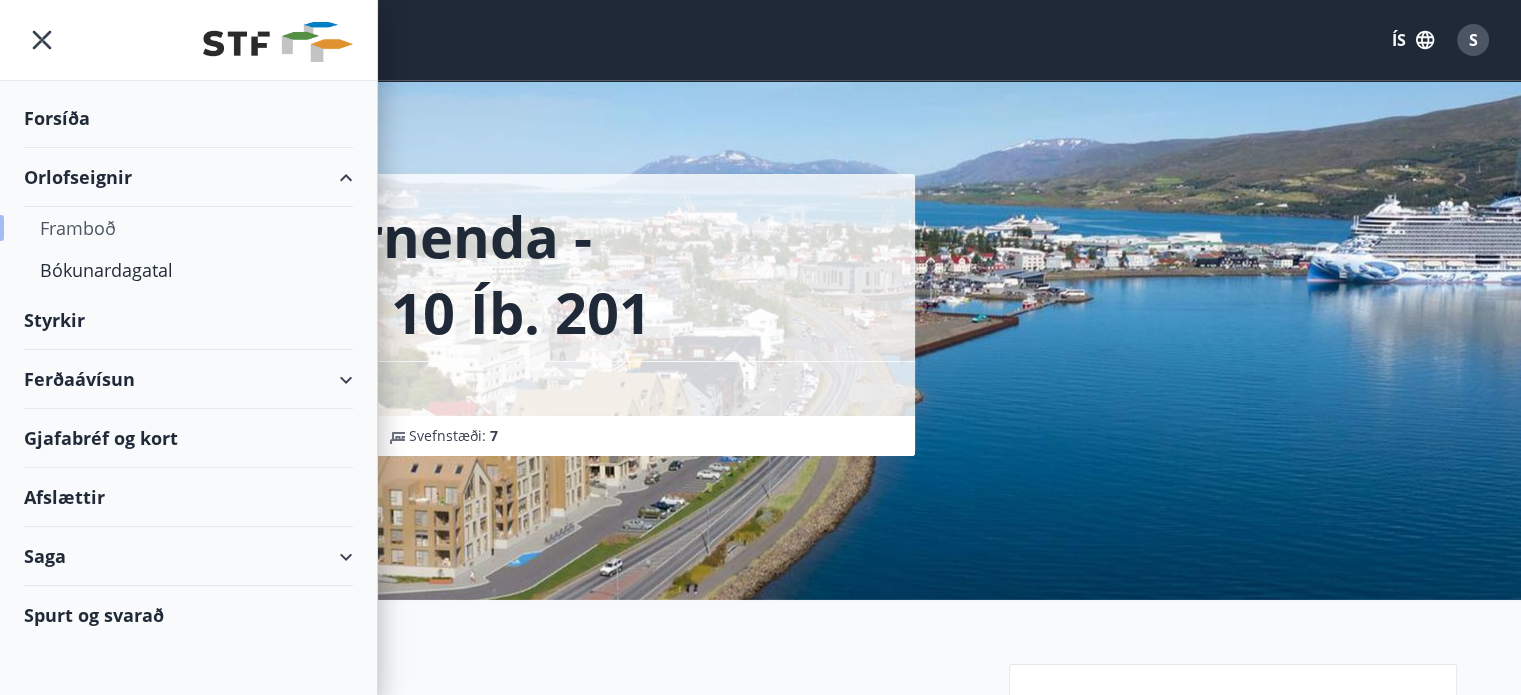 click on "Framboð" at bounding box center (188, 228) 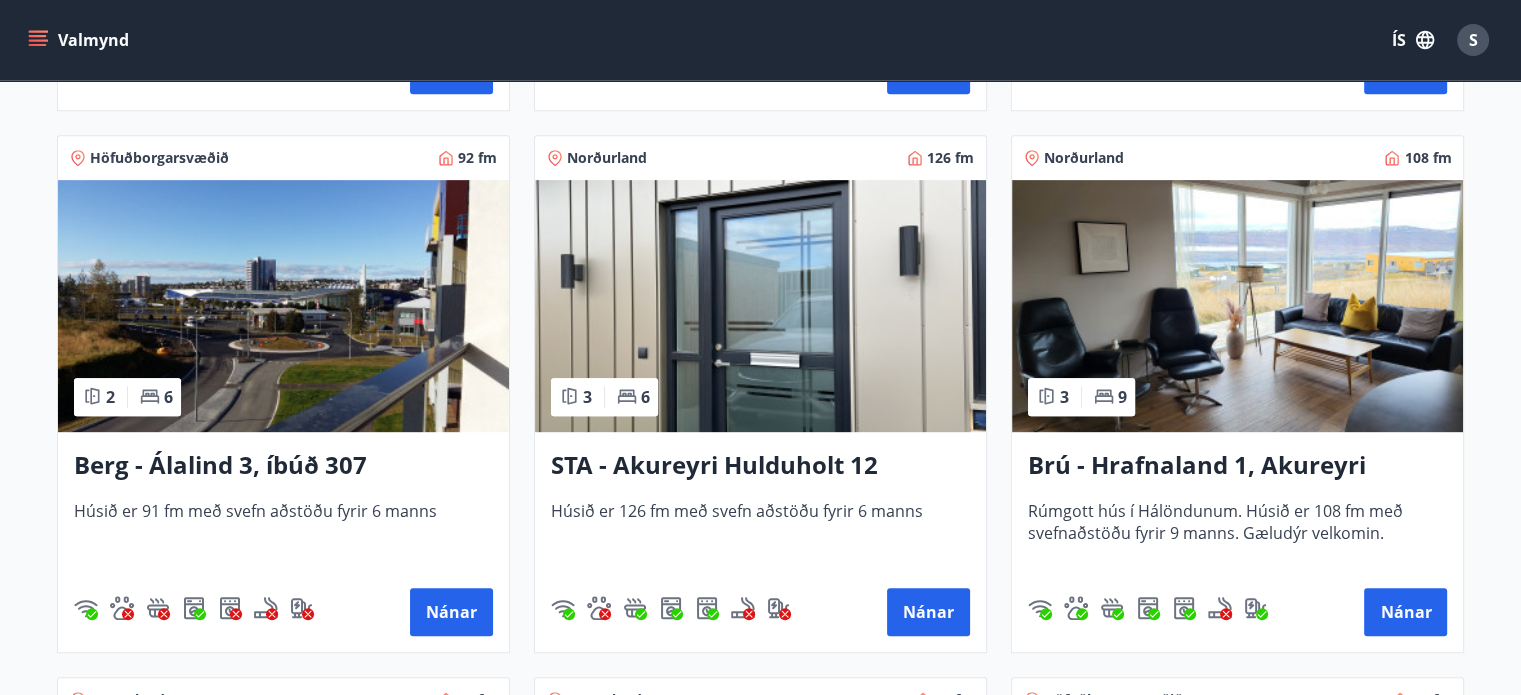 scroll, scrollTop: 900, scrollLeft: 0, axis: vertical 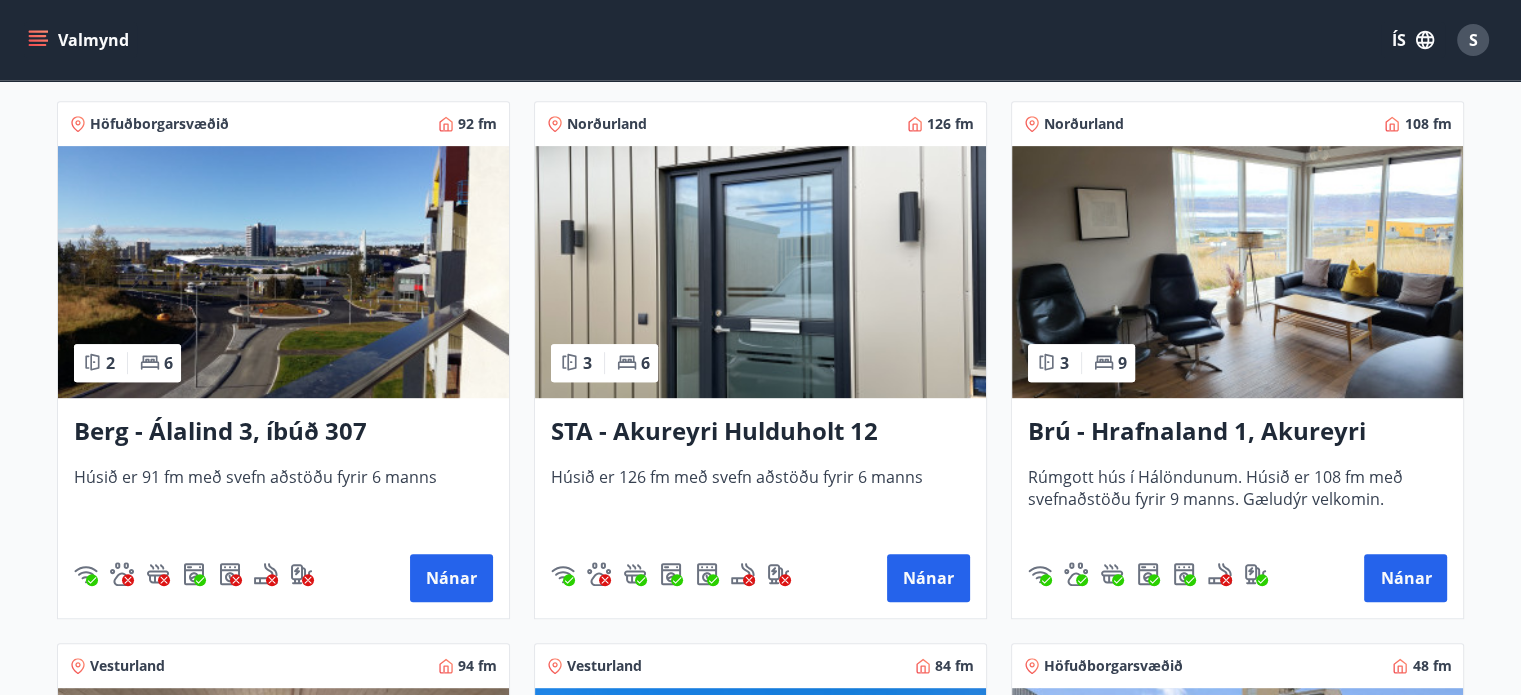 click on "STA - Akureyri Hulduholt 12" at bounding box center (760, 432) 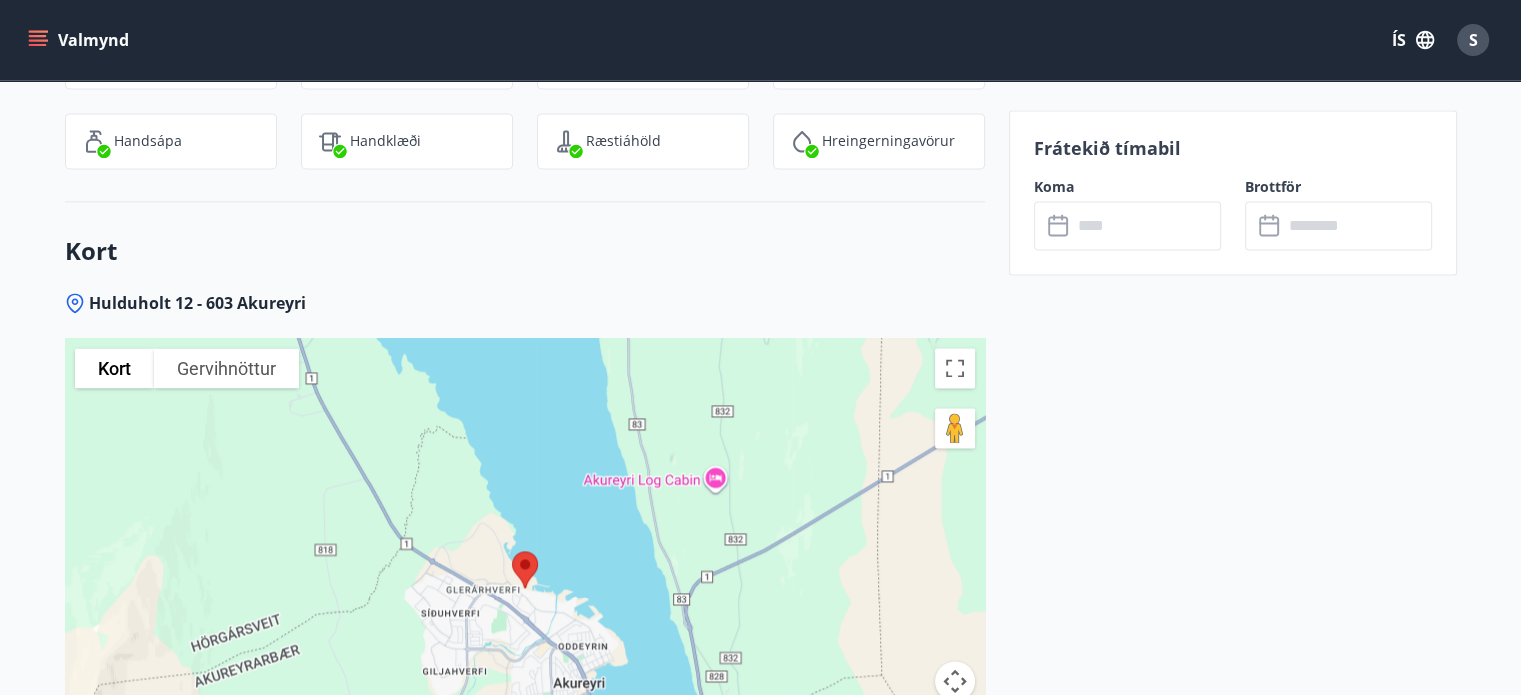 scroll, scrollTop: 2900, scrollLeft: 0, axis: vertical 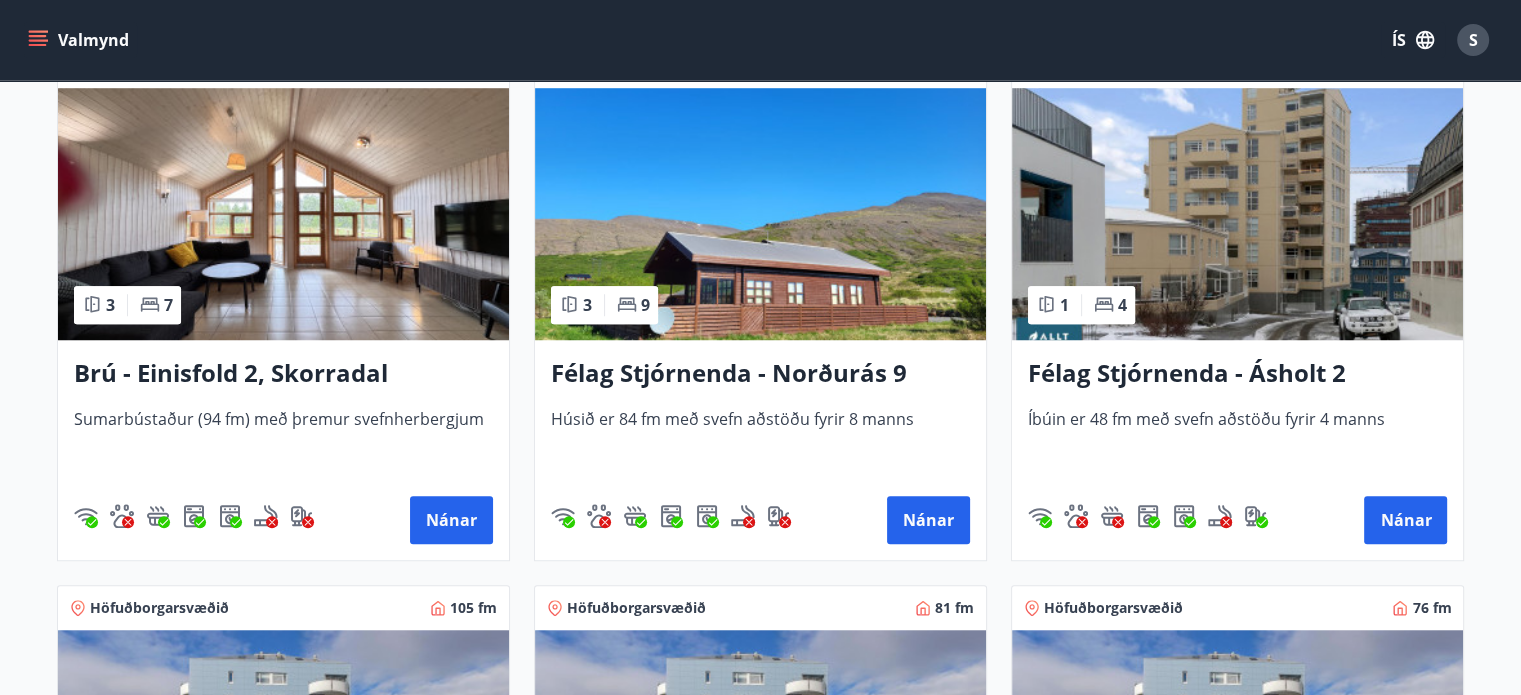 click on "Brú - Einisfold 2, Skorradal" at bounding box center (283, 374) 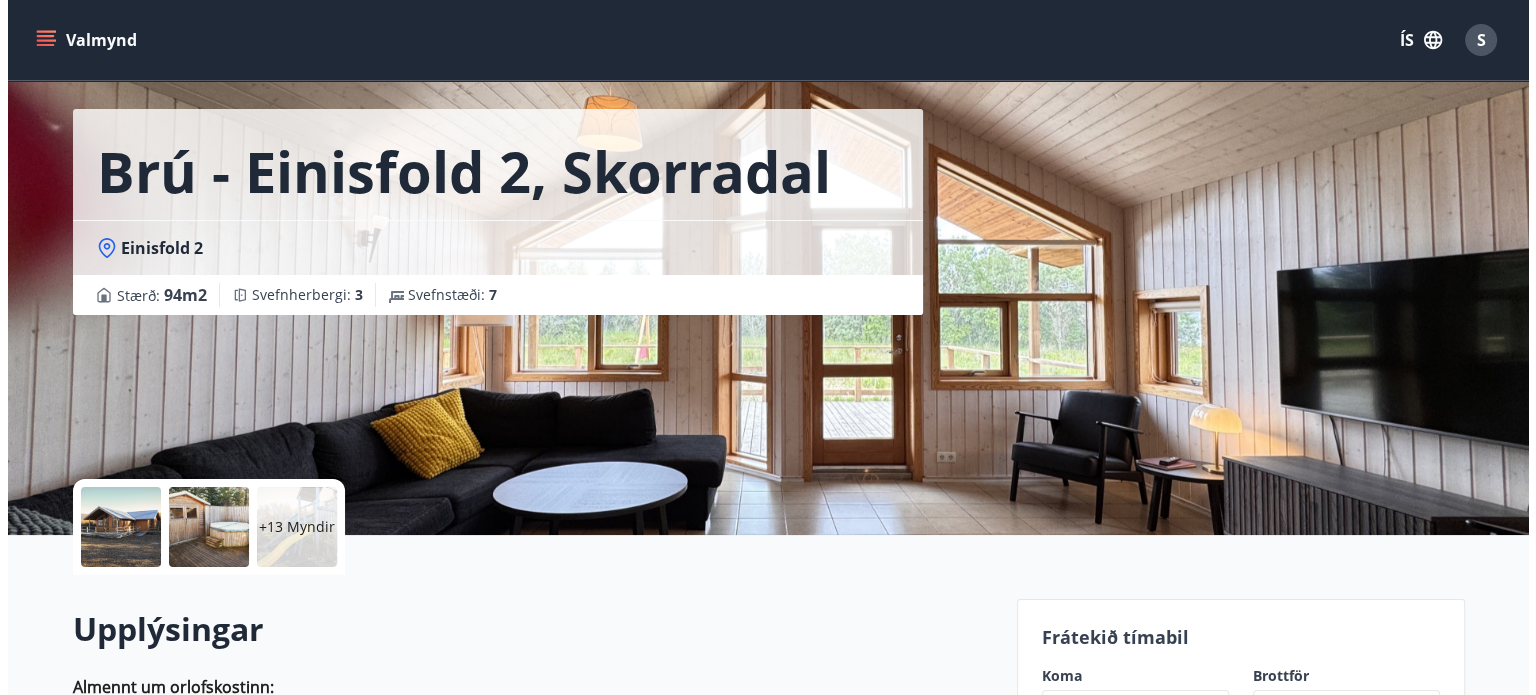 scroll, scrollTop: 100, scrollLeft: 0, axis: vertical 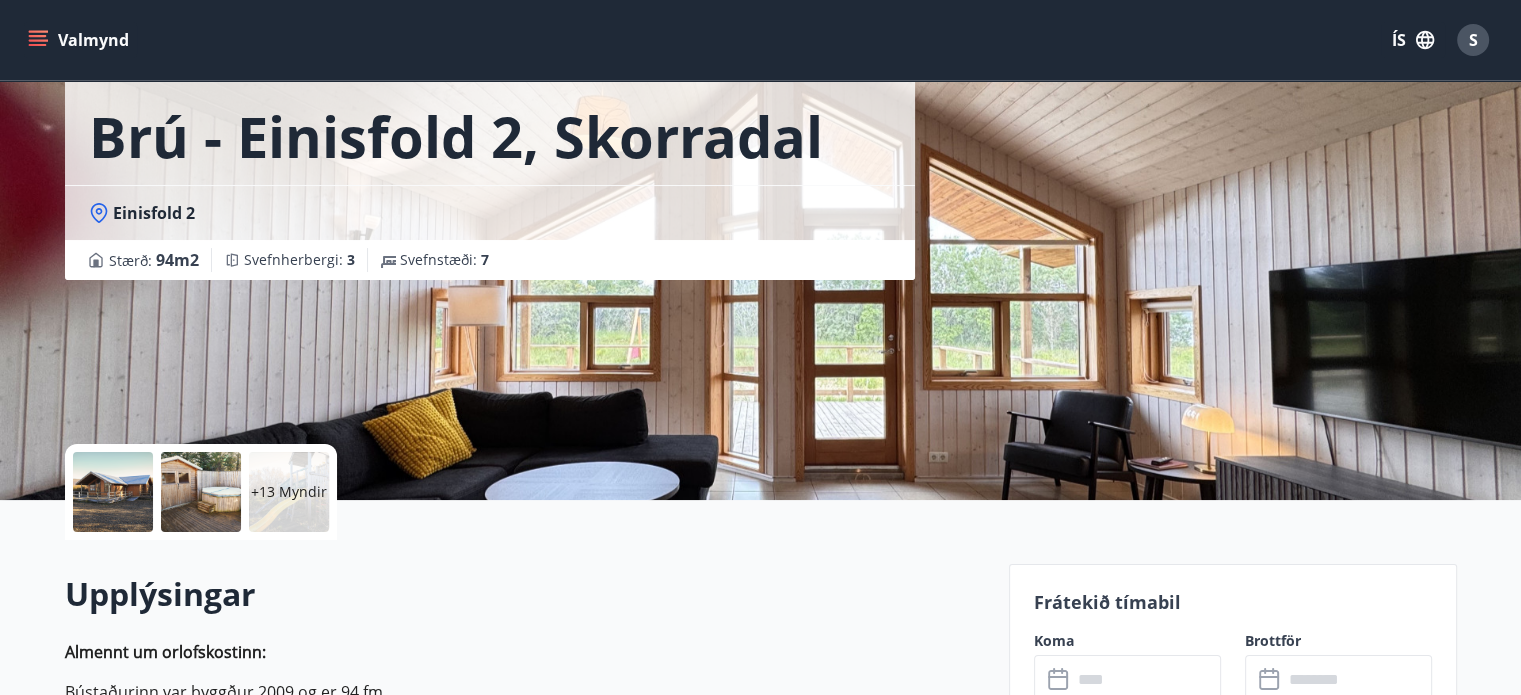 click at bounding box center (113, 492) 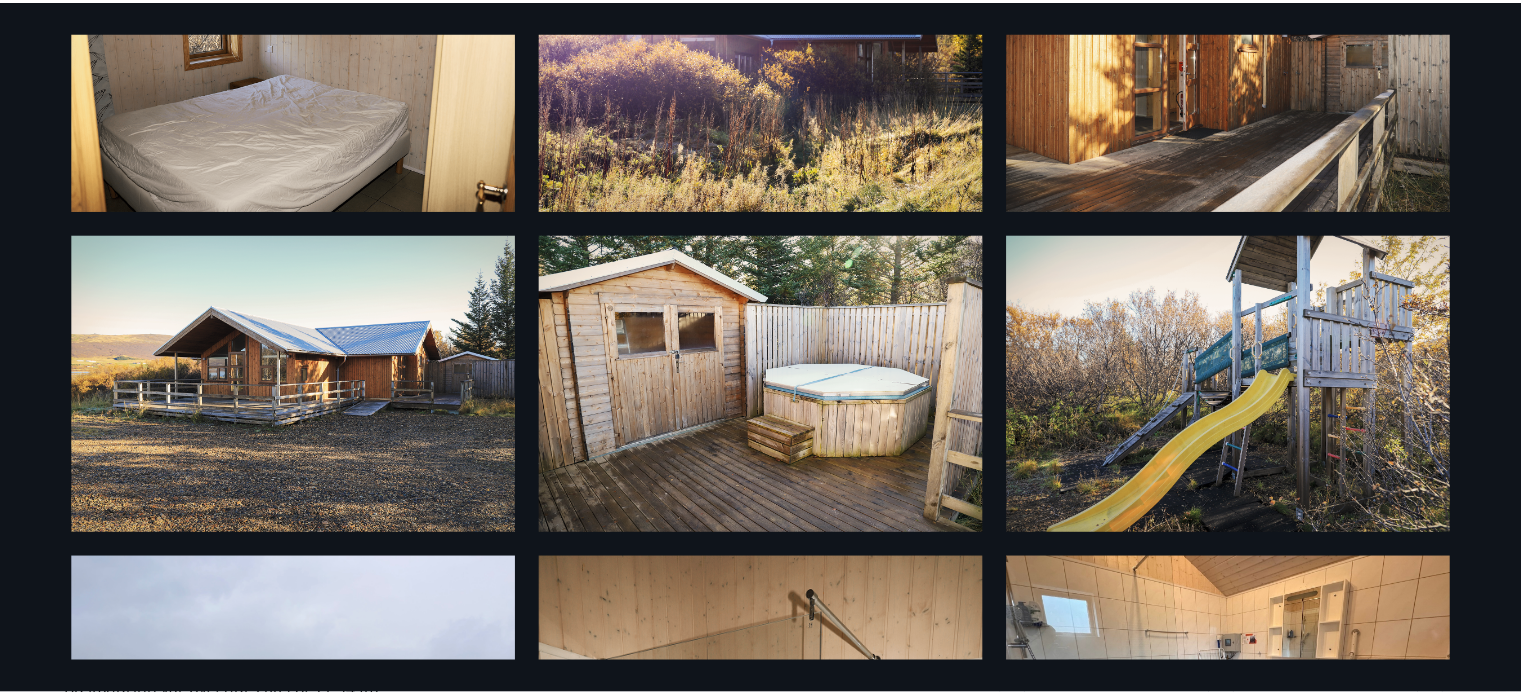 scroll, scrollTop: 0, scrollLeft: 0, axis: both 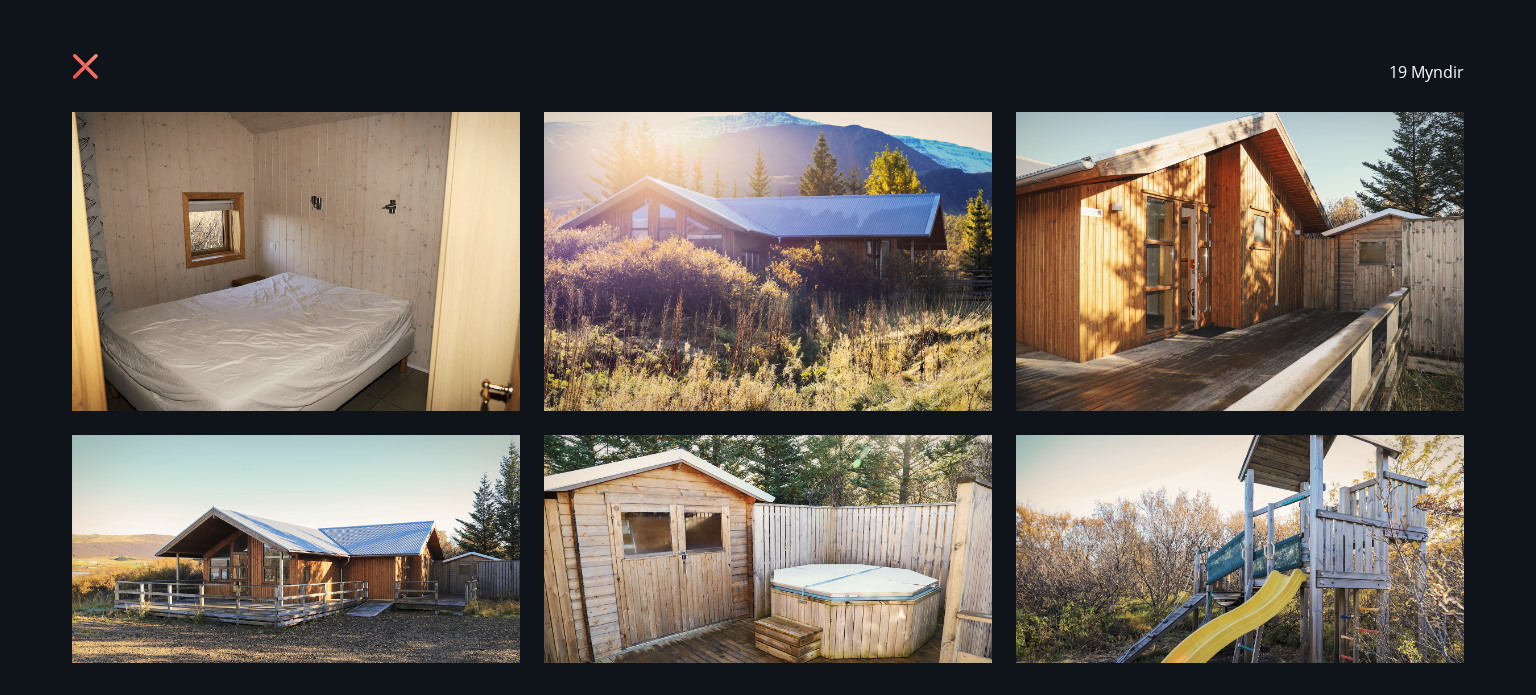 click 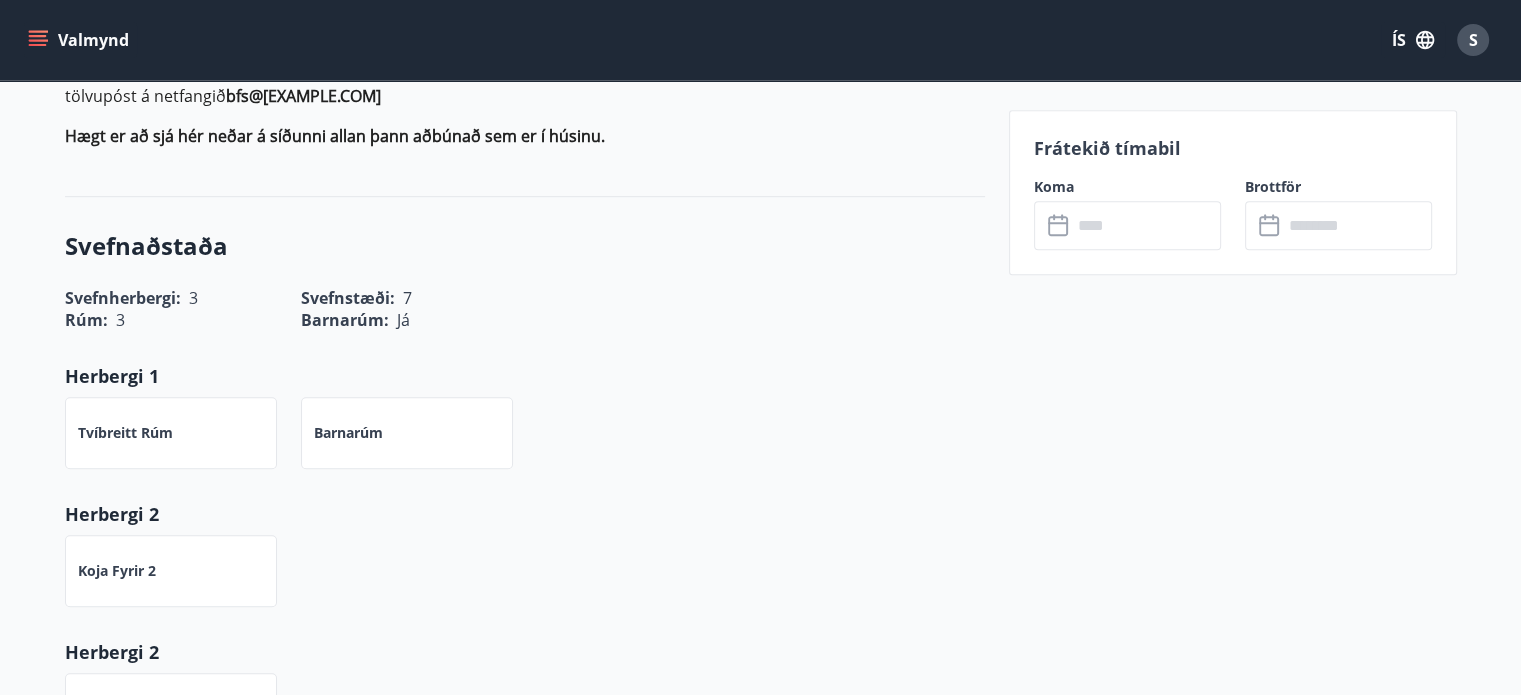 scroll, scrollTop: 800, scrollLeft: 0, axis: vertical 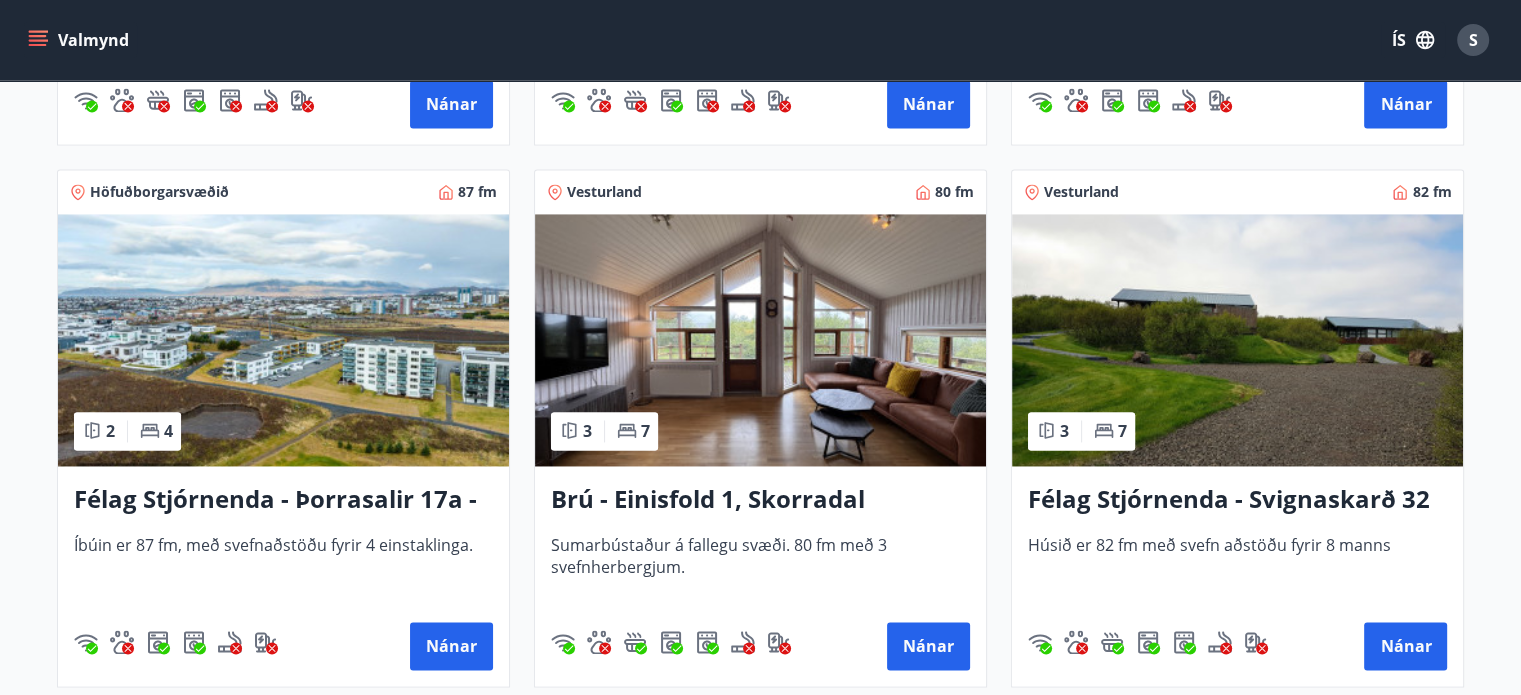 click on "Brú - Einisfold 1, Skorradal" at bounding box center [760, 500] 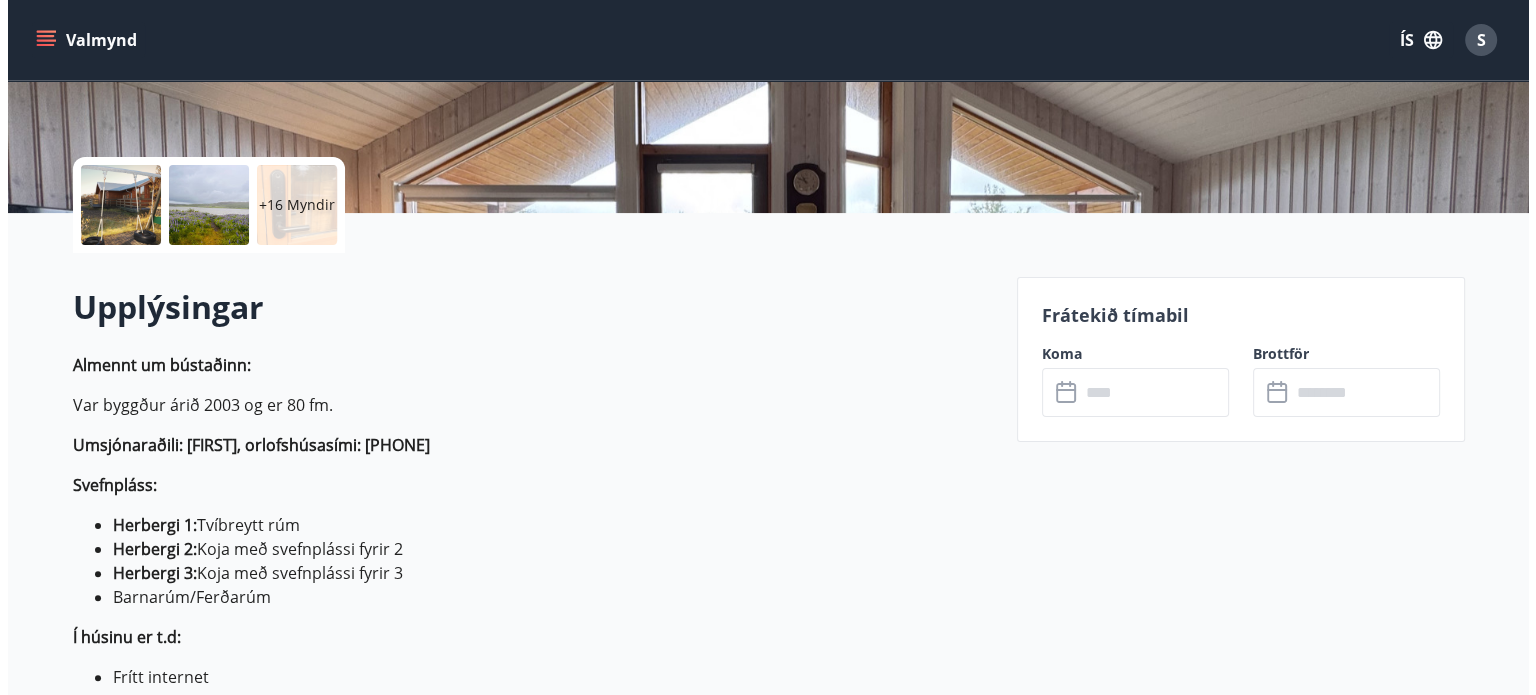 scroll, scrollTop: 100, scrollLeft: 0, axis: vertical 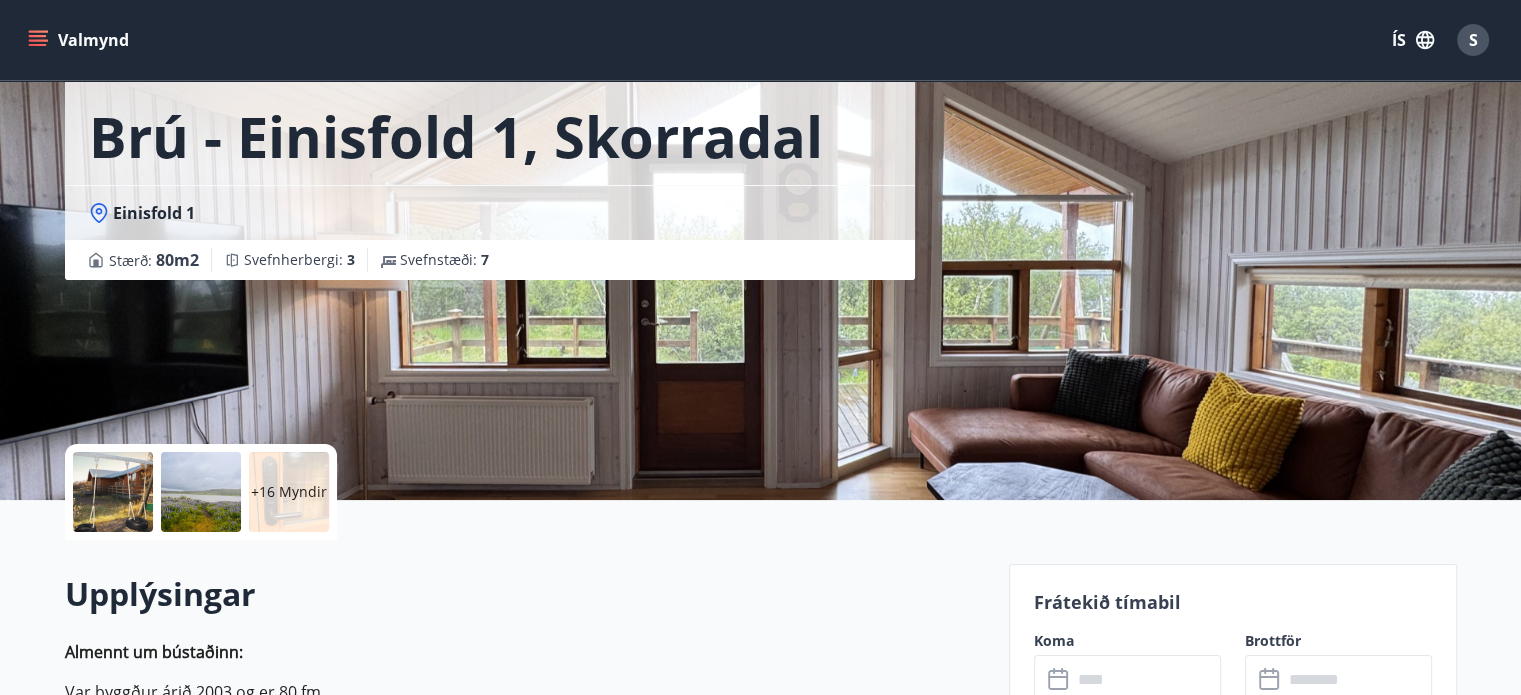 click on "+16 Myndir" at bounding box center [289, 492] 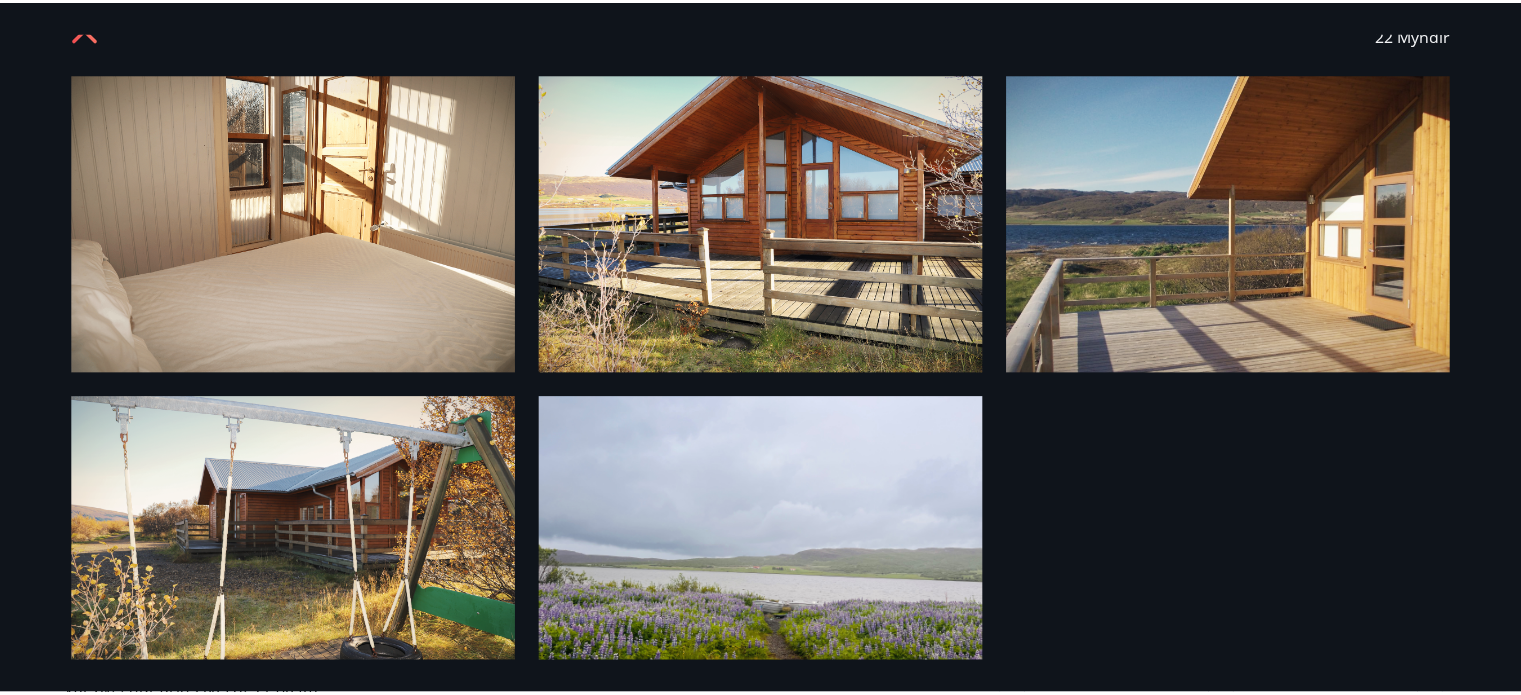 scroll, scrollTop: 0, scrollLeft: 0, axis: both 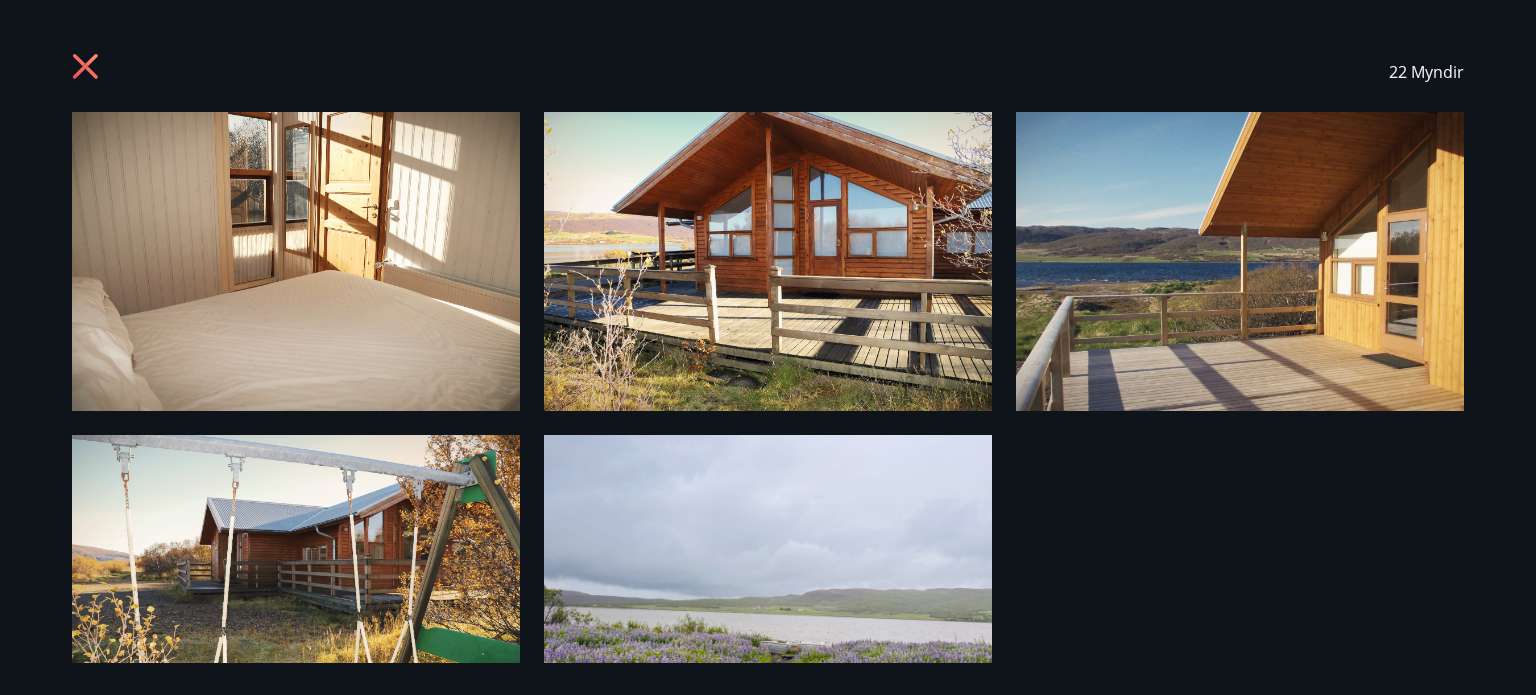 click 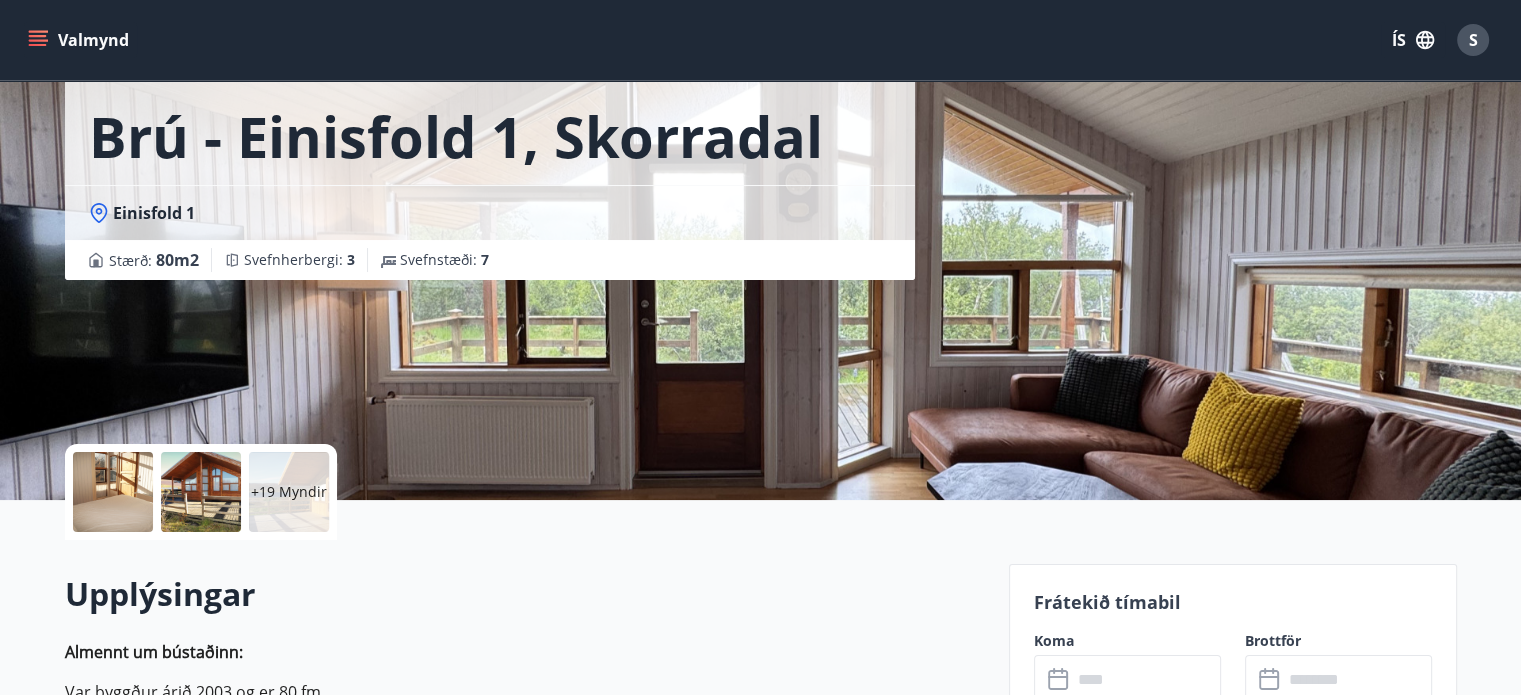 scroll, scrollTop: 0, scrollLeft: 0, axis: both 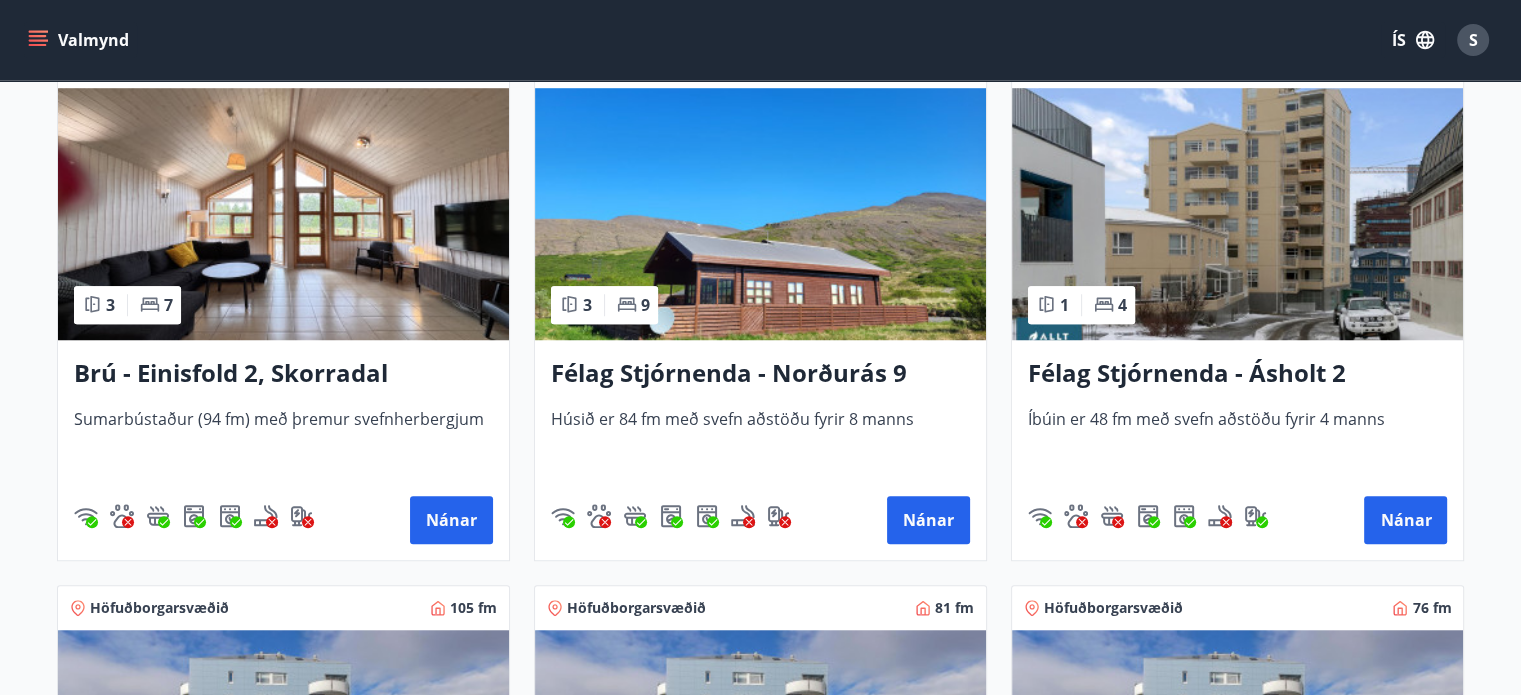 click on "Brú - Einisfold 2, Skorradal" at bounding box center [283, 374] 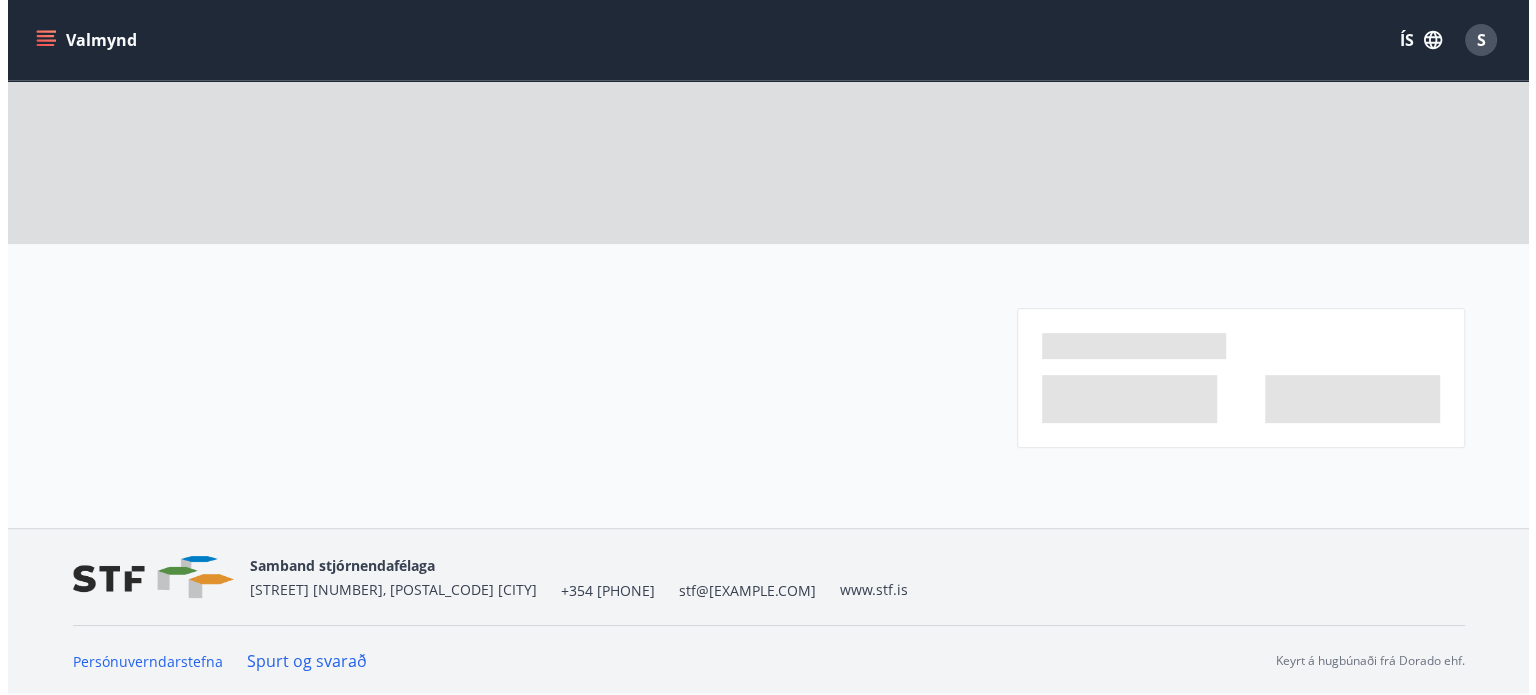 scroll, scrollTop: 0, scrollLeft: 0, axis: both 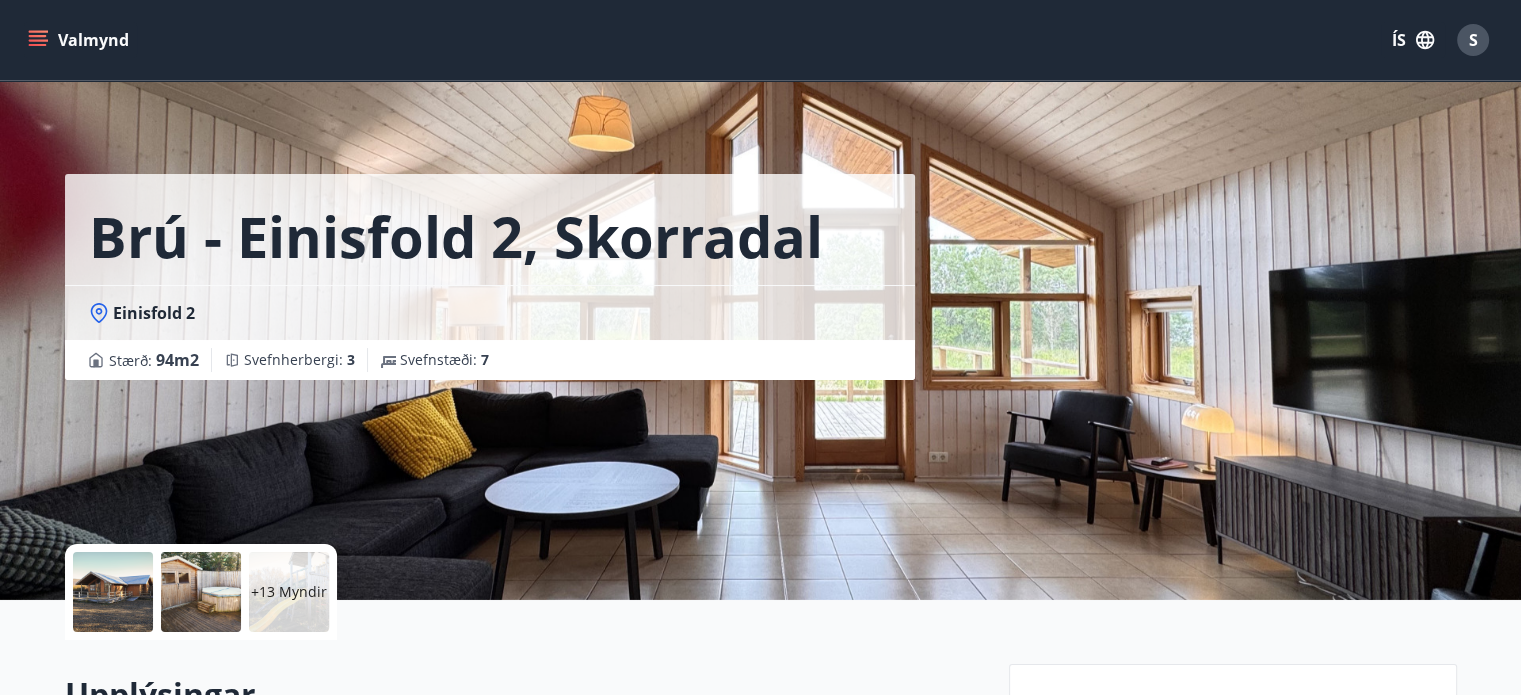 click on "+13 Myndir" at bounding box center (289, 592) 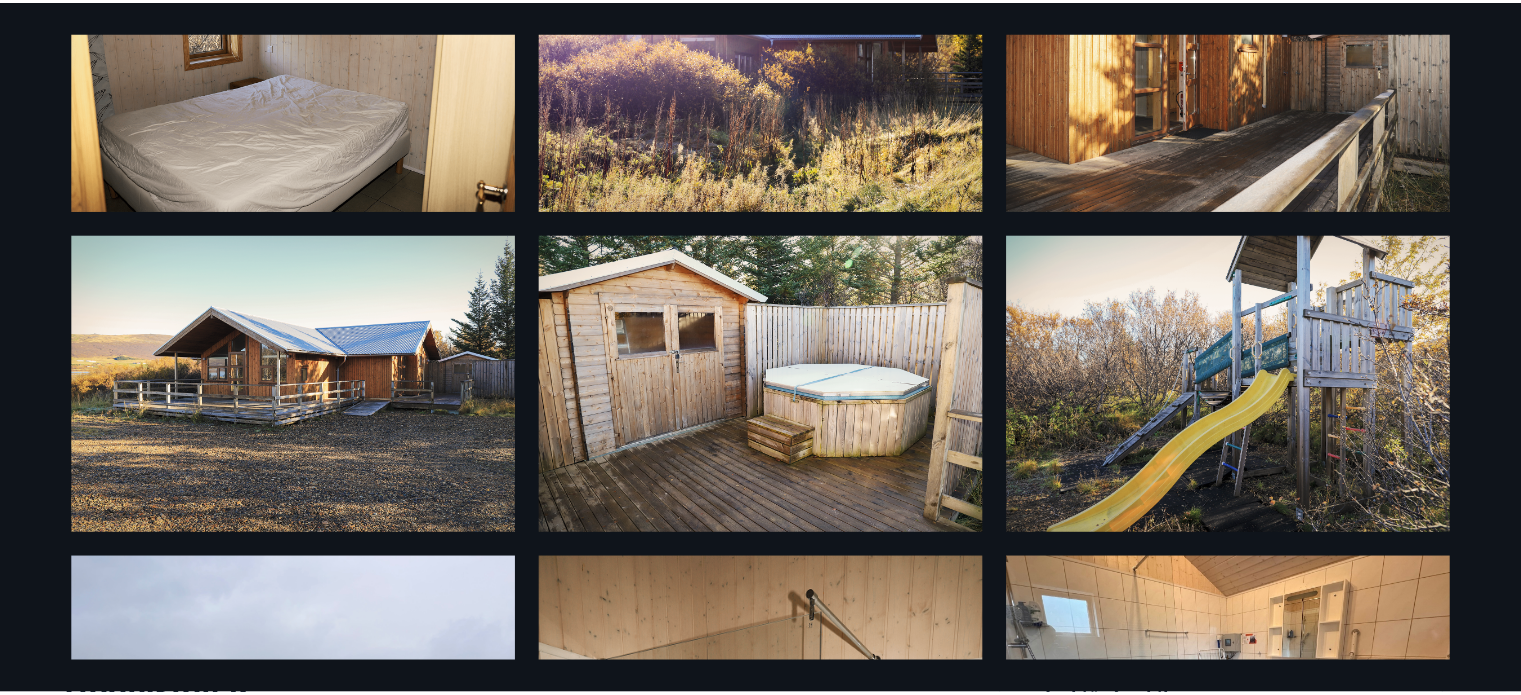 scroll, scrollTop: 0, scrollLeft: 0, axis: both 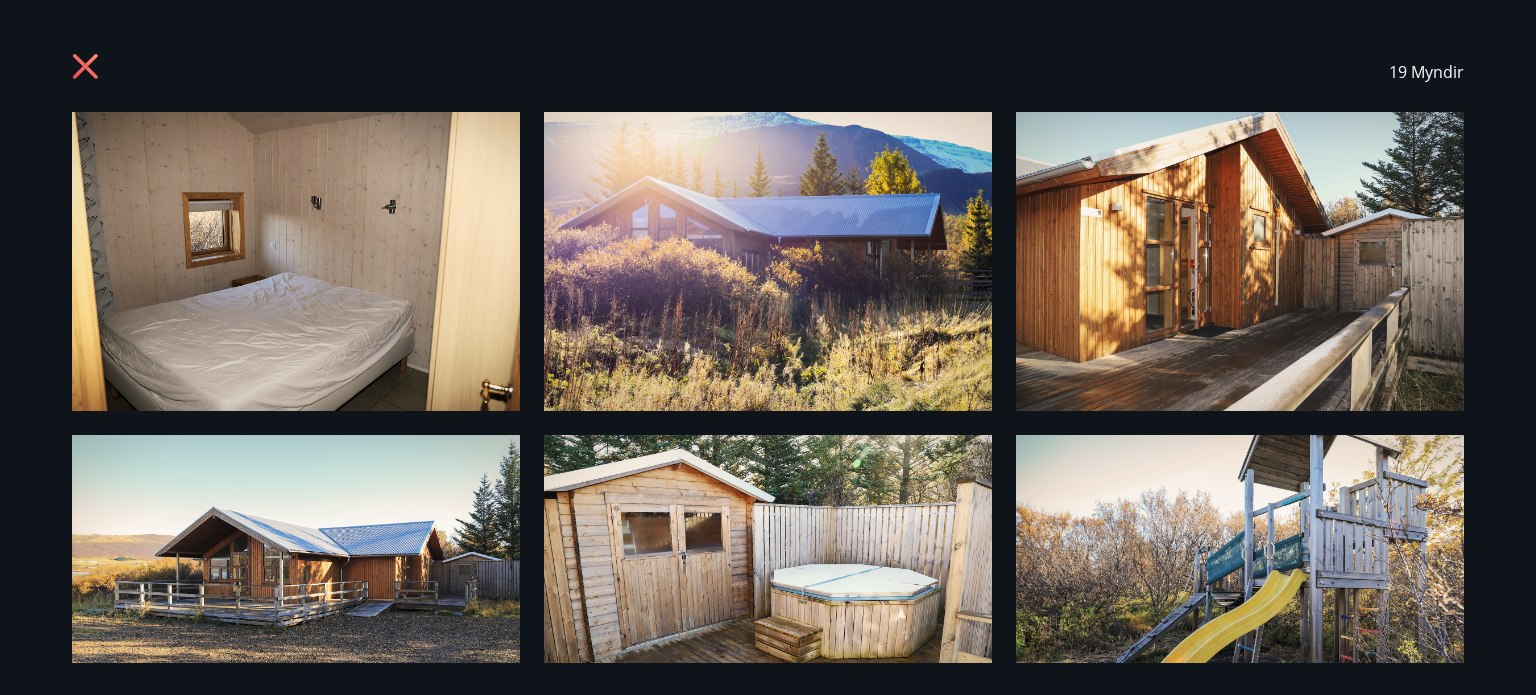 click 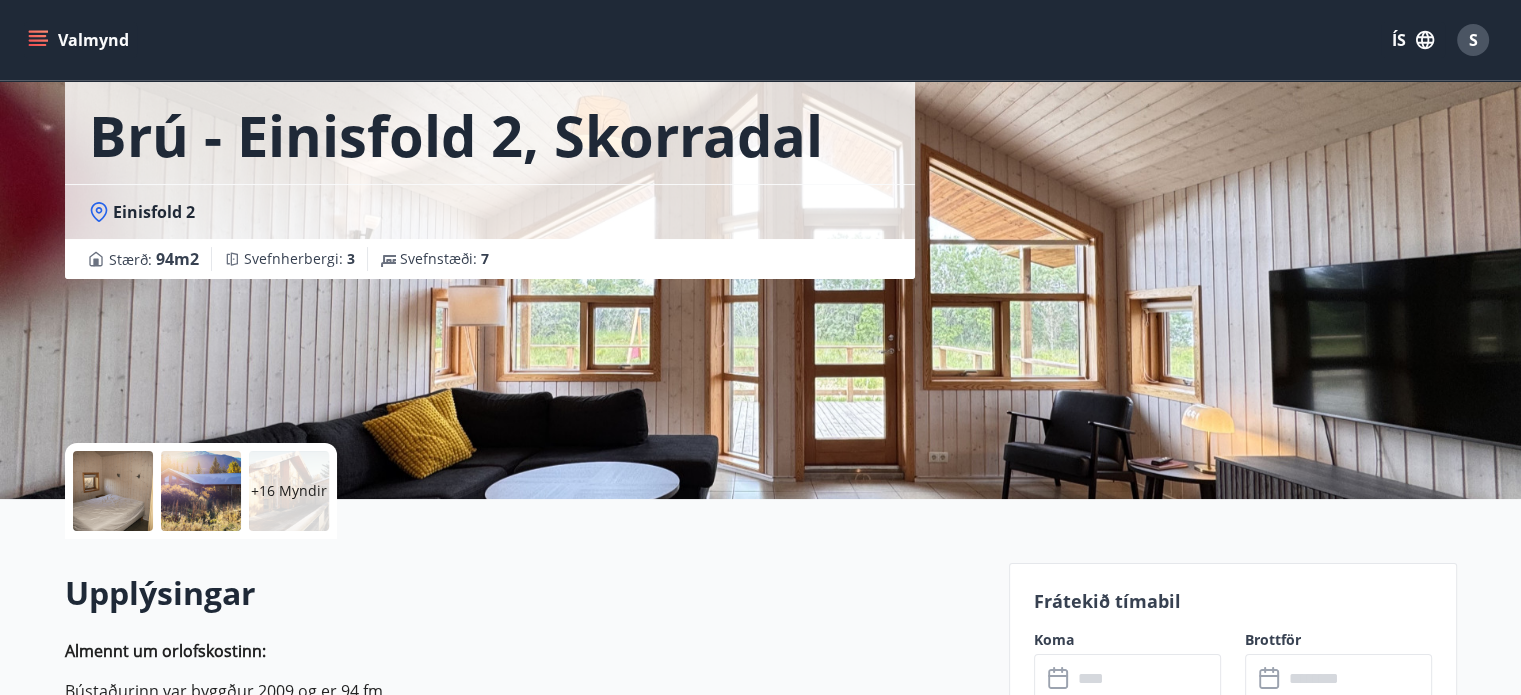 scroll, scrollTop: 400, scrollLeft: 0, axis: vertical 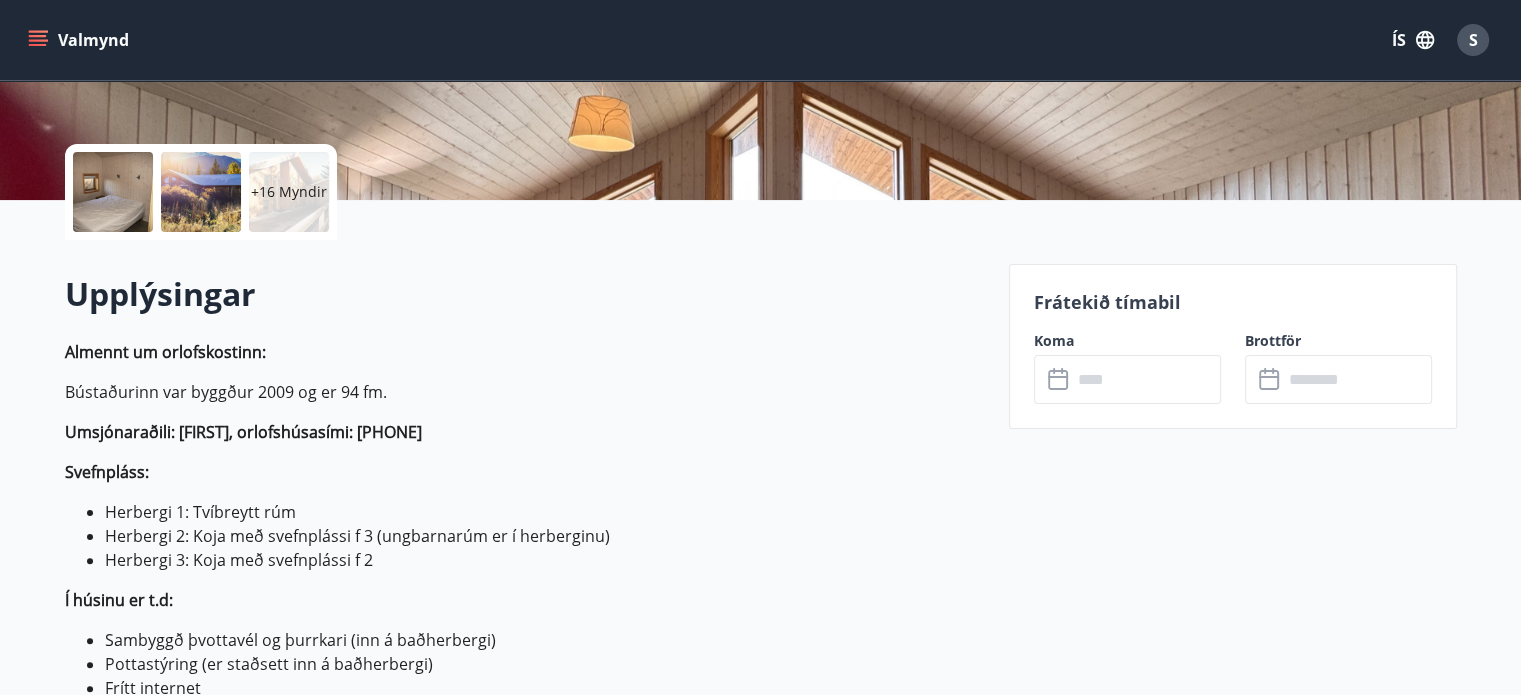 click at bounding box center [1146, 379] 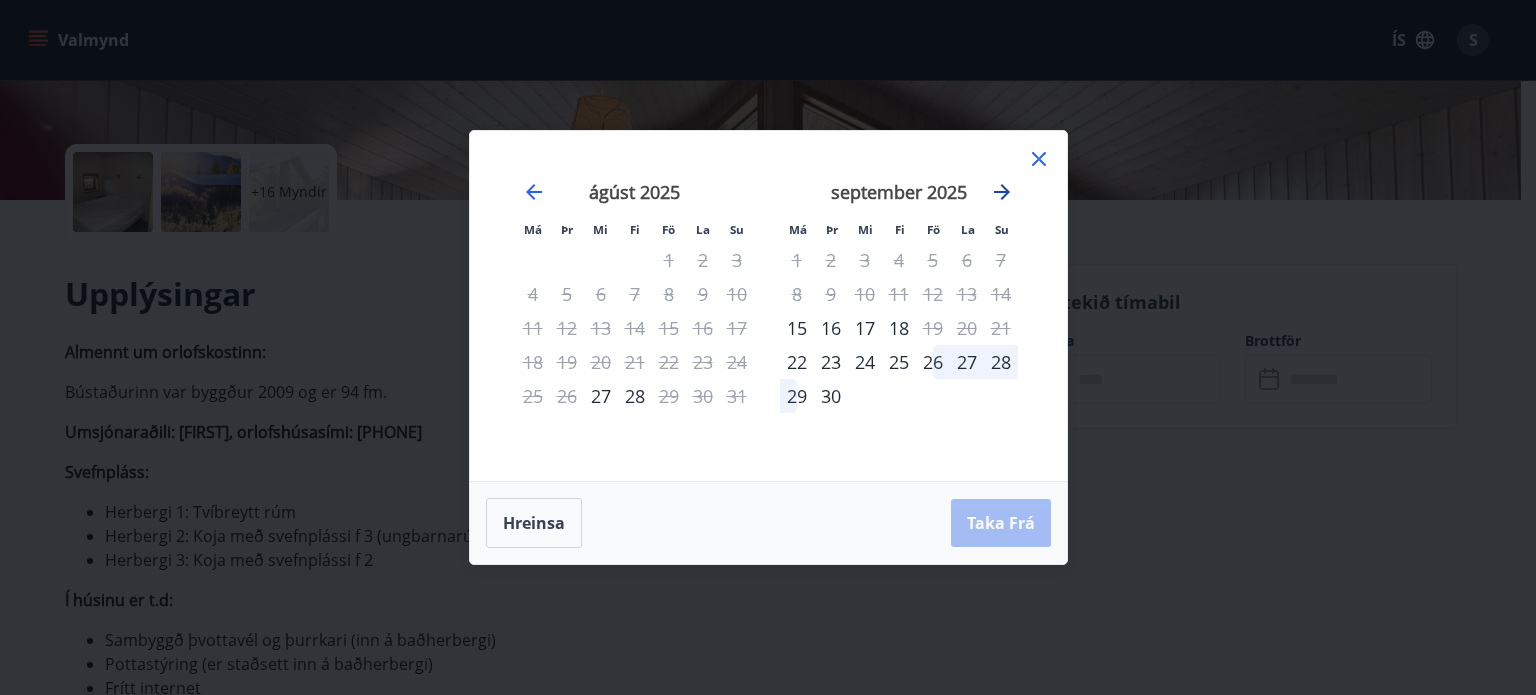 click 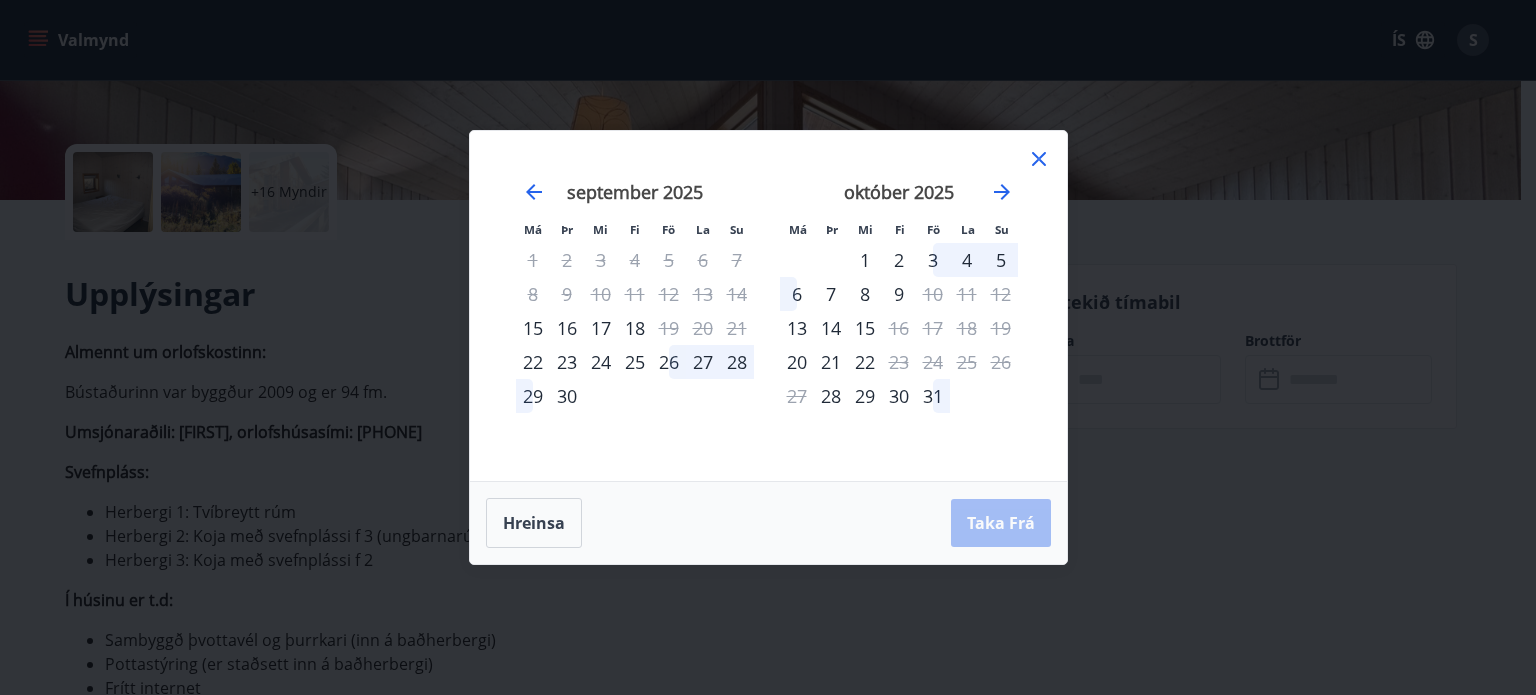 click on "6" at bounding box center [797, 294] 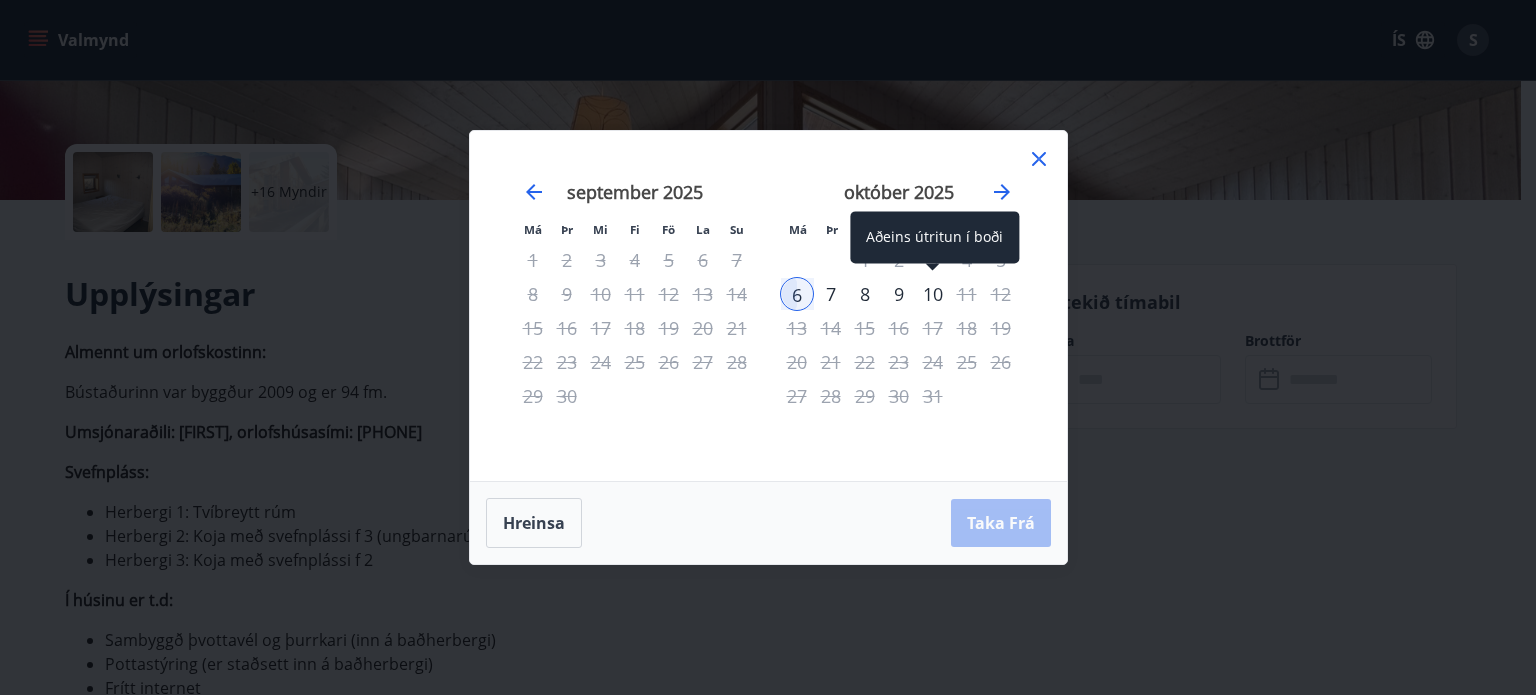 click on "10" at bounding box center (933, 294) 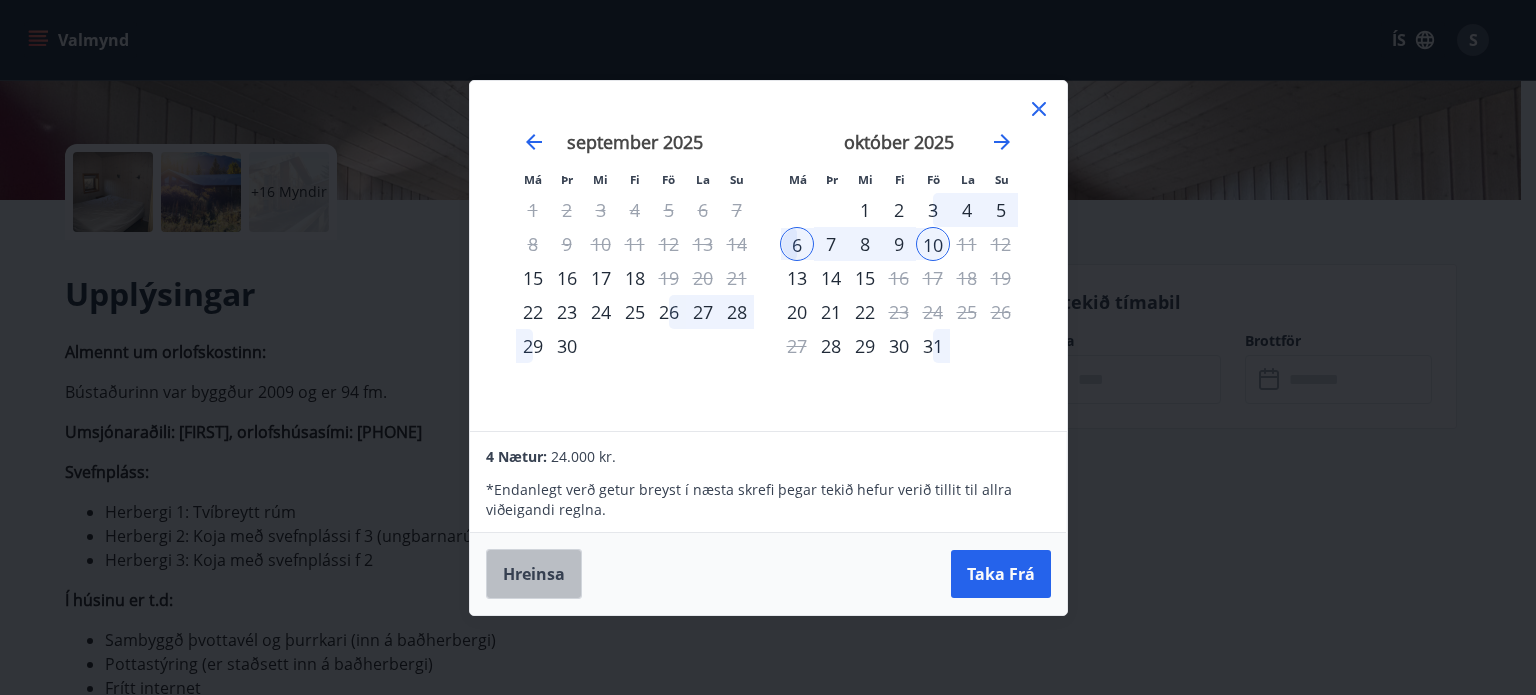 click on "Hreinsa" at bounding box center [534, 574] 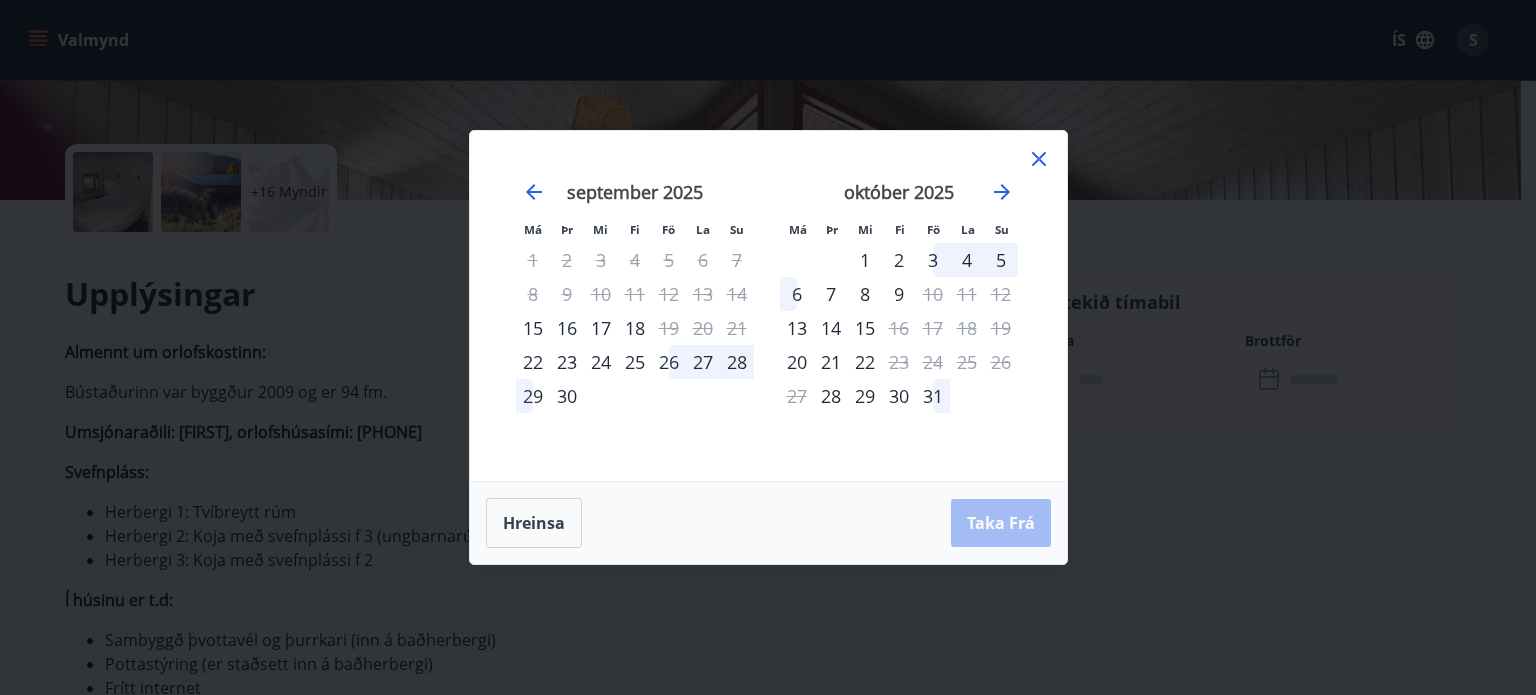 click 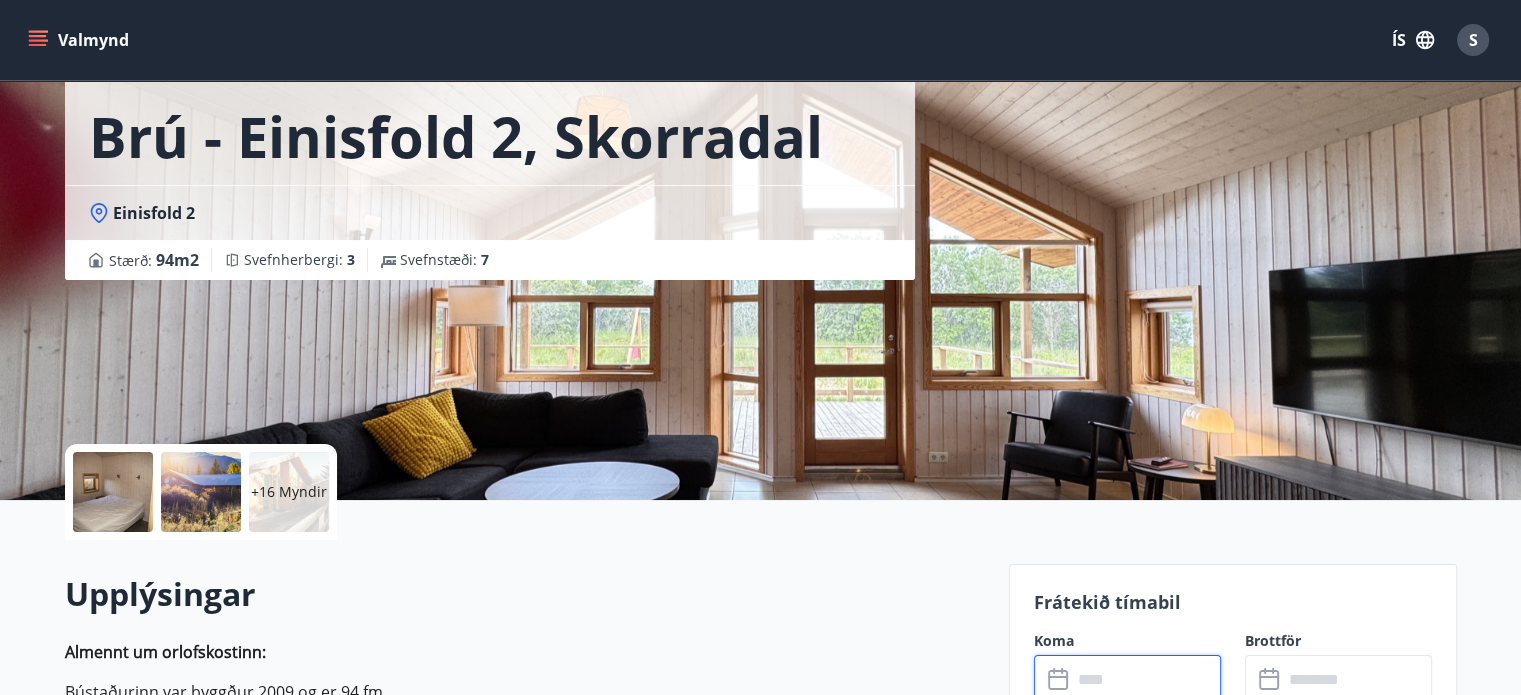 scroll, scrollTop: 0, scrollLeft: 0, axis: both 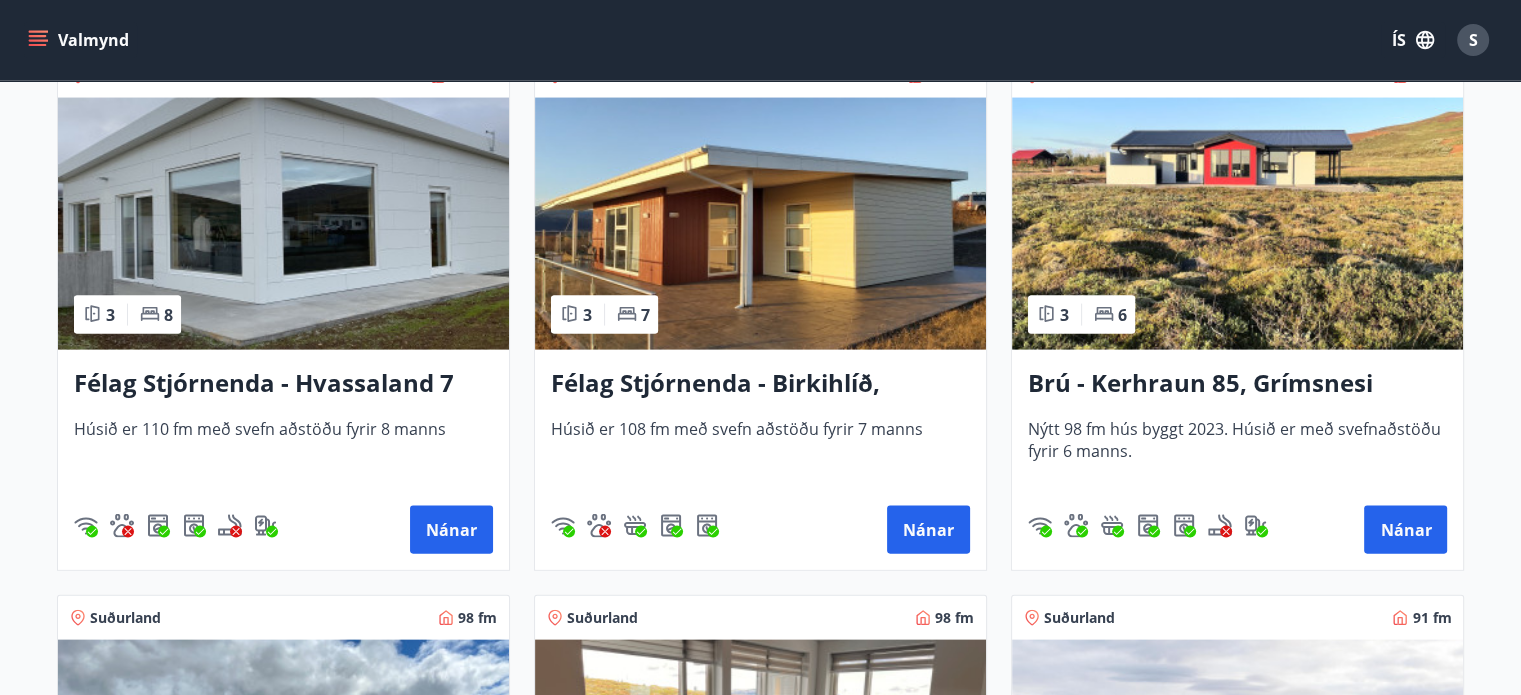 click on "Félag Stjórnenda - Birkihlíð, Brekkuheiði" at bounding box center (760, 384) 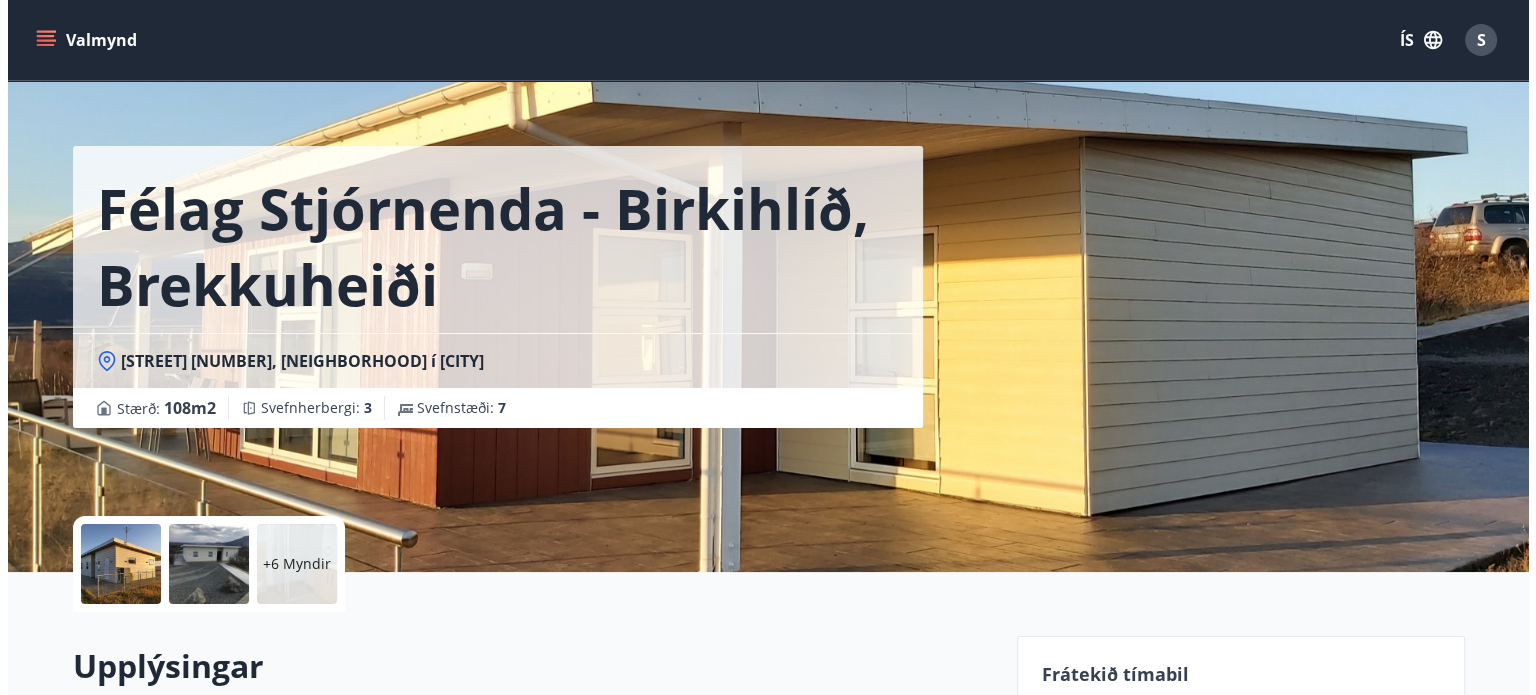 scroll, scrollTop: 0, scrollLeft: 0, axis: both 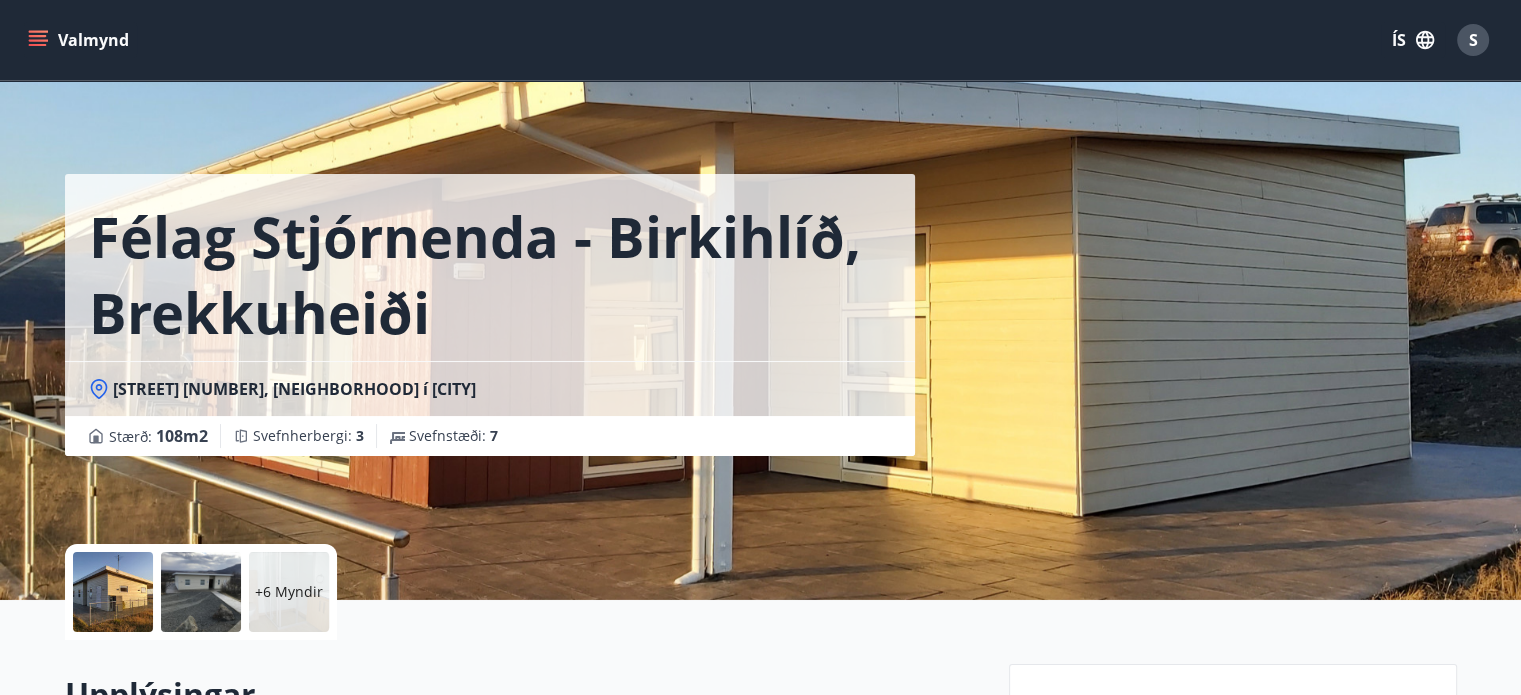 click on "+6 Myndir" at bounding box center [289, 592] 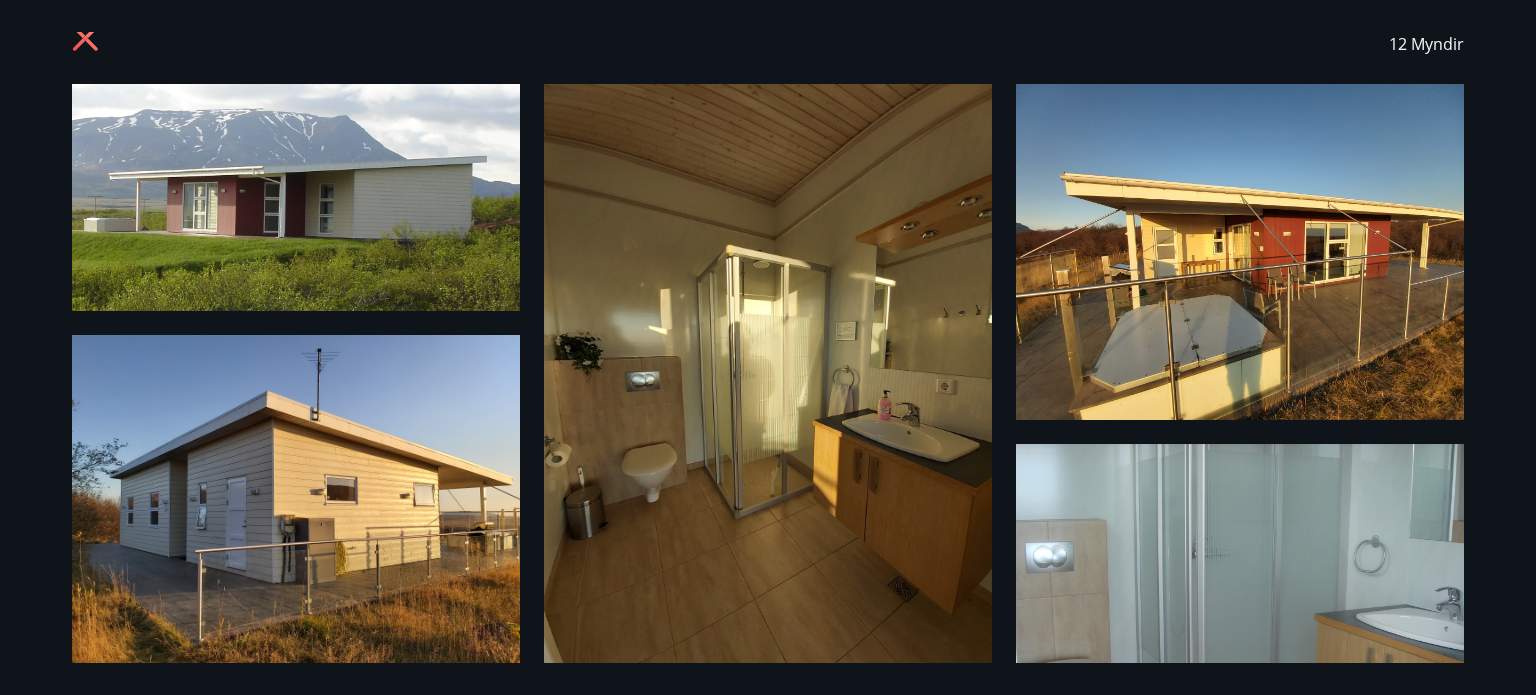 scroll, scrollTop: 0, scrollLeft: 0, axis: both 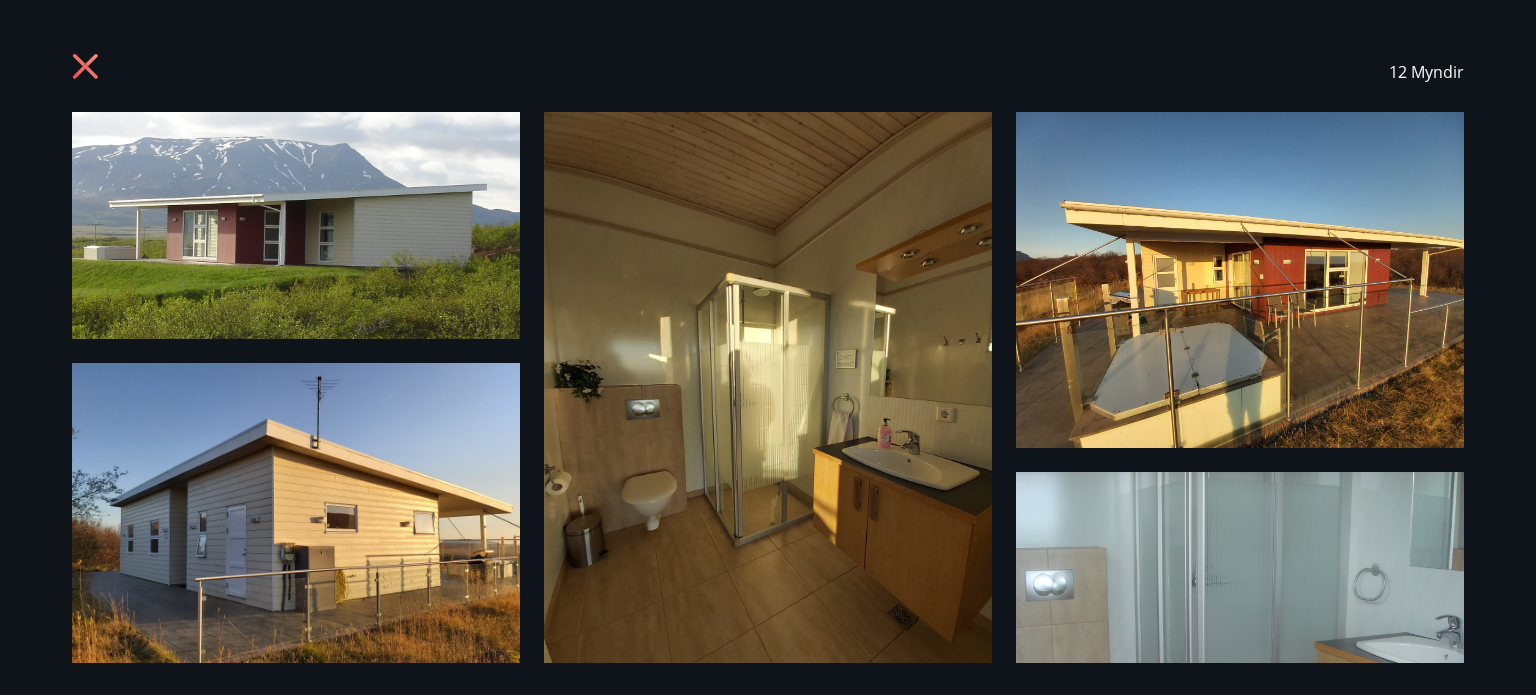 click at bounding box center [296, 225] 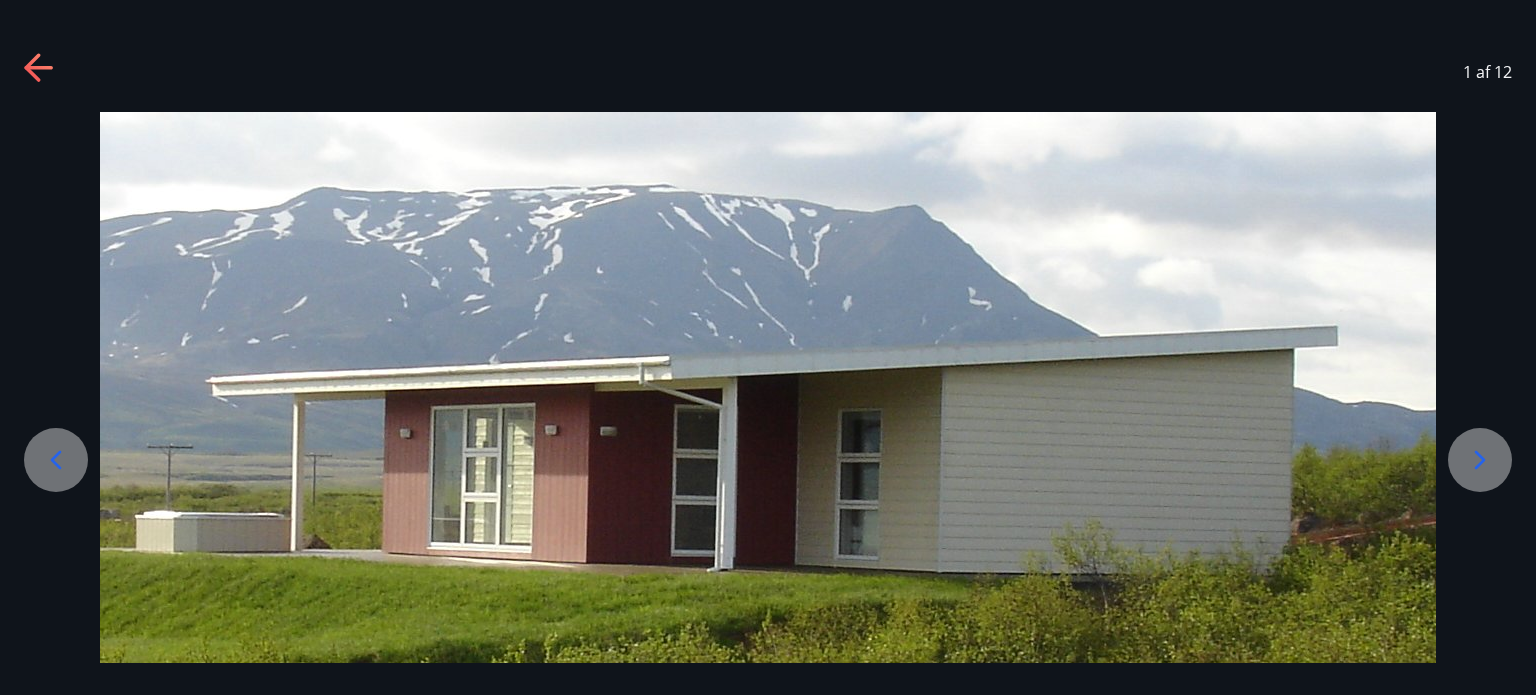 click 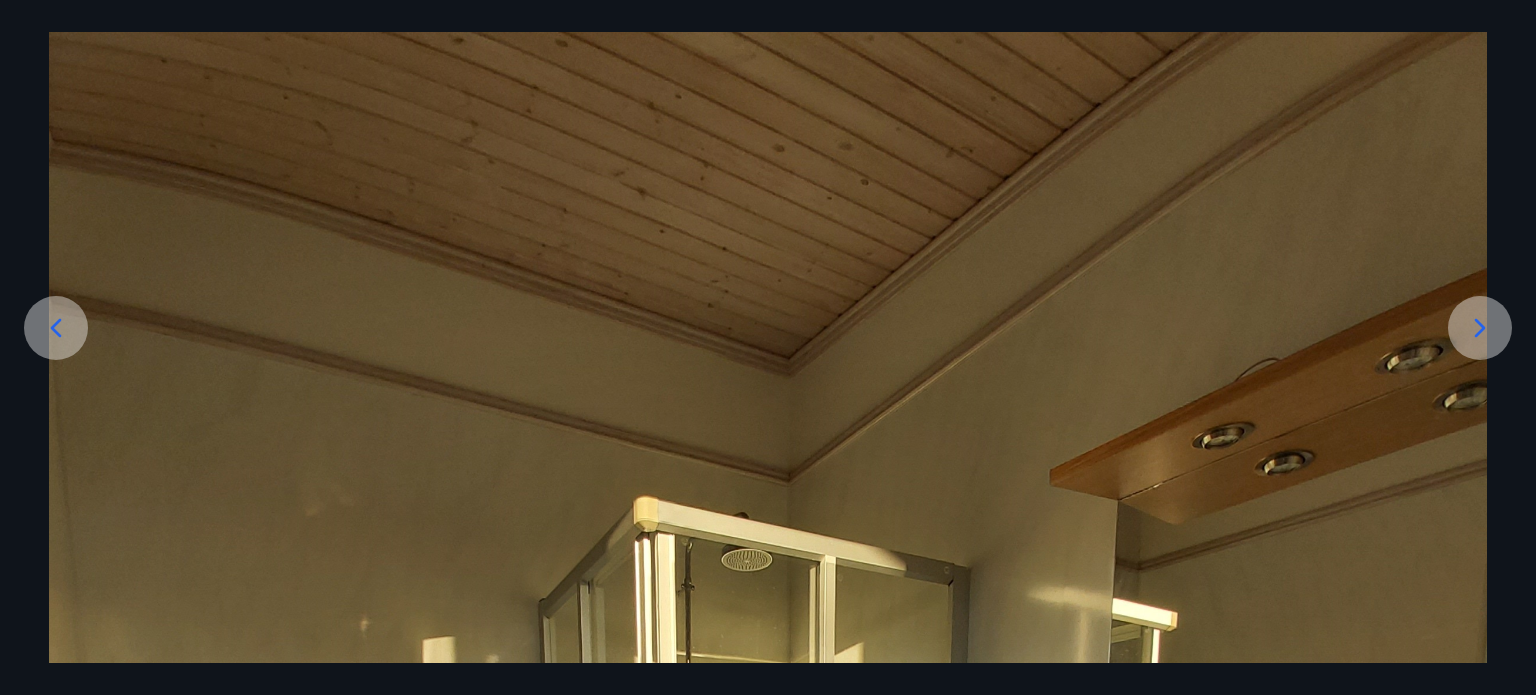scroll, scrollTop: 100, scrollLeft: 0, axis: vertical 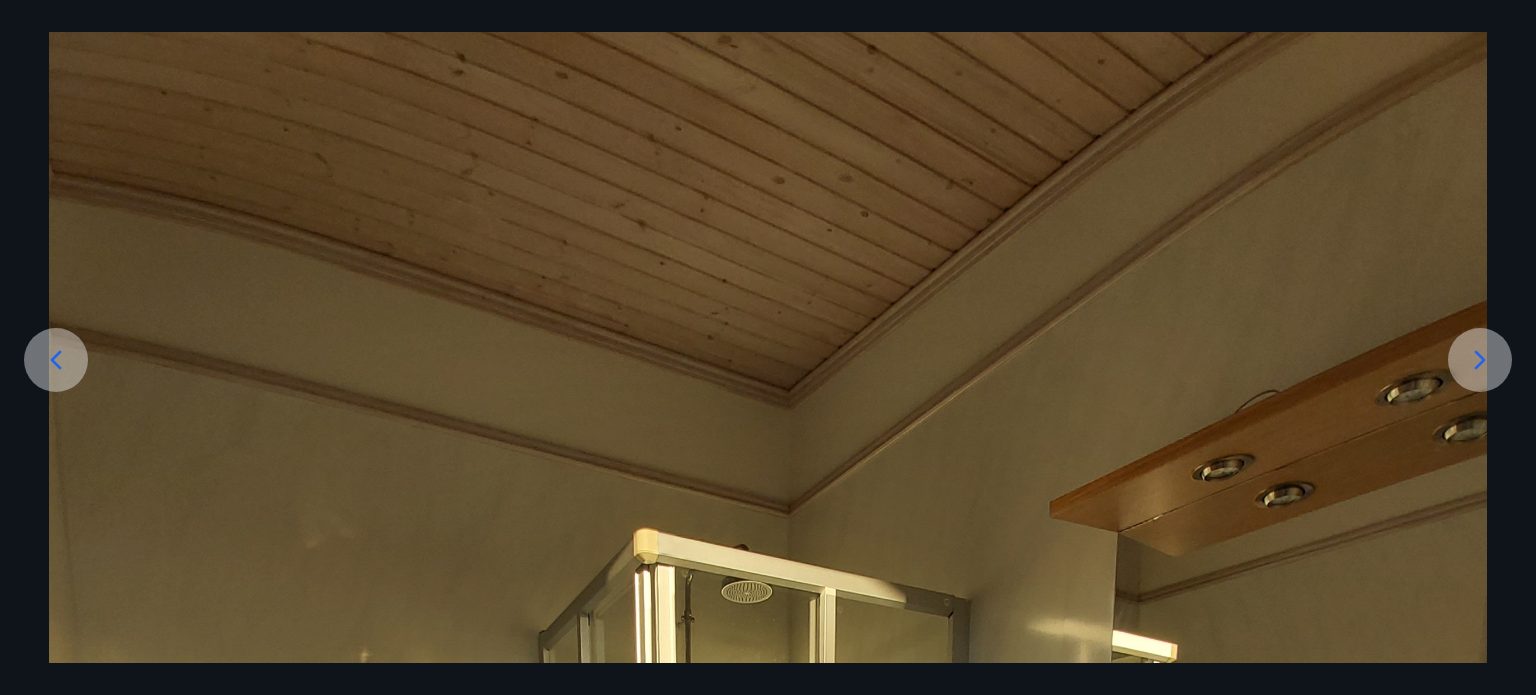 click 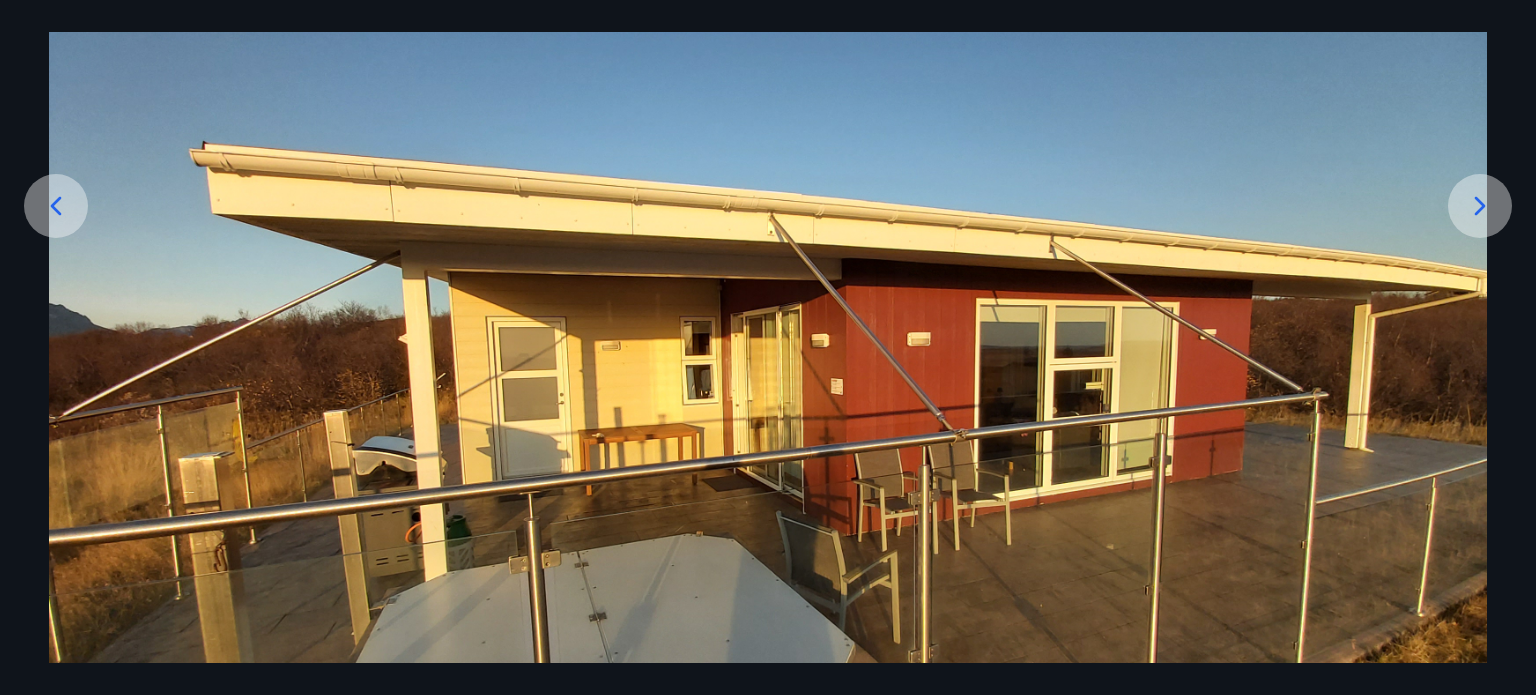 scroll, scrollTop: 200, scrollLeft: 0, axis: vertical 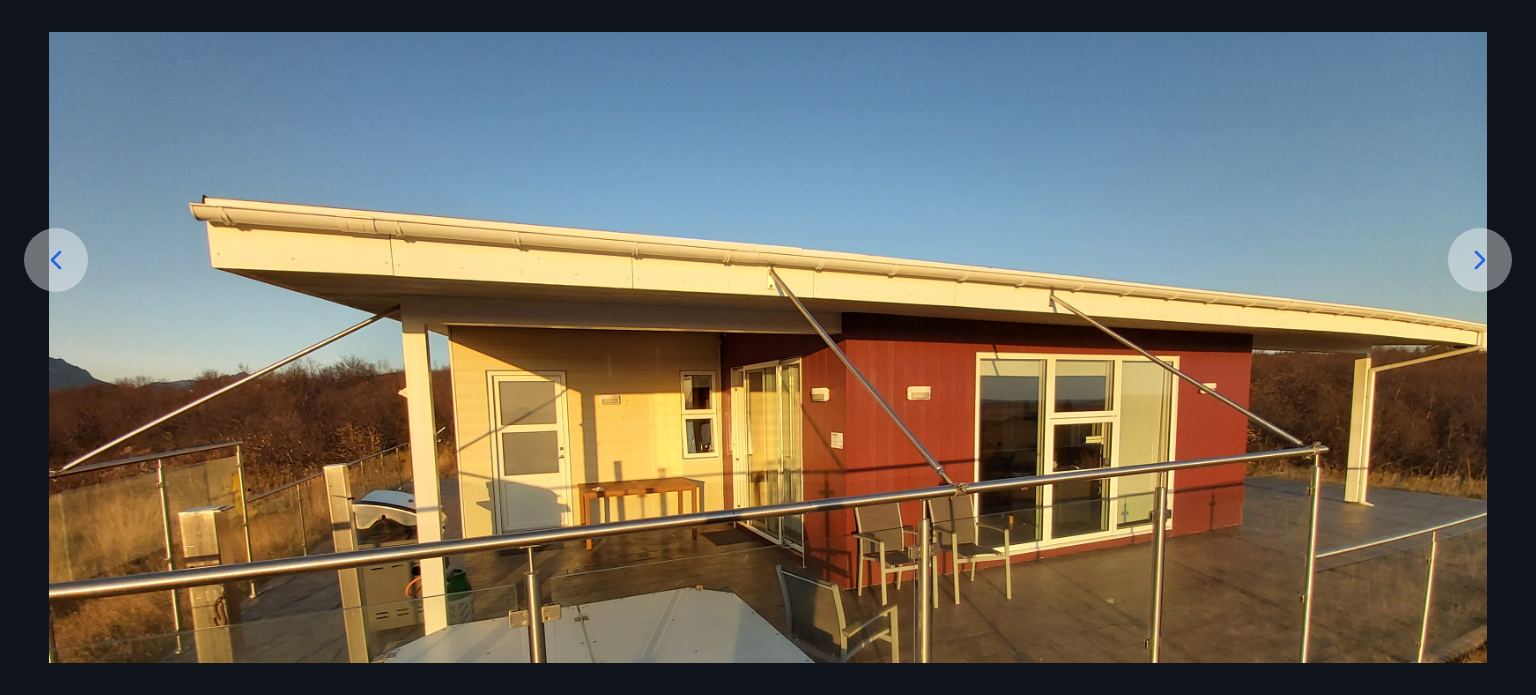 click 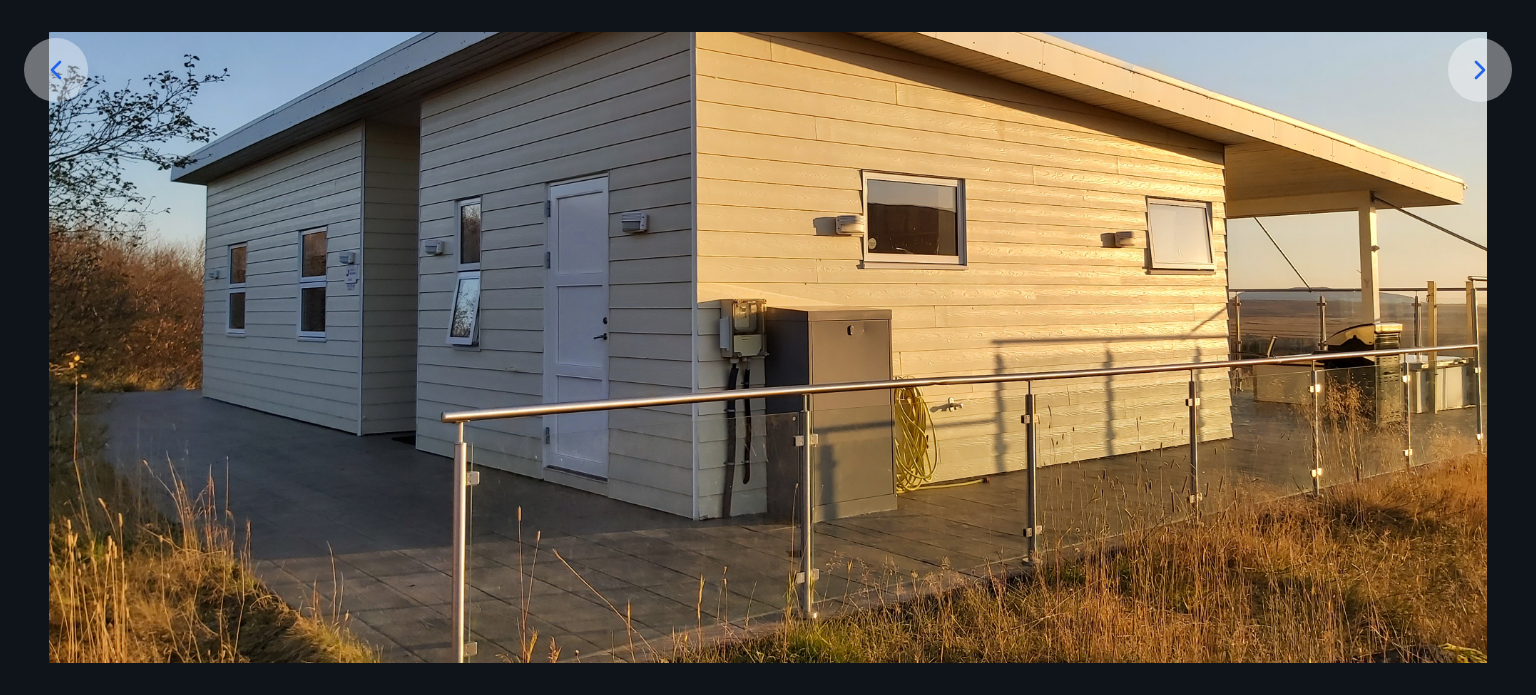 scroll, scrollTop: 400, scrollLeft: 0, axis: vertical 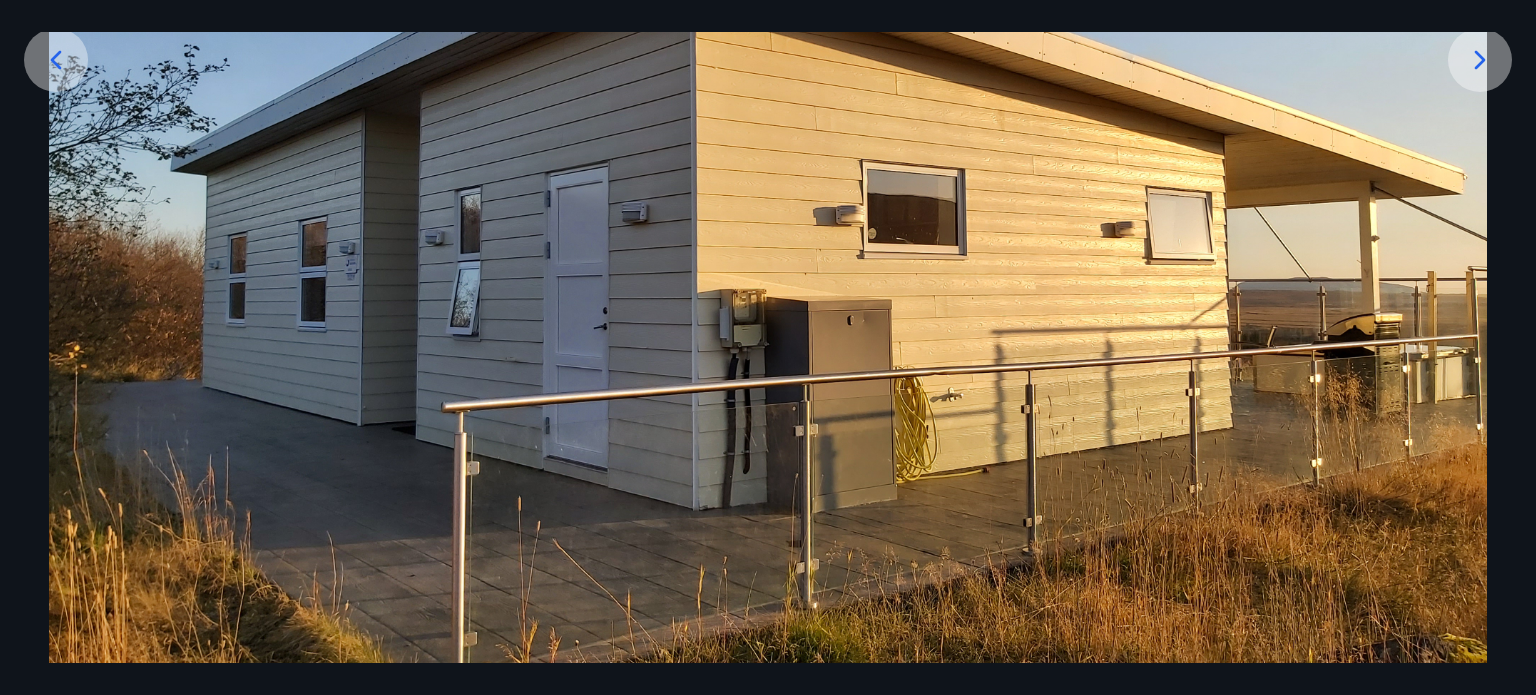 click 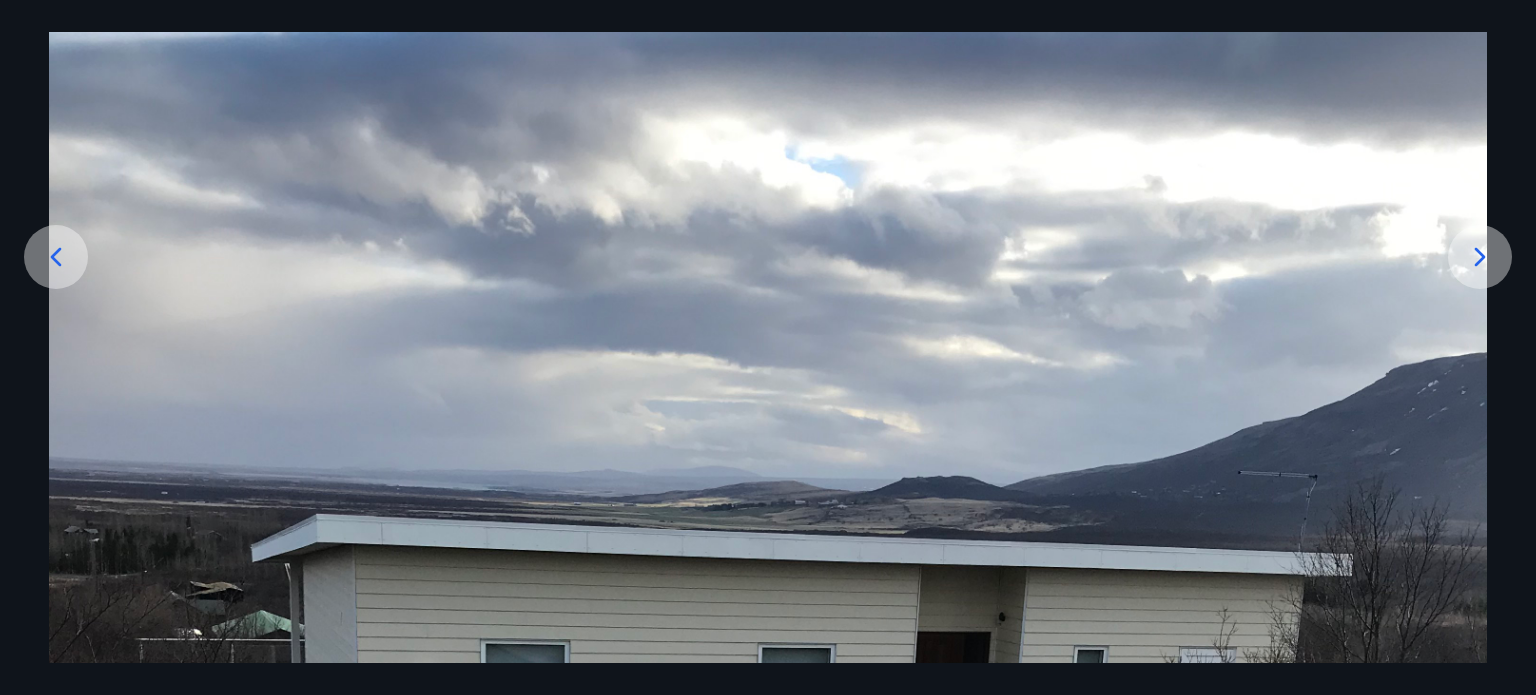 scroll, scrollTop: 200, scrollLeft: 0, axis: vertical 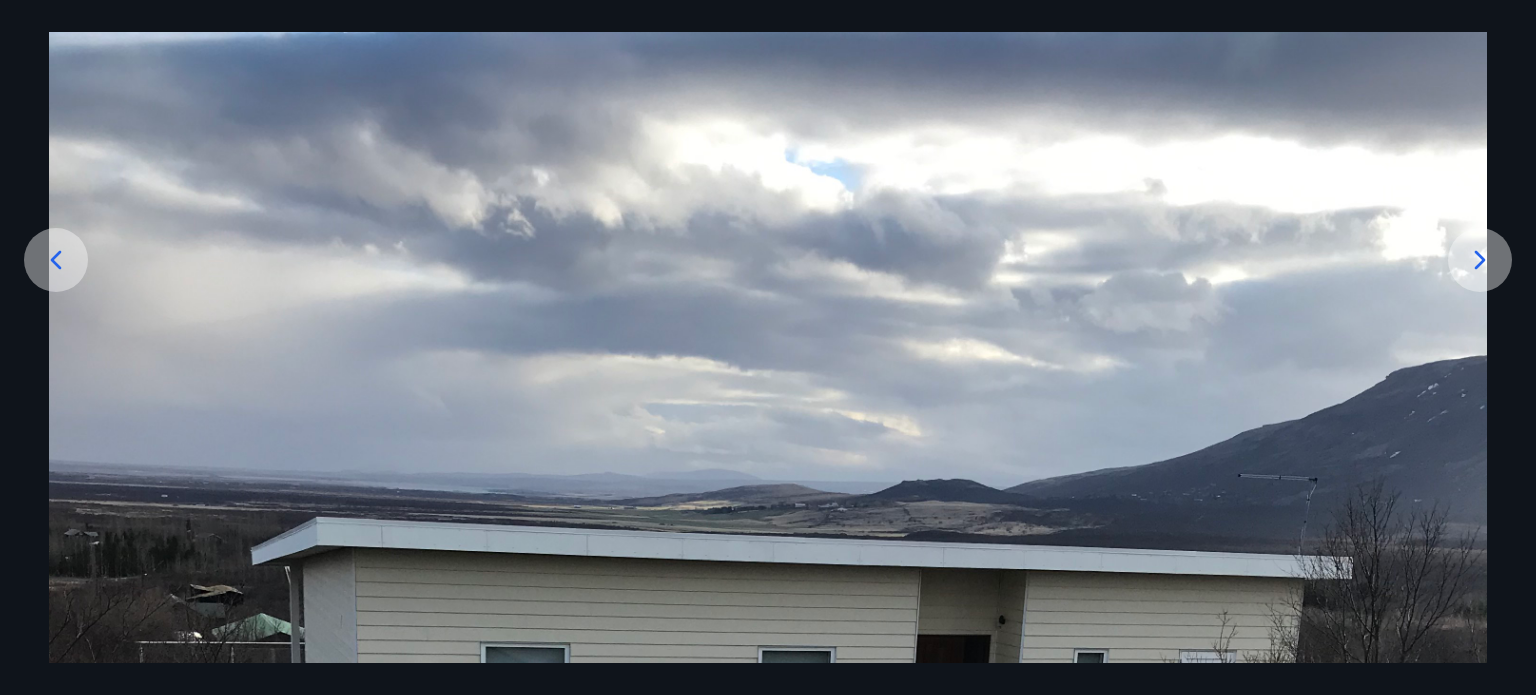 click 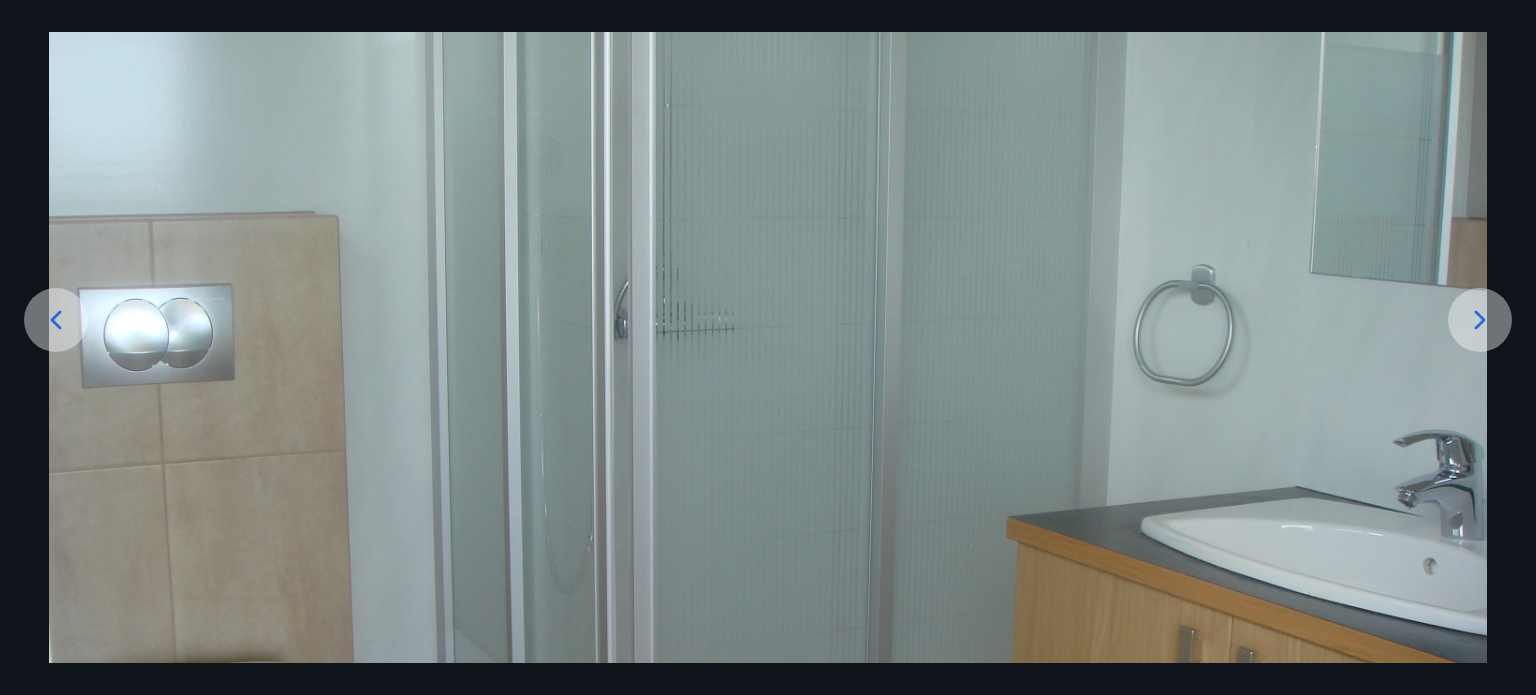 scroll, scrollTop: 28, scrollLeft: 0, axis: vertical 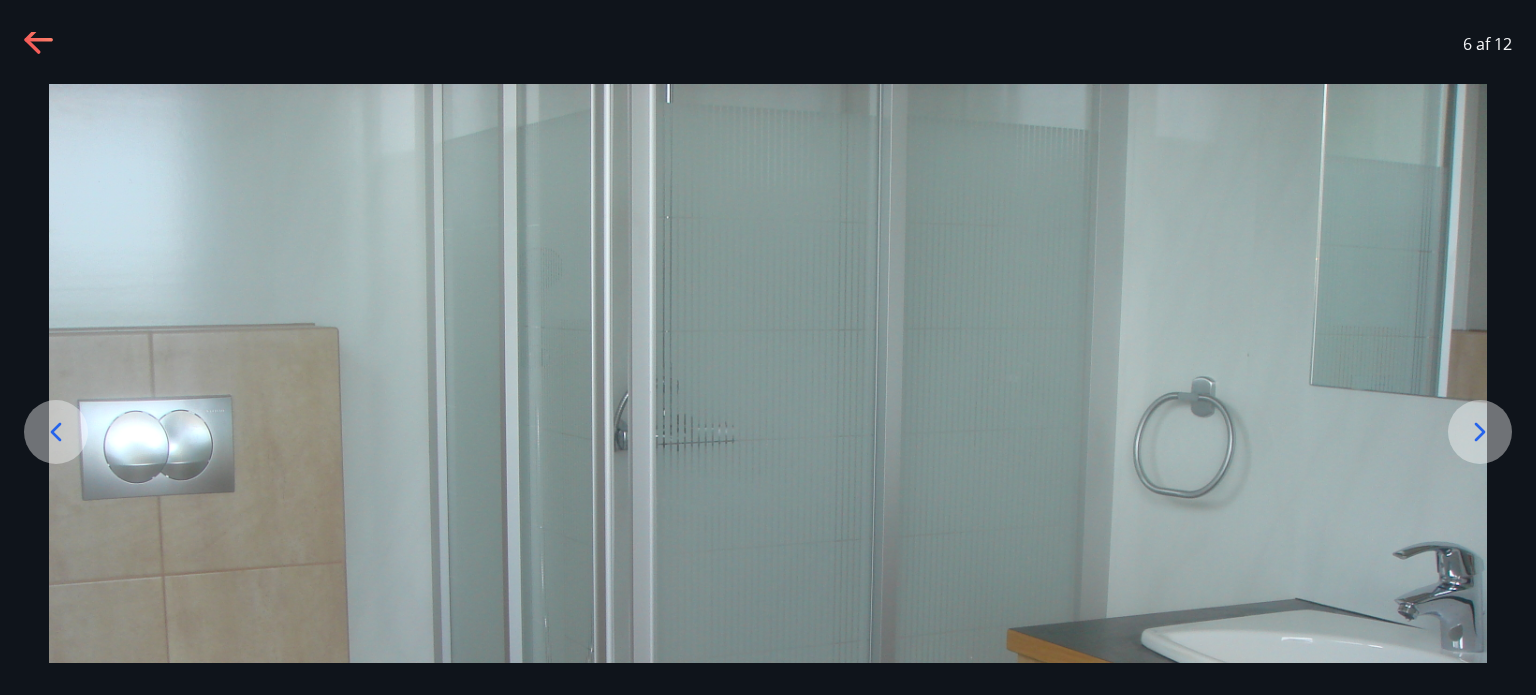 click 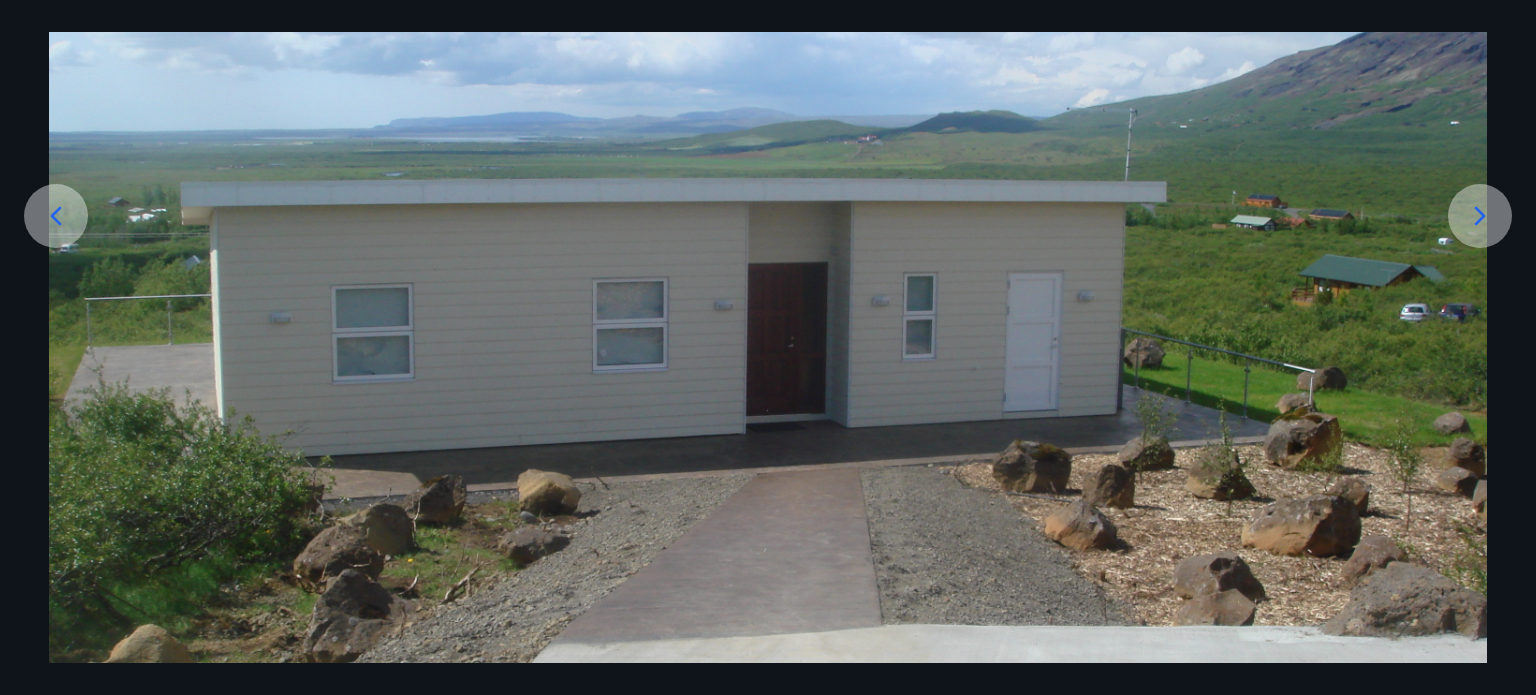 scroll, scrollTop: 128, scrollLeft: 0, axis: vertical 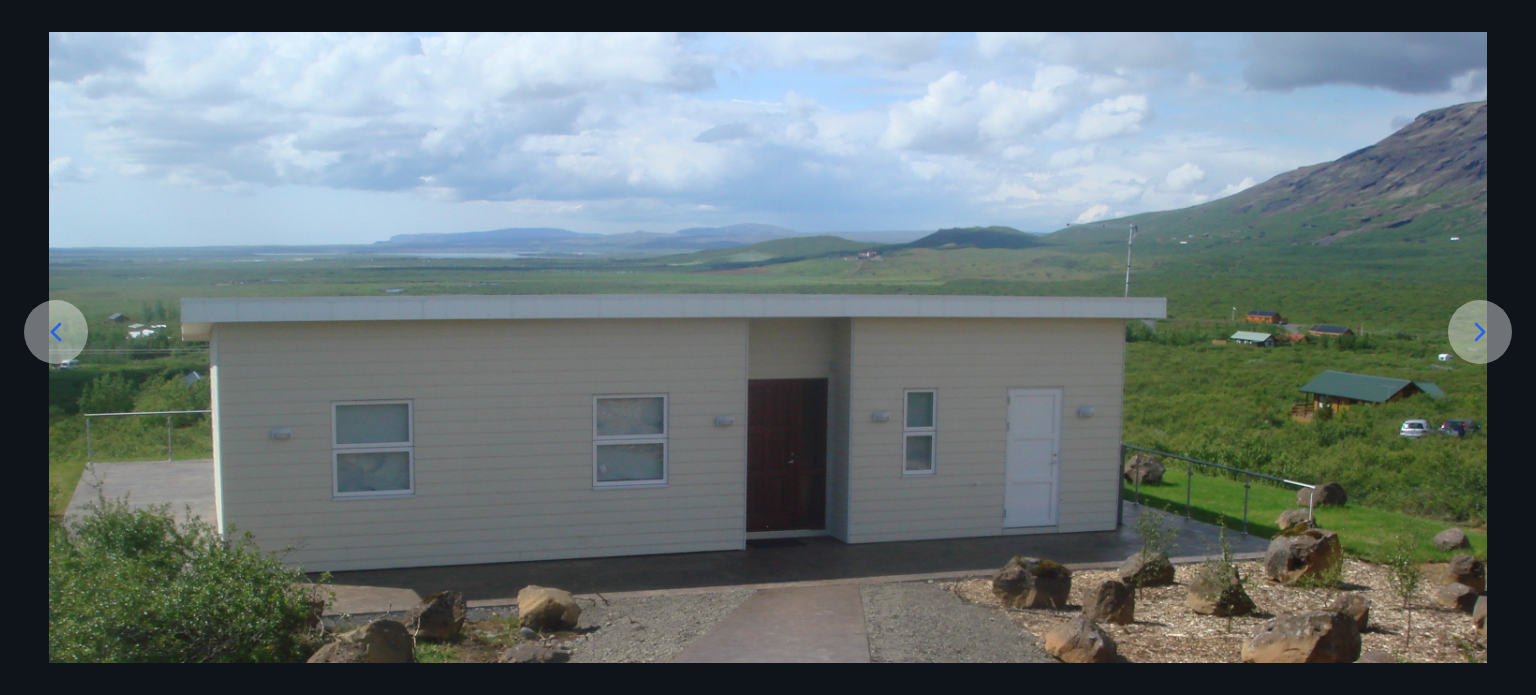 click 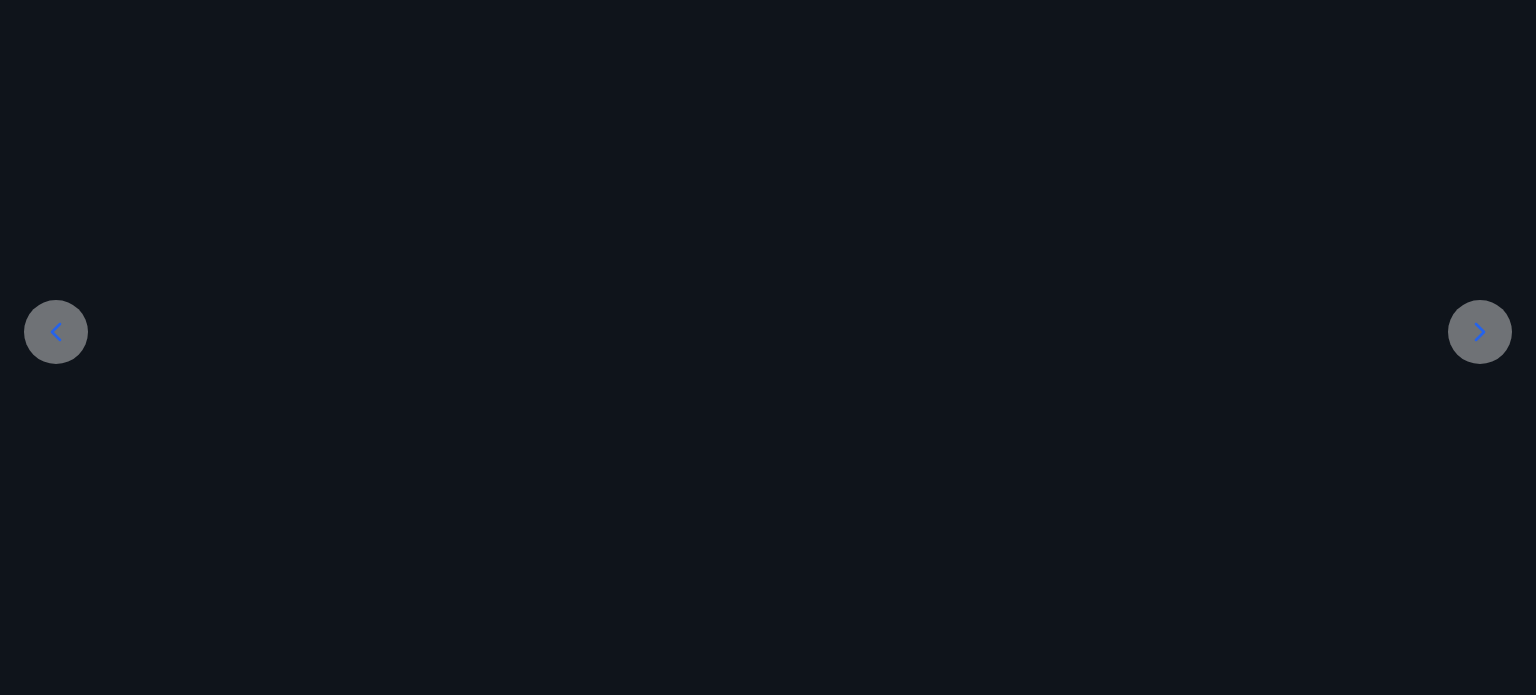 scroll, scrollTop: 35, scrollLeft: 0, axis: vertical 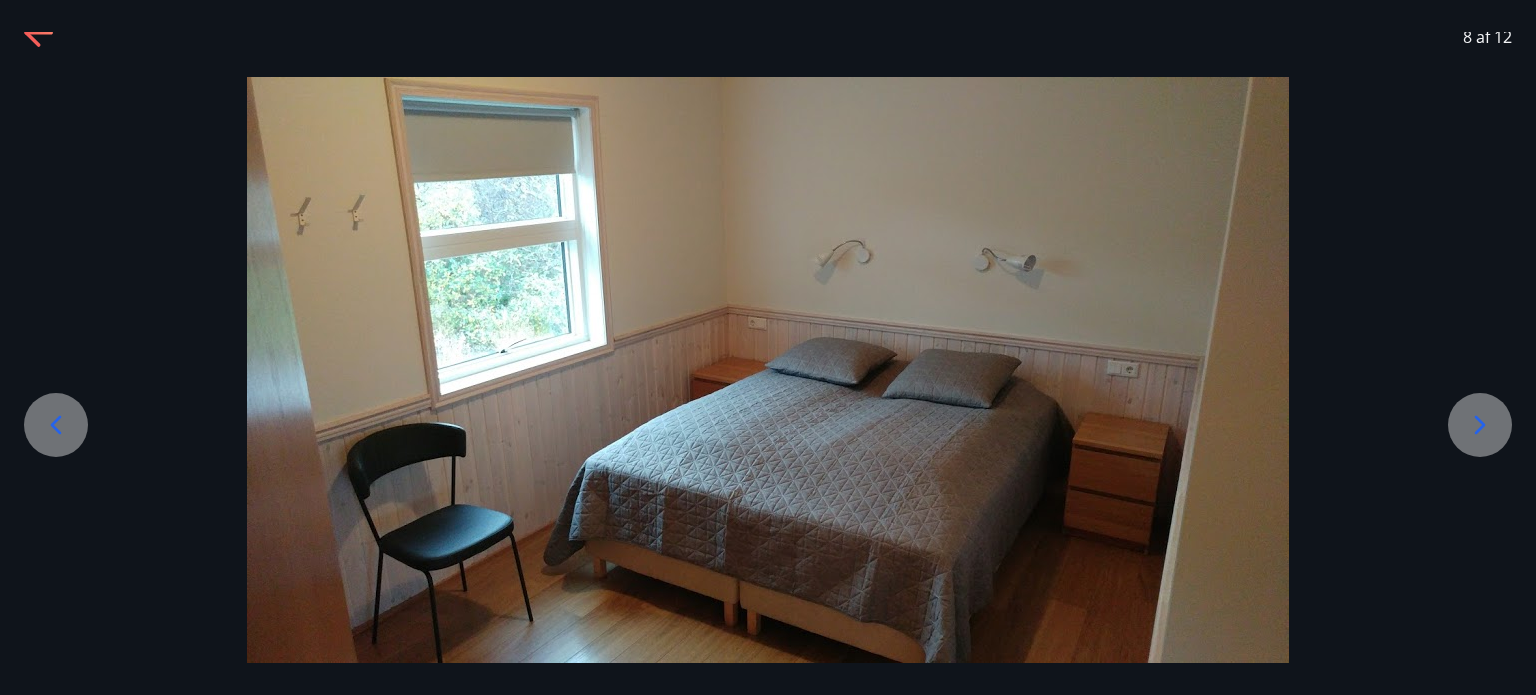 click 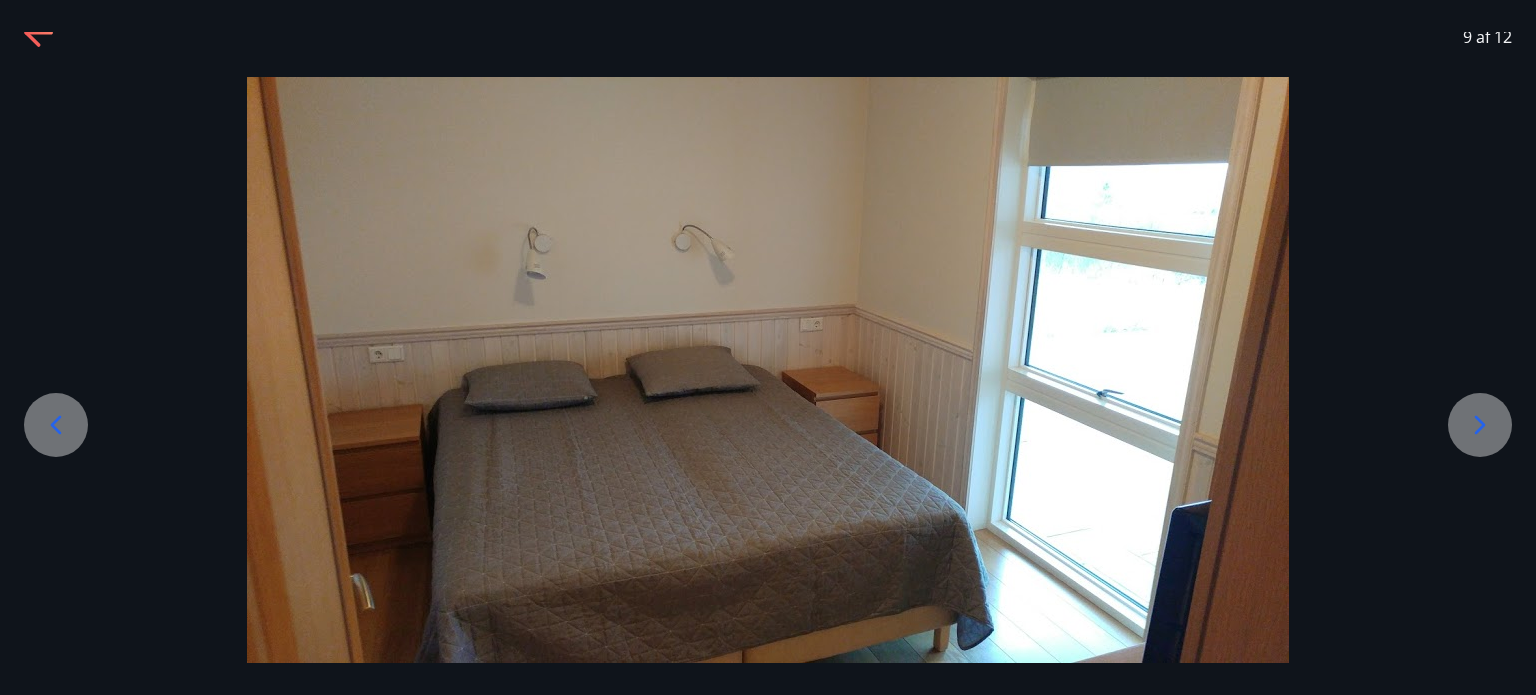 click 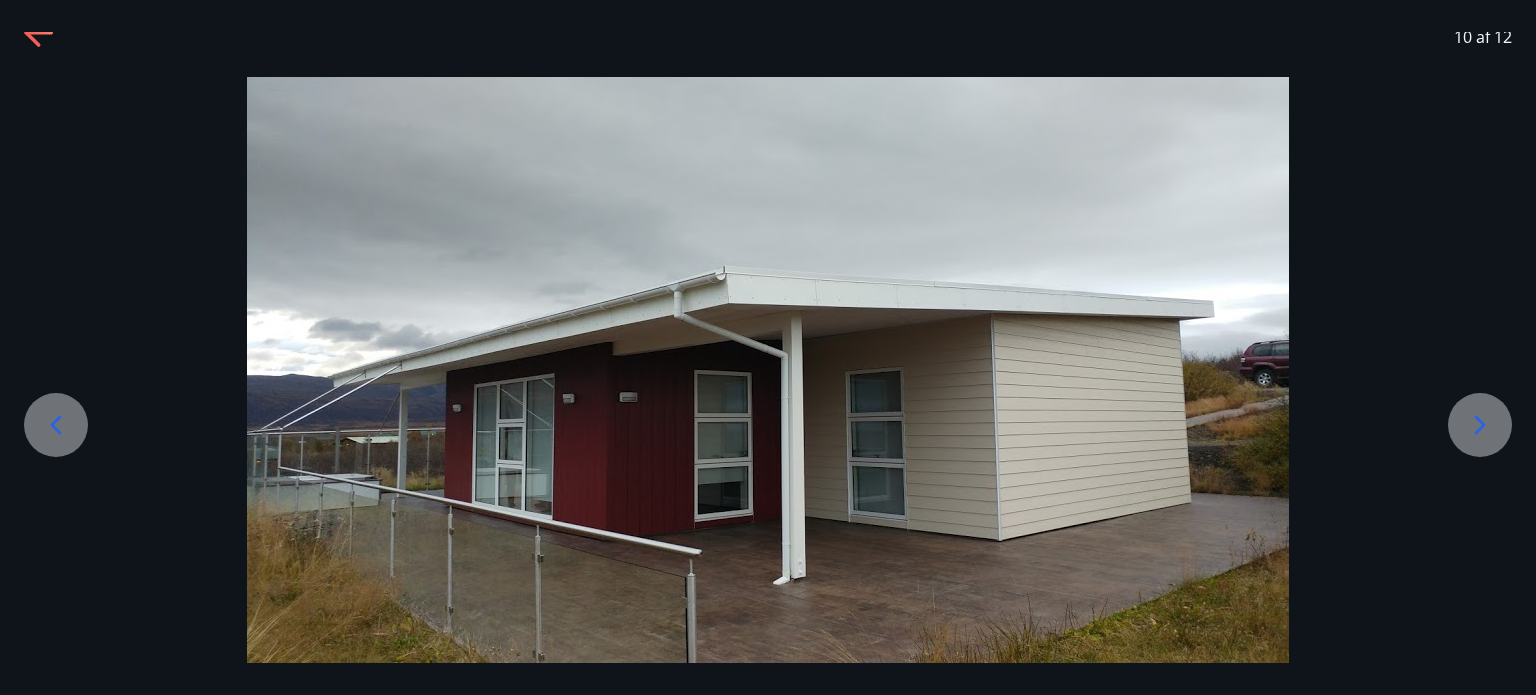 click 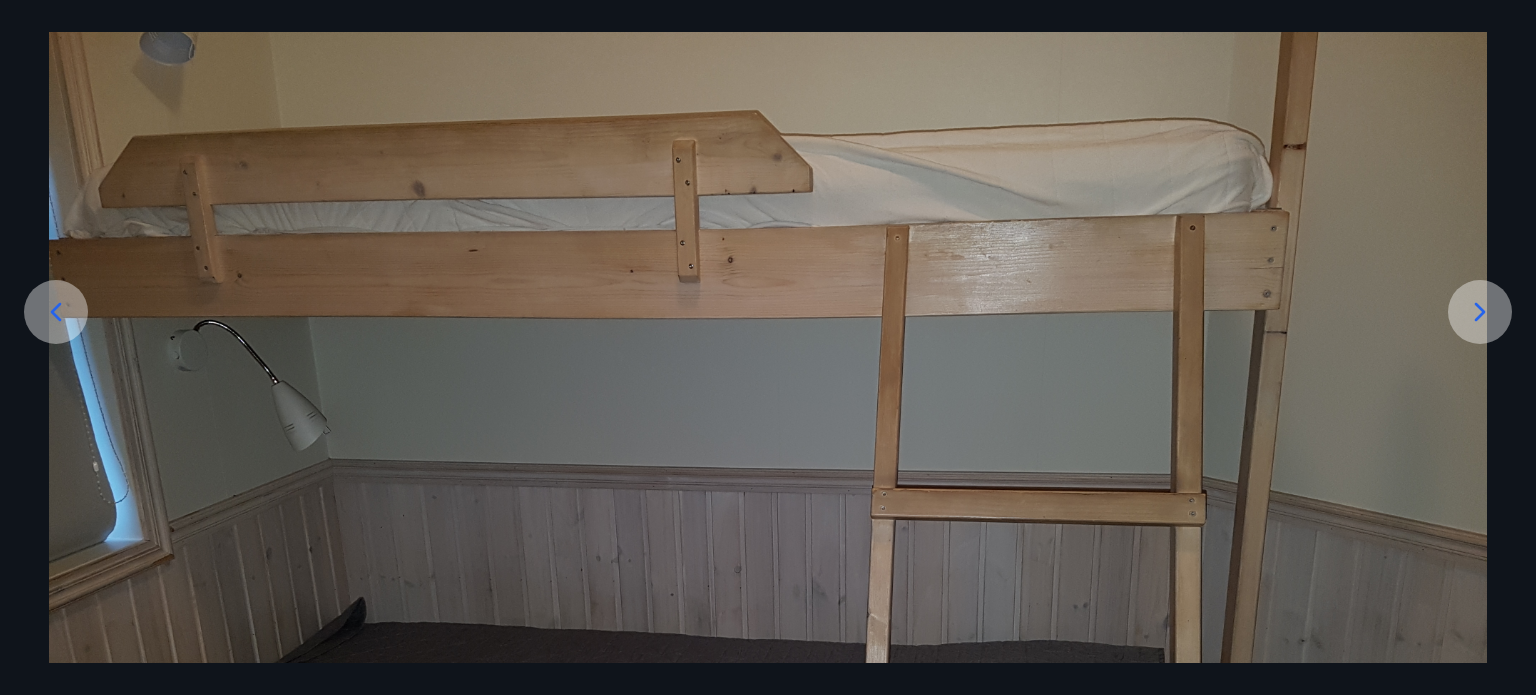 scroll, scrollTop: 128, scrollLeft: 0, axis: vertical 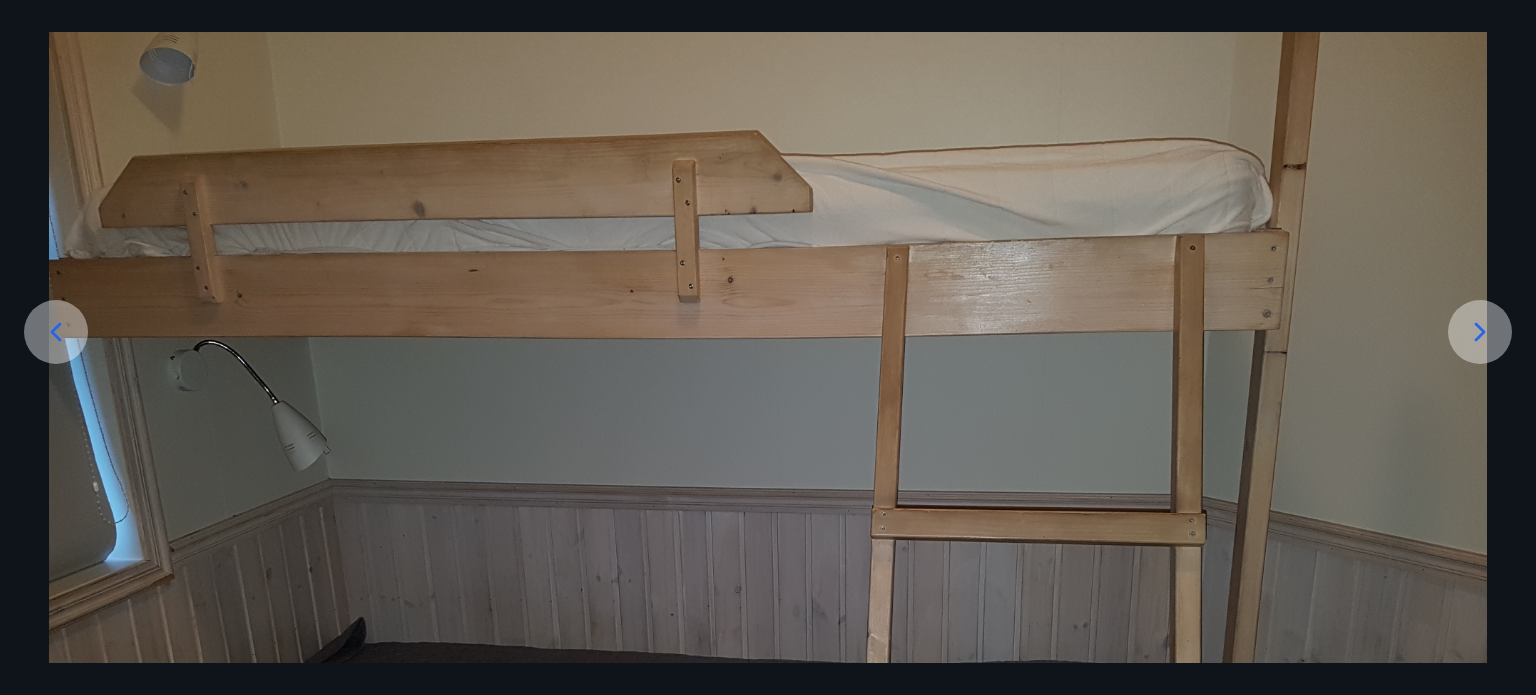click 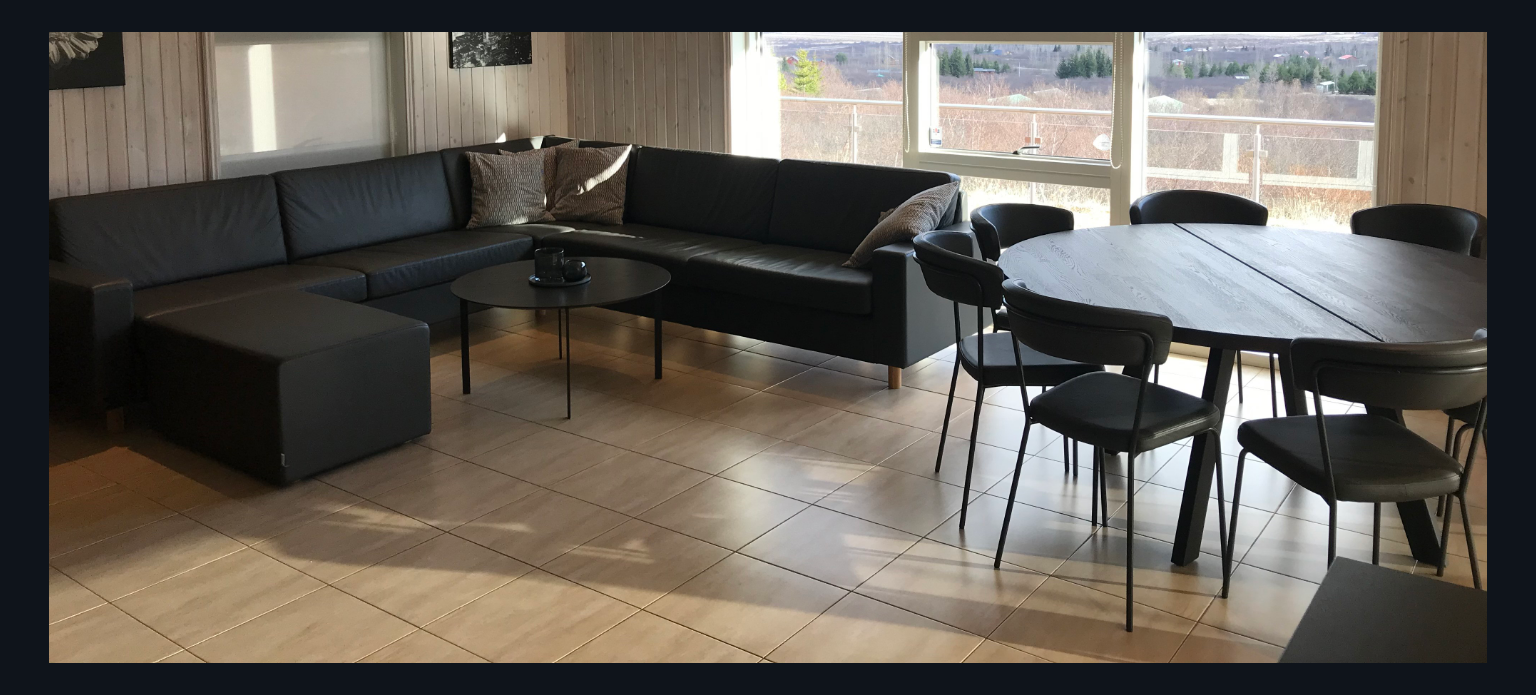 scroll, scrollTop: 128, scrollLeft: 0, axis: vertical 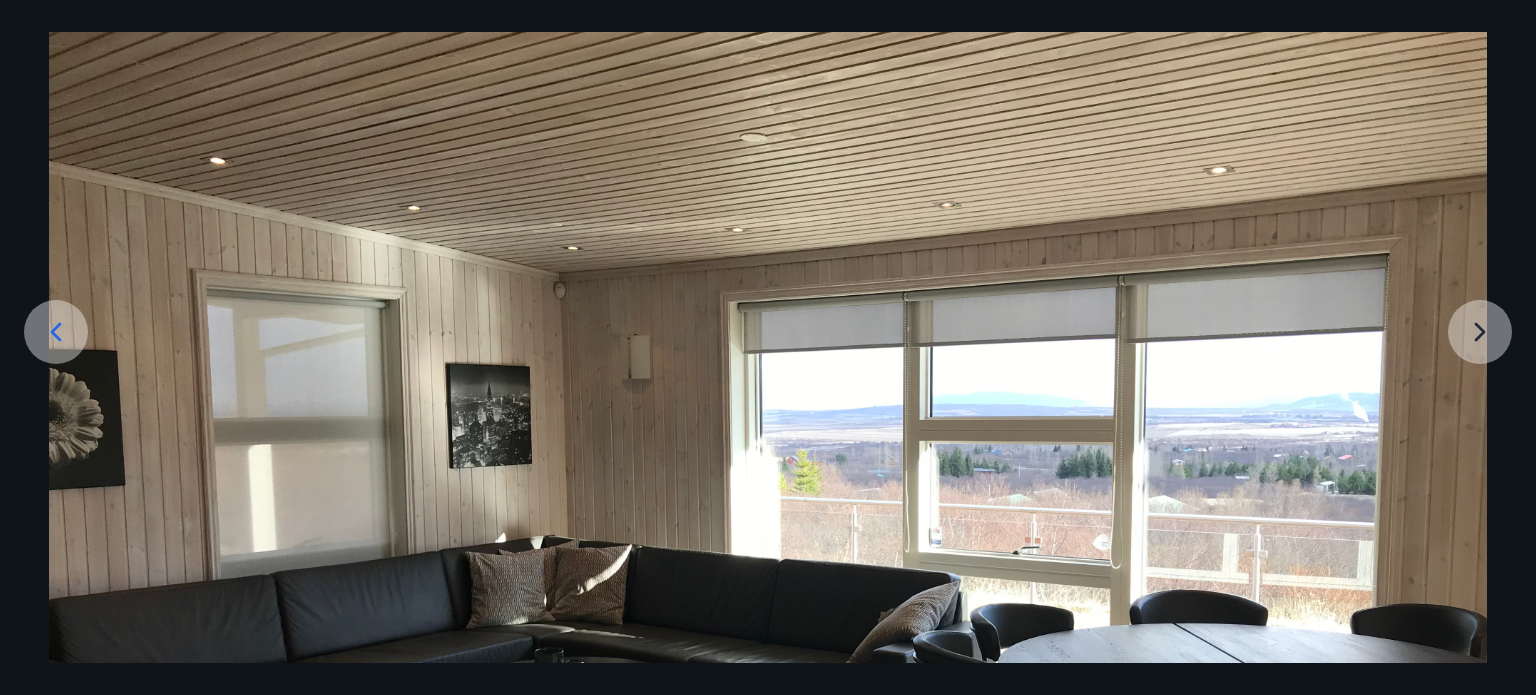 click at bounding box center (768, 523) 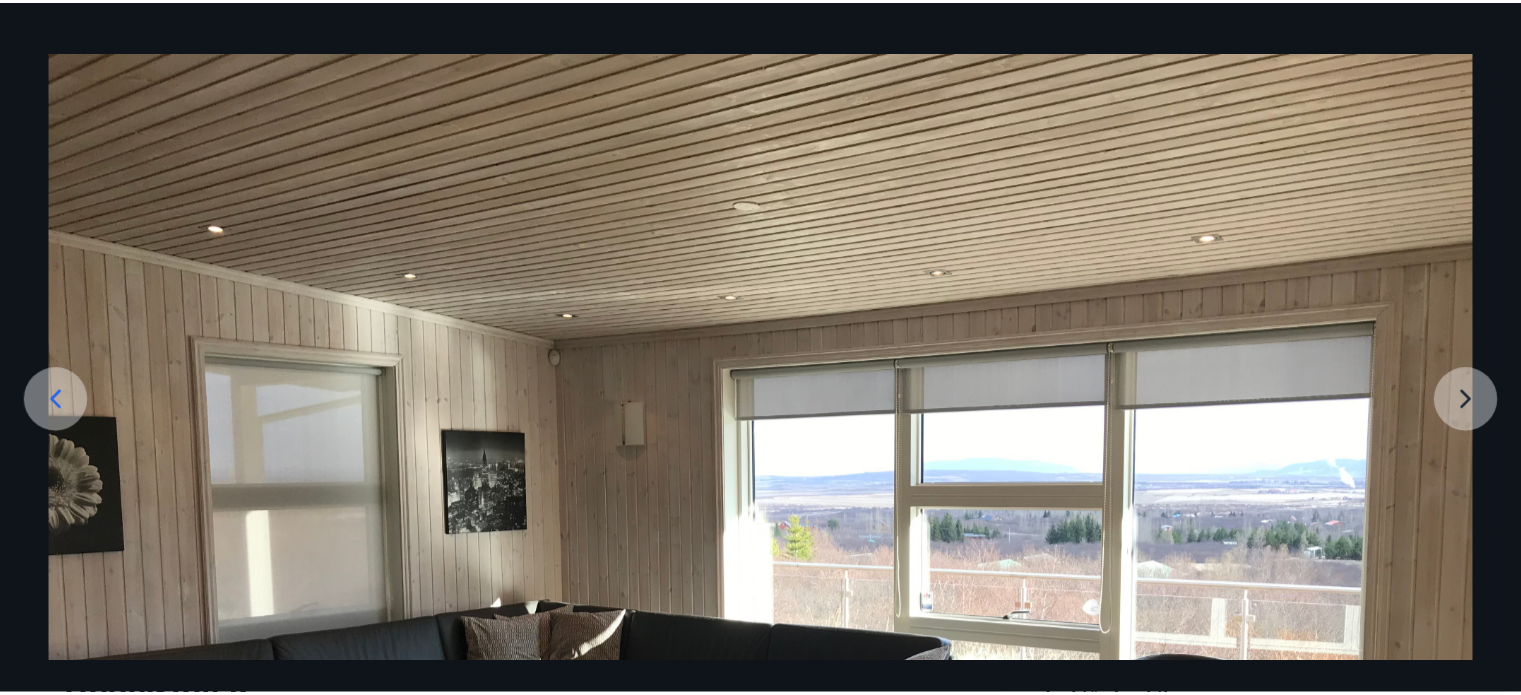 scroll, scrollTop: 0, scrollLeft: 0, axis: both 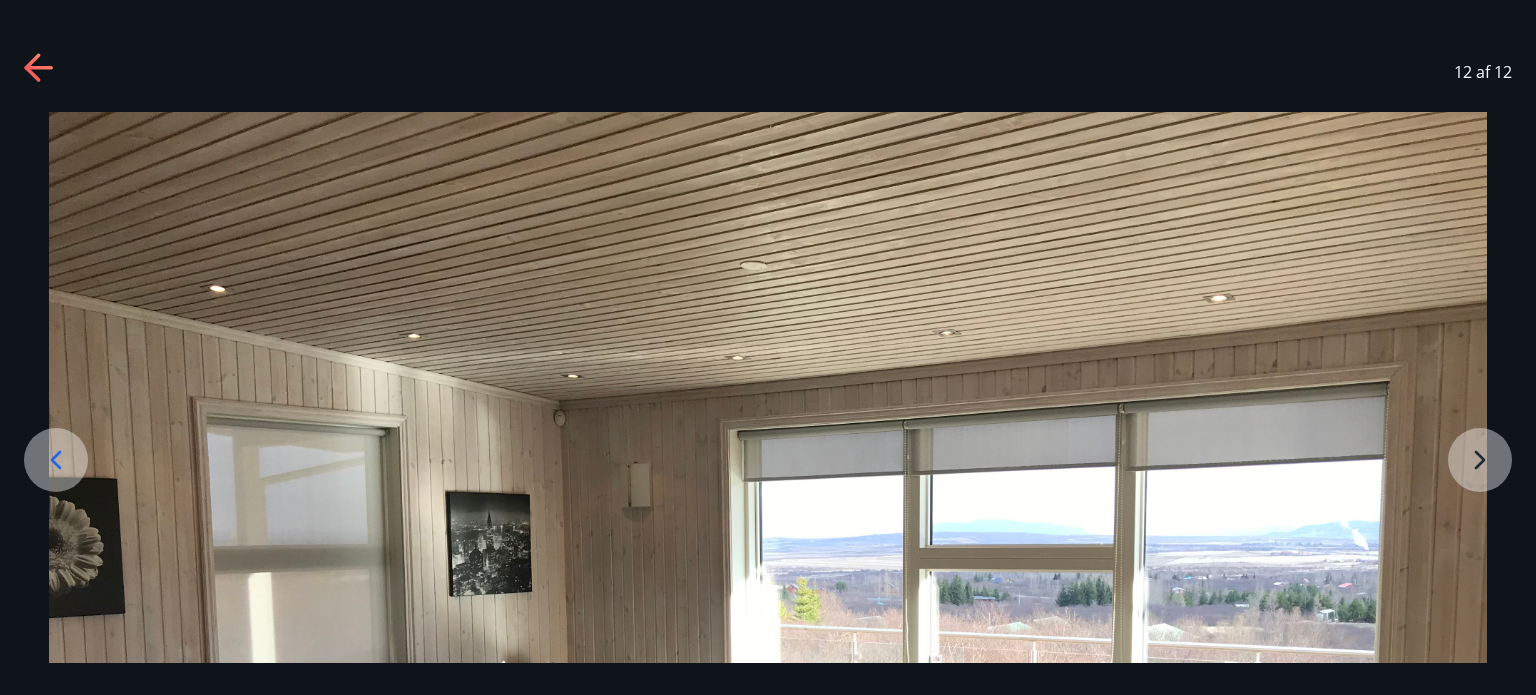 click 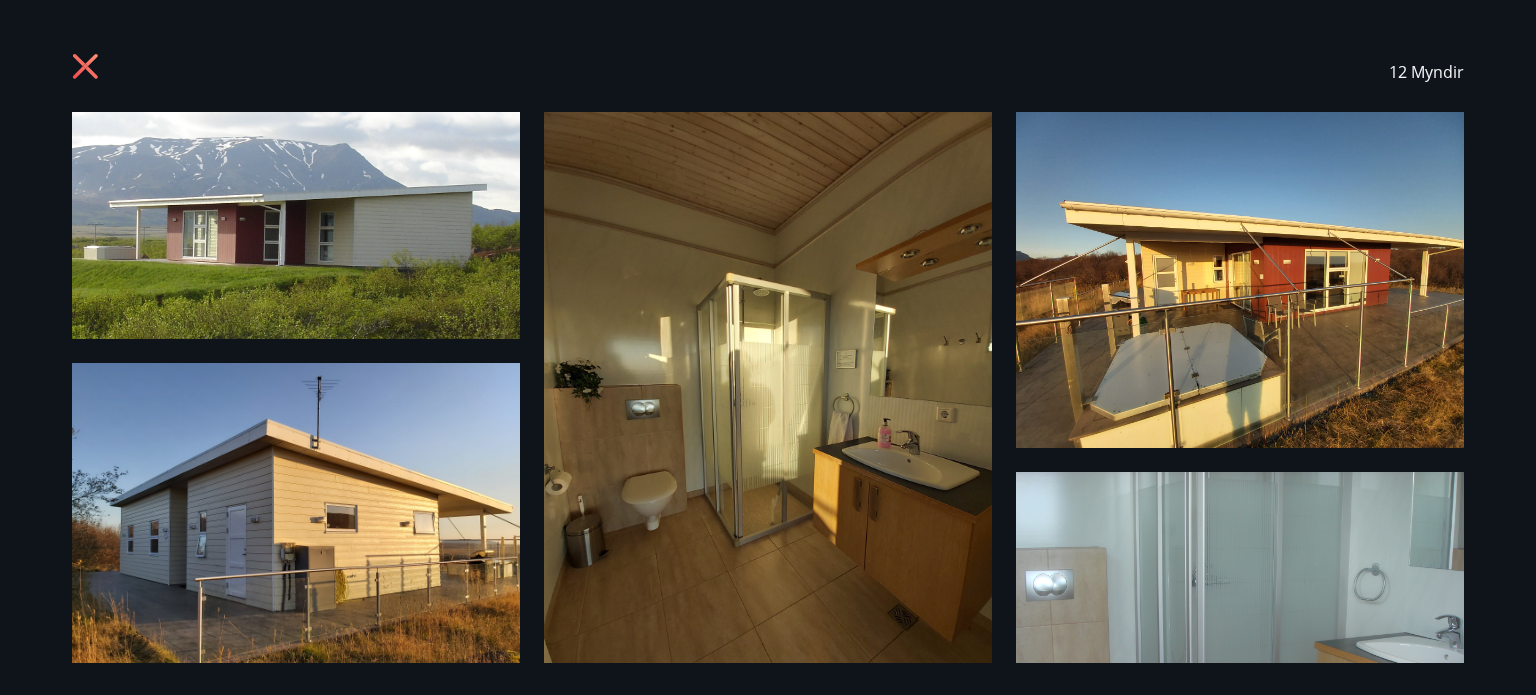 click 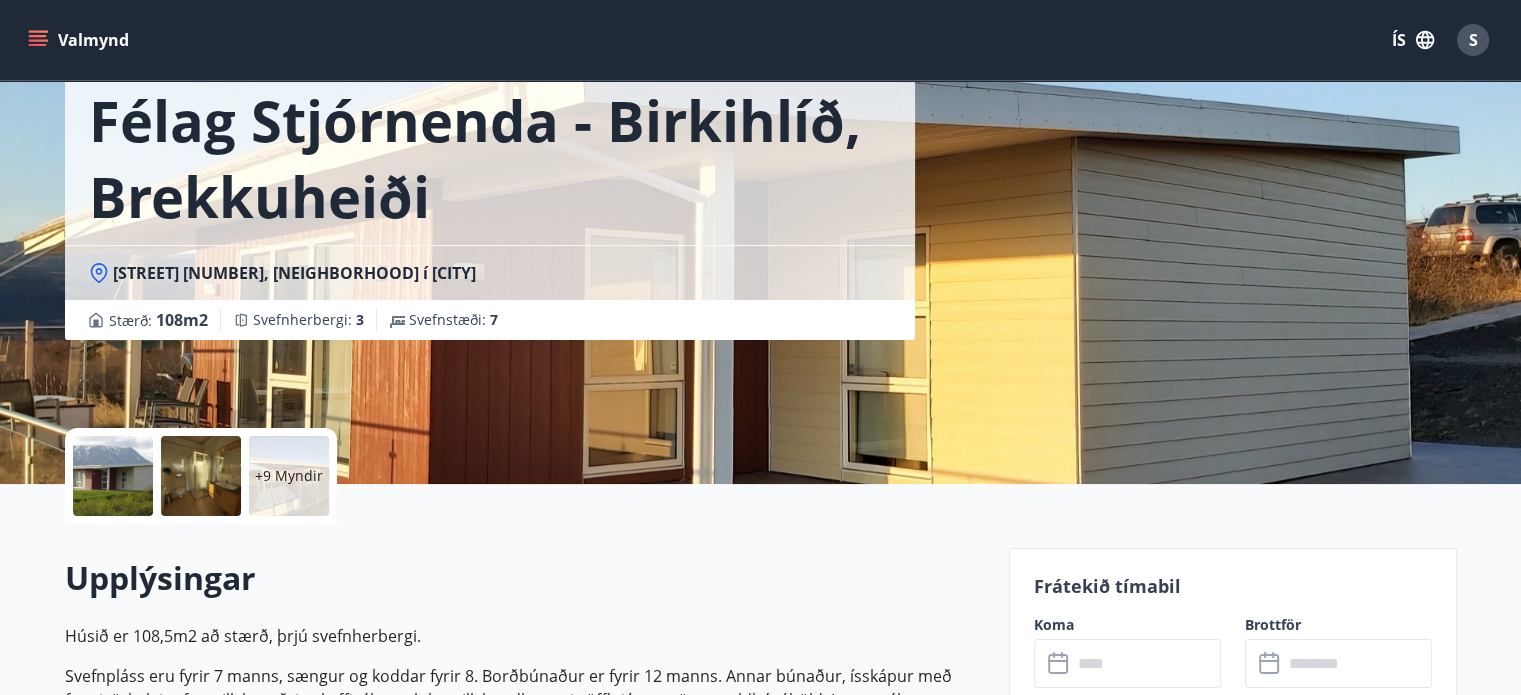scroll, scrollTop: 0, scrollLeft: 0, axis: both 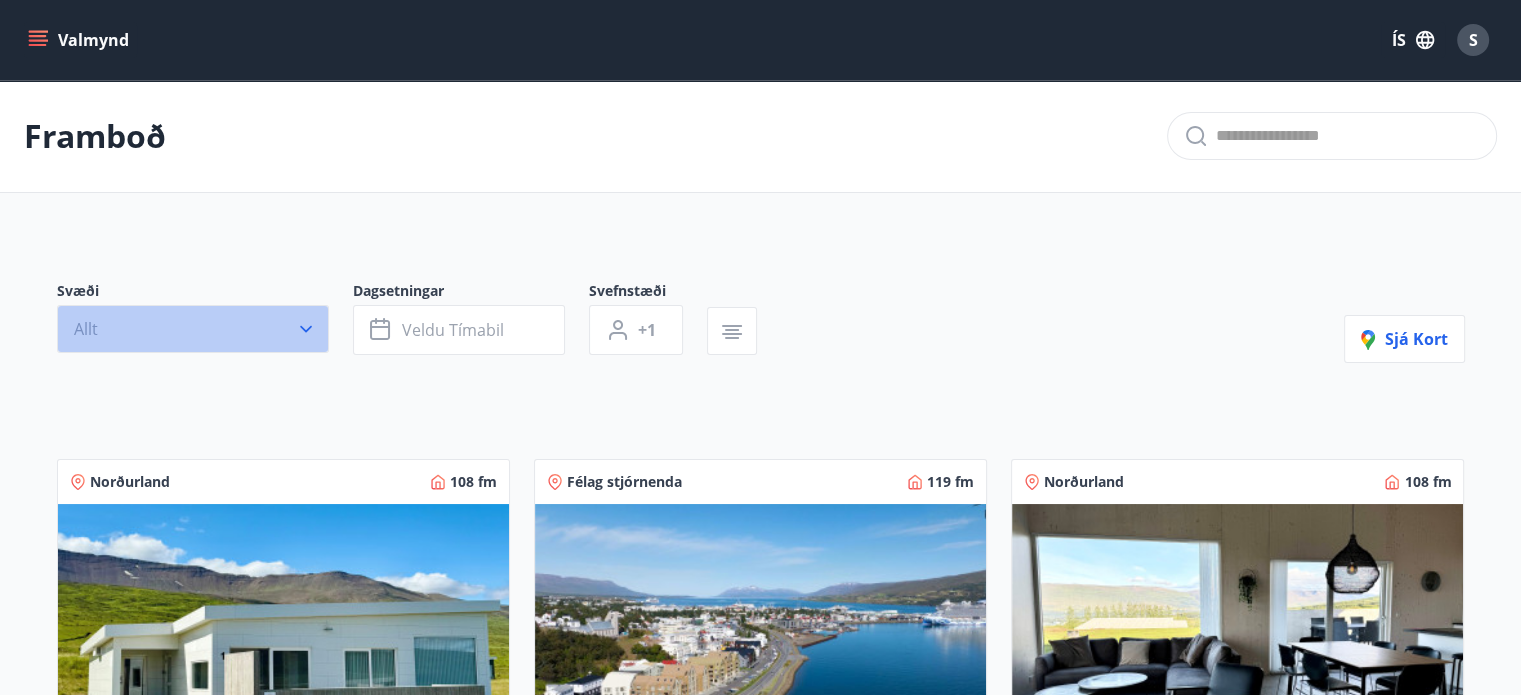 click on "Allt" at bounding box center [193, 329] 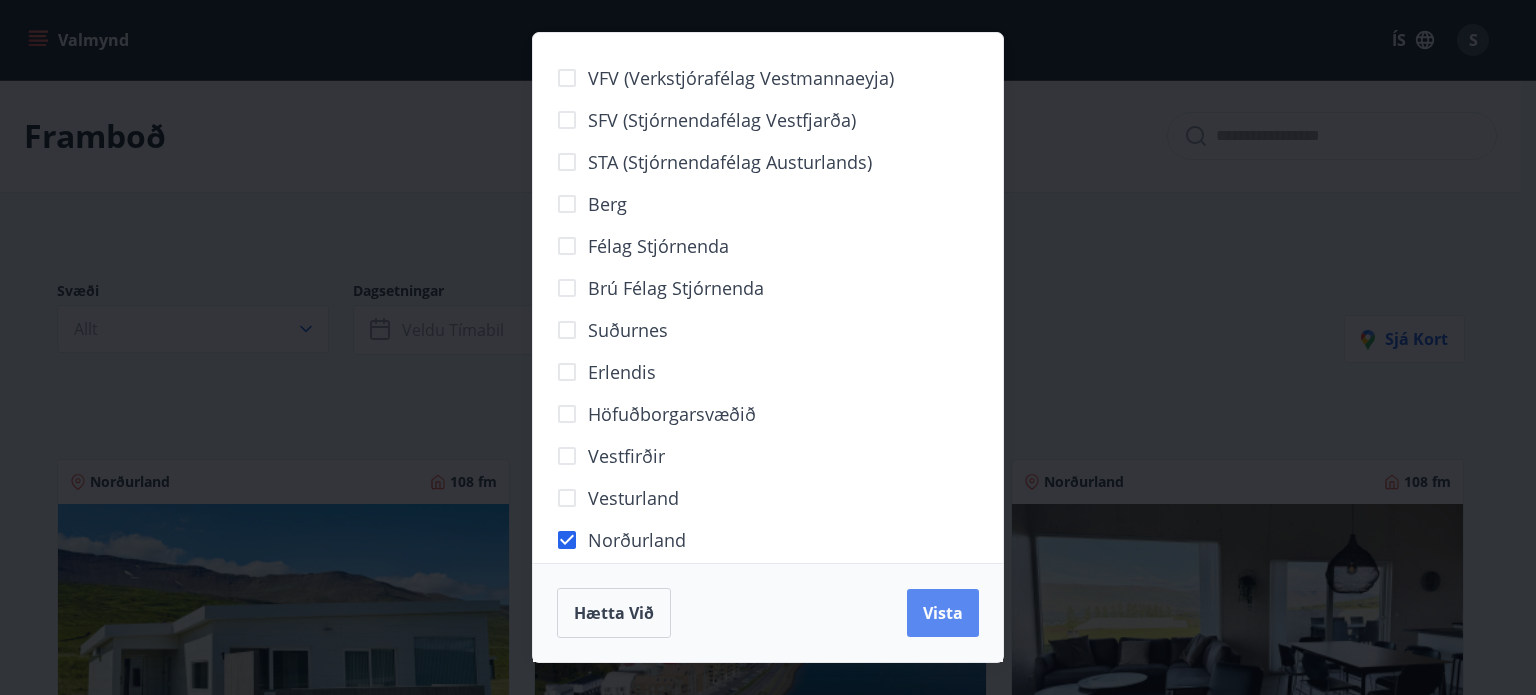 click on "Vista" at bounding box center [943, 613] 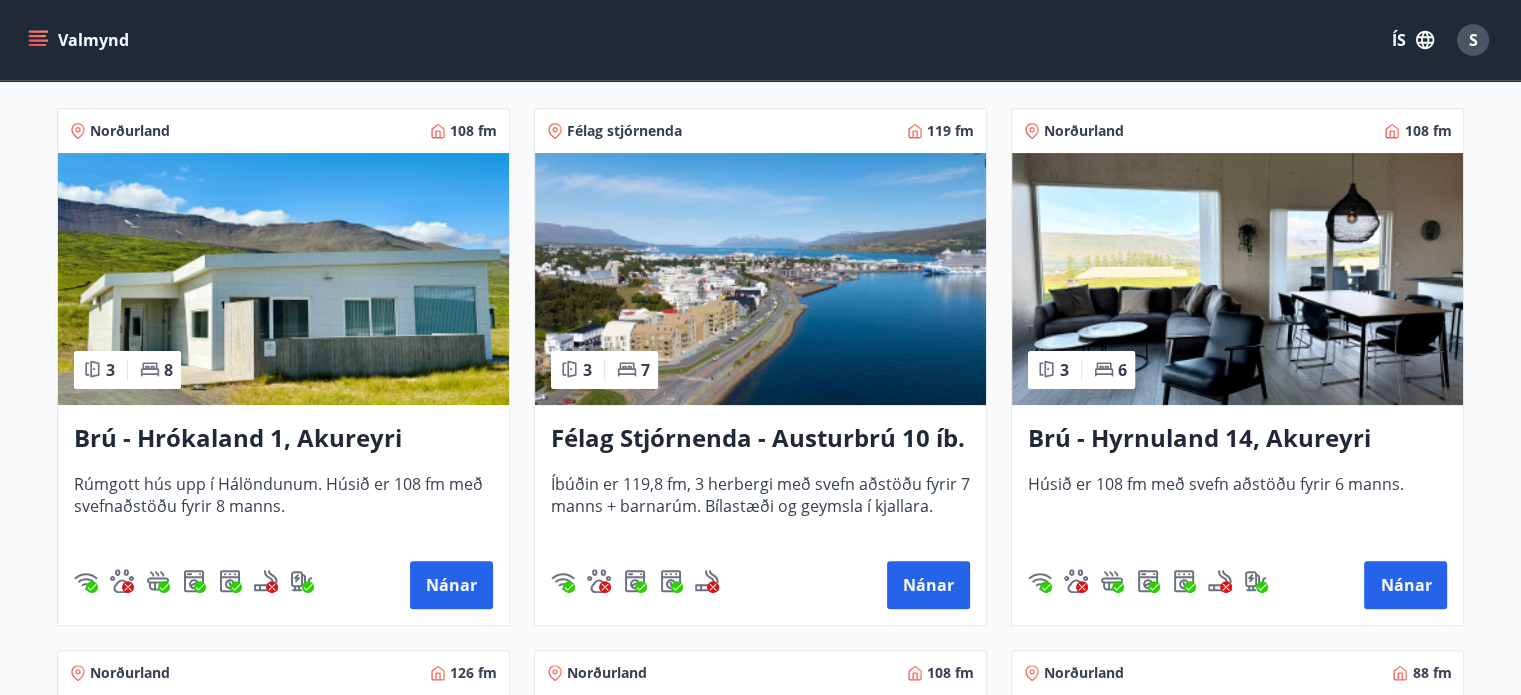 scroll, scrollTop: 400, scrollLeft: 0, axis: vertical 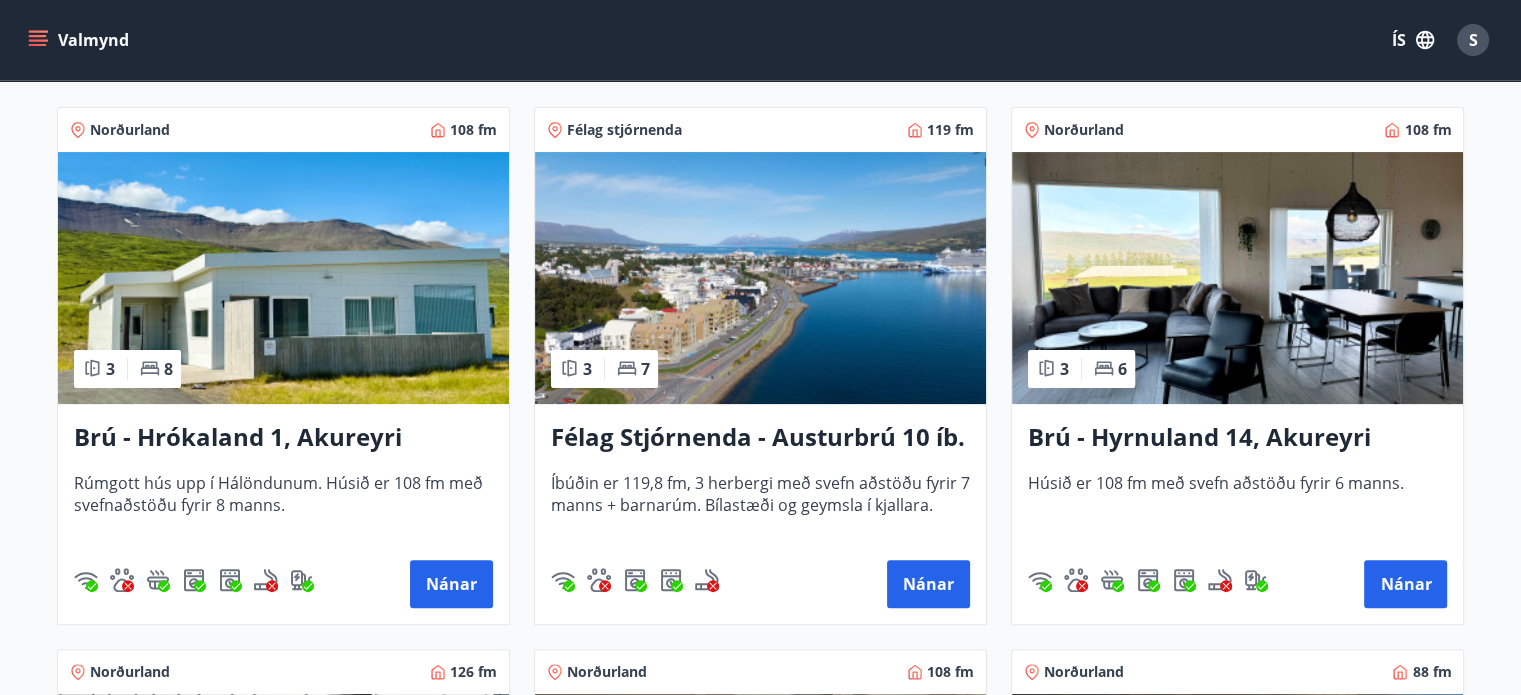 click on "Félag Stjórnenda - Austurbrú 10 íb. 201" at bounding box center [760, 438] 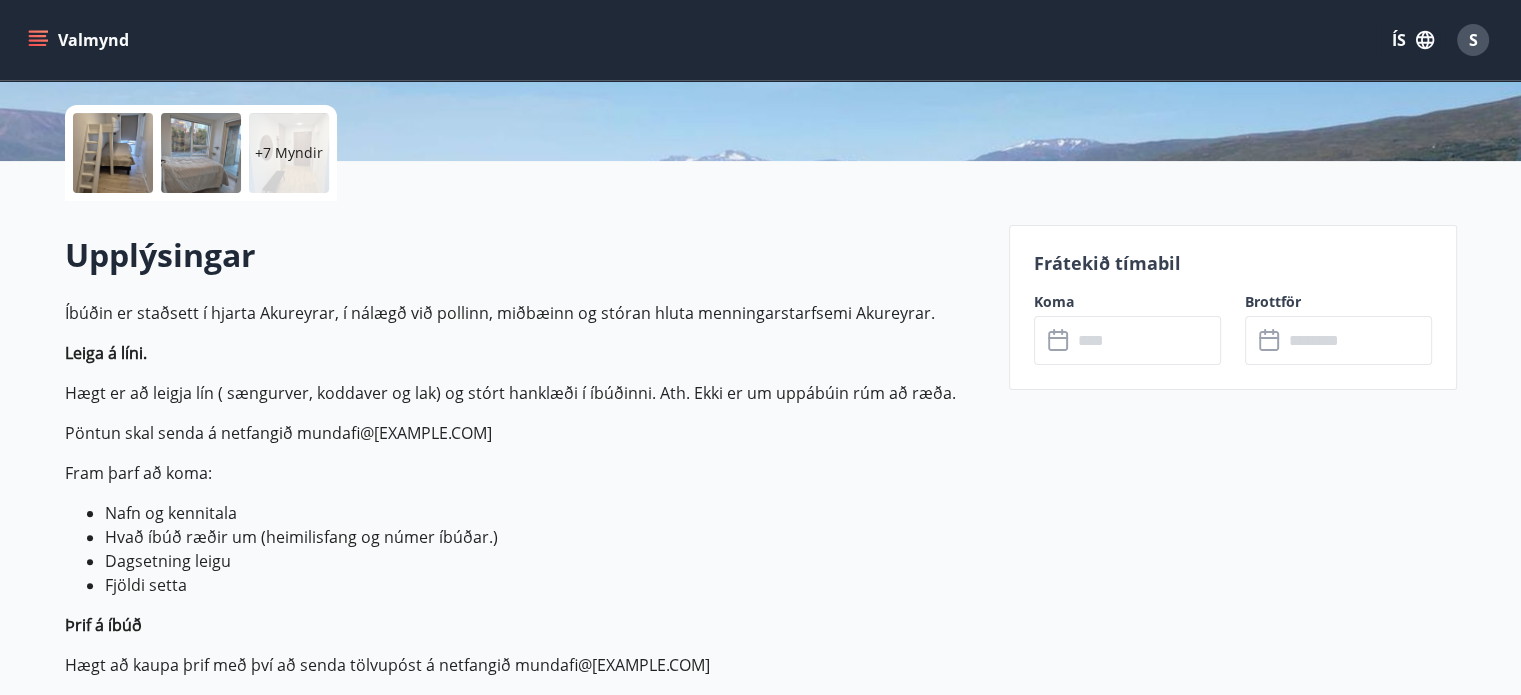 scroll, scrollTop: 500, scrollLeft: 0, axis: vertical 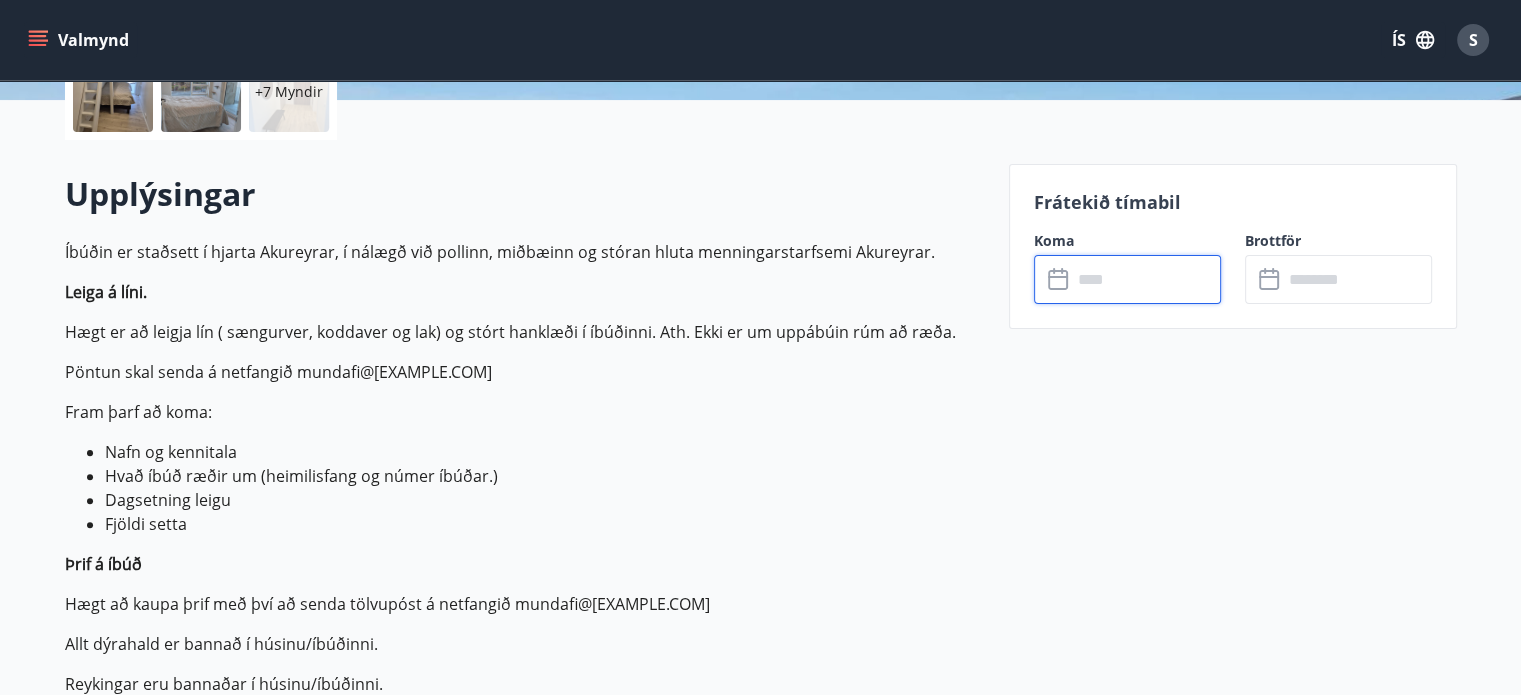 click at bounding box center [1146, 279] 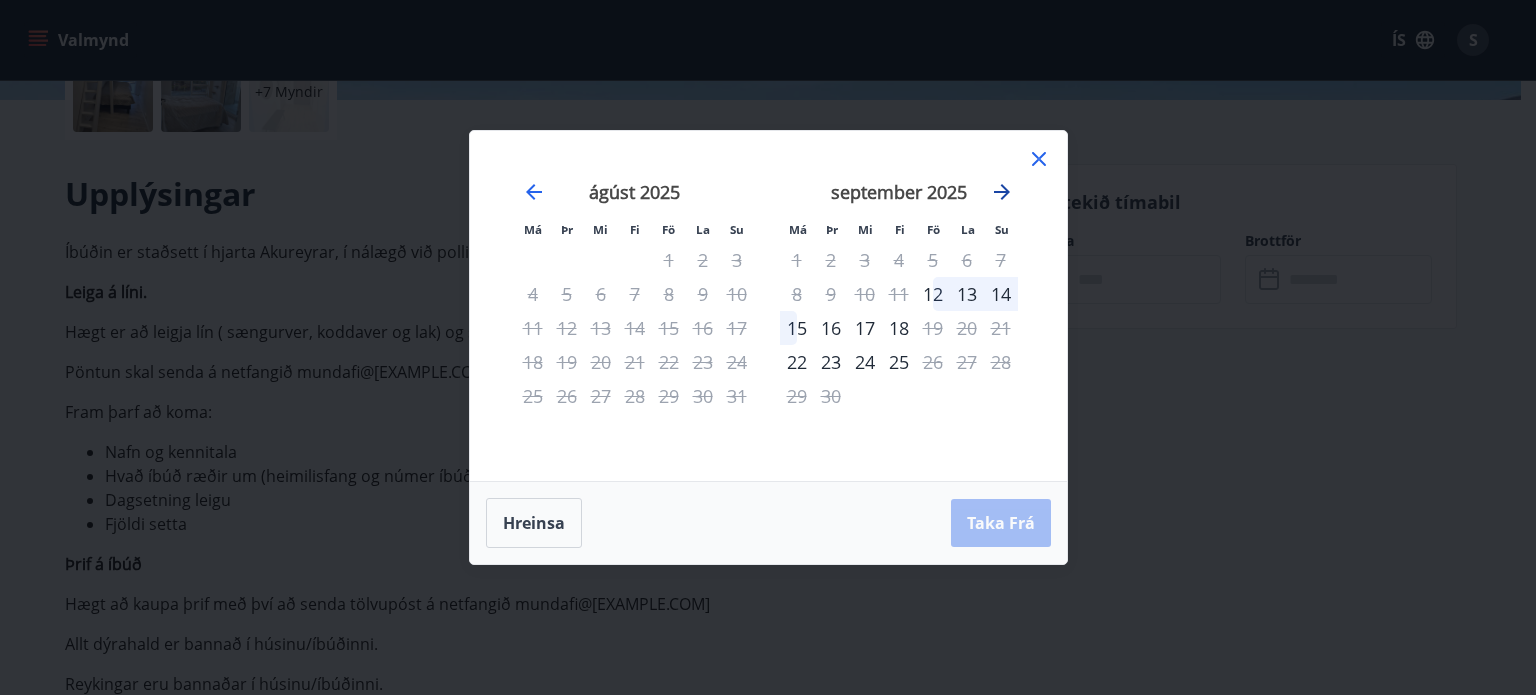 click 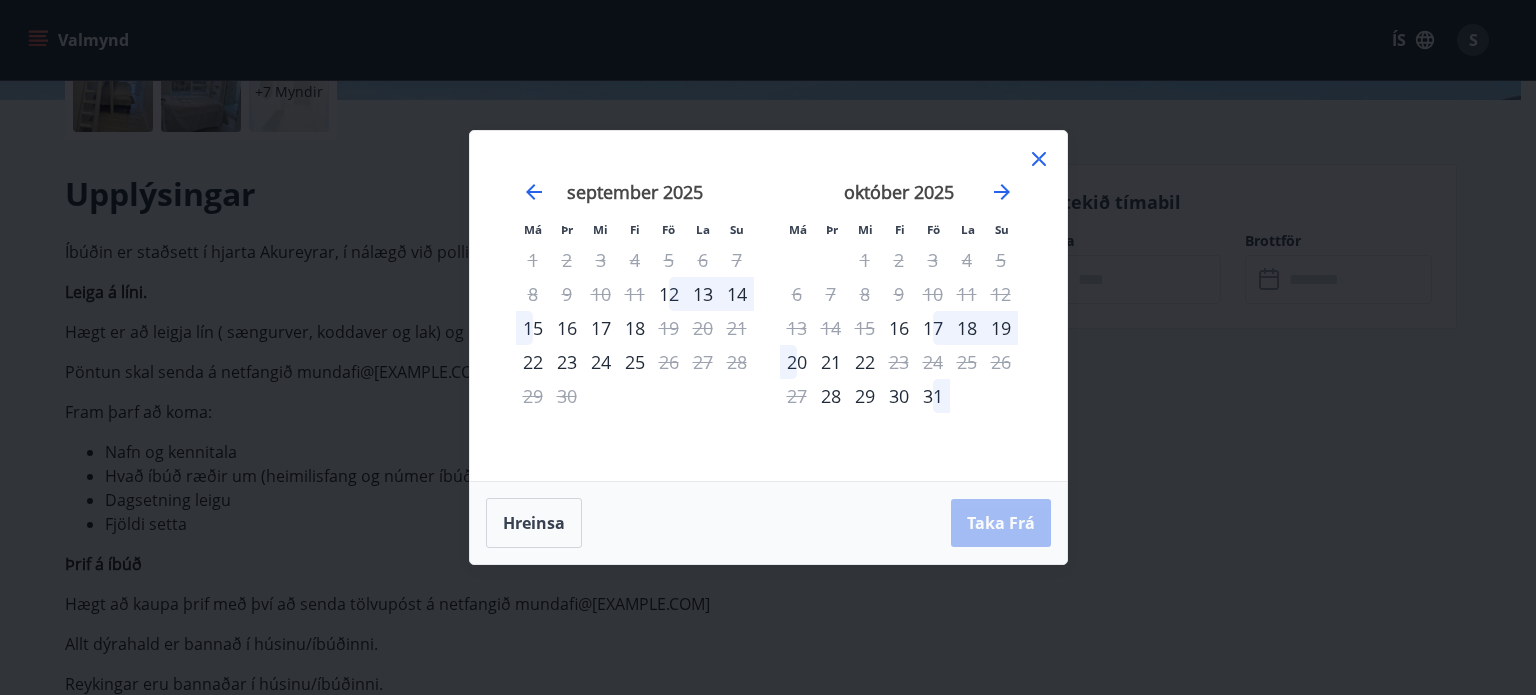 click on "6" at bounding box center (797, 294) 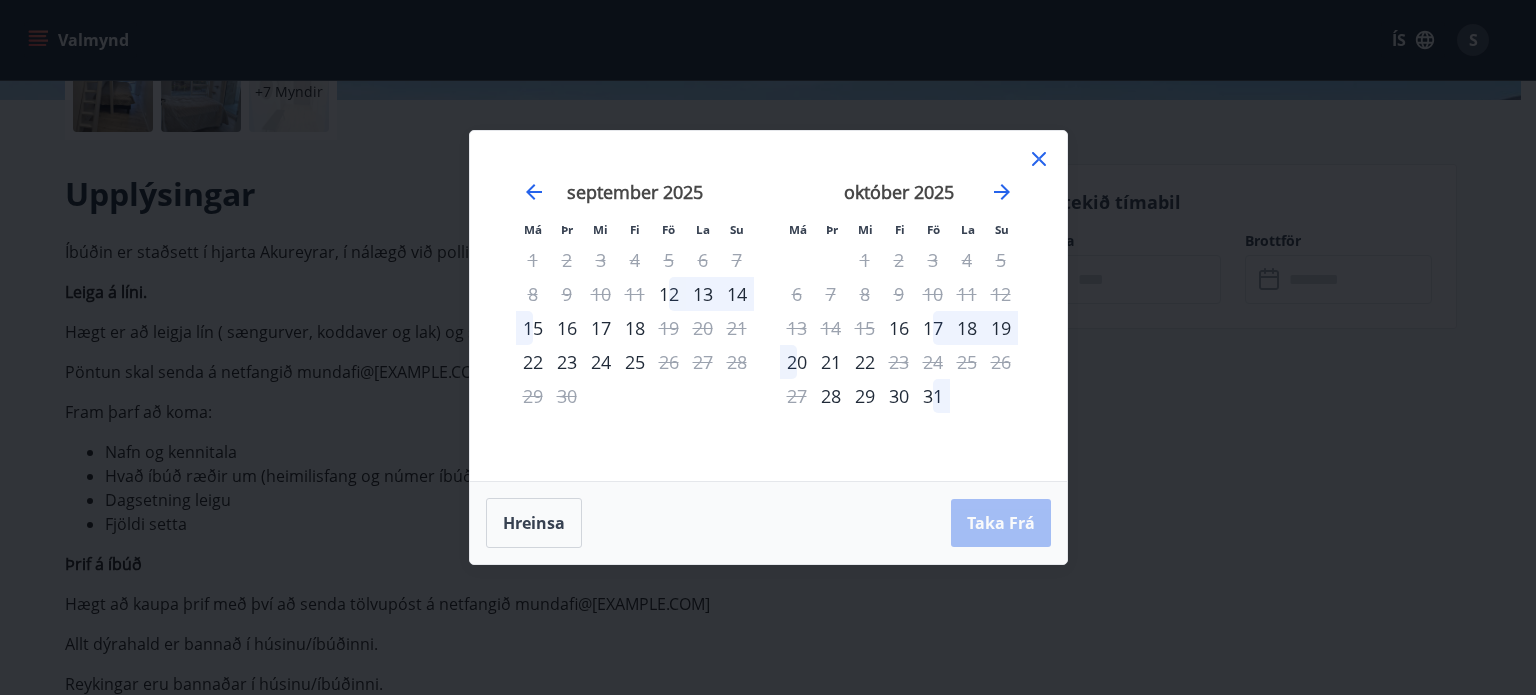 click on "27" at bounding box center (797, 396) 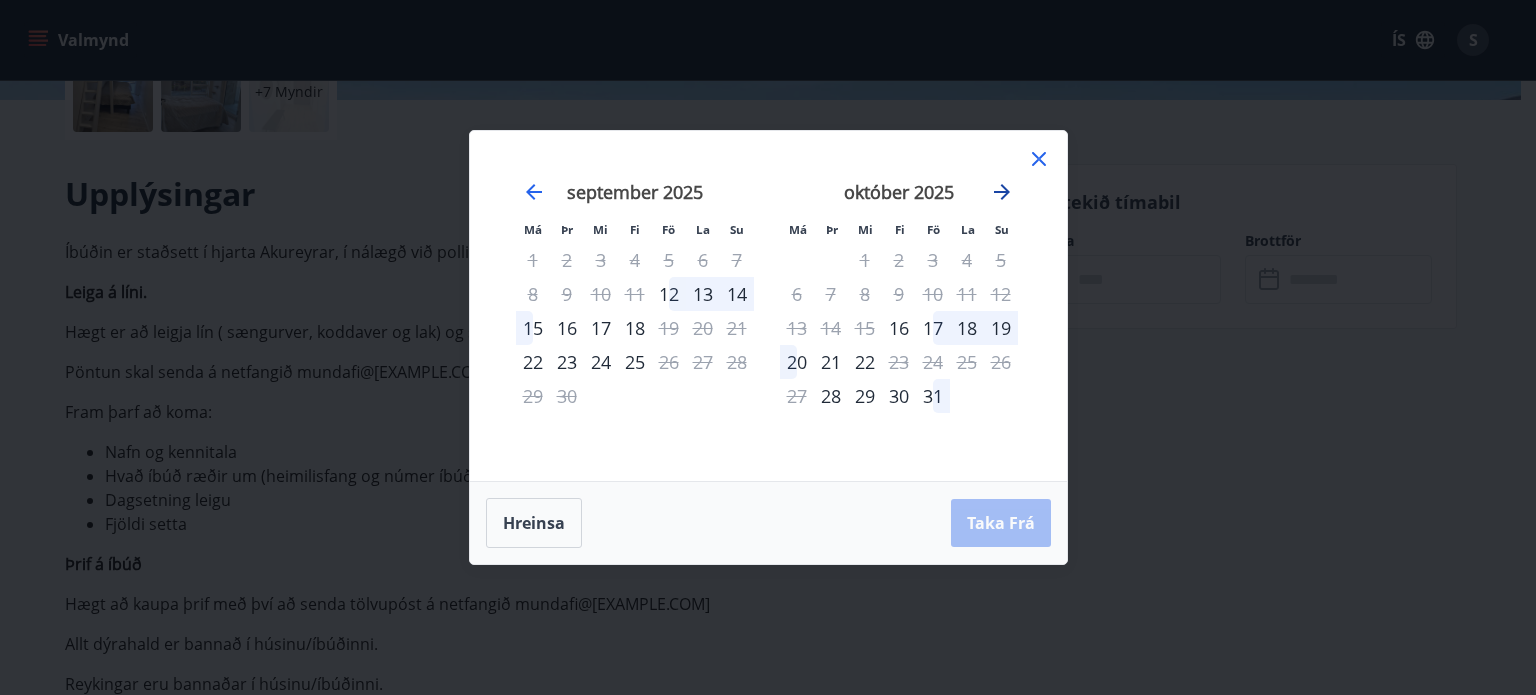 click 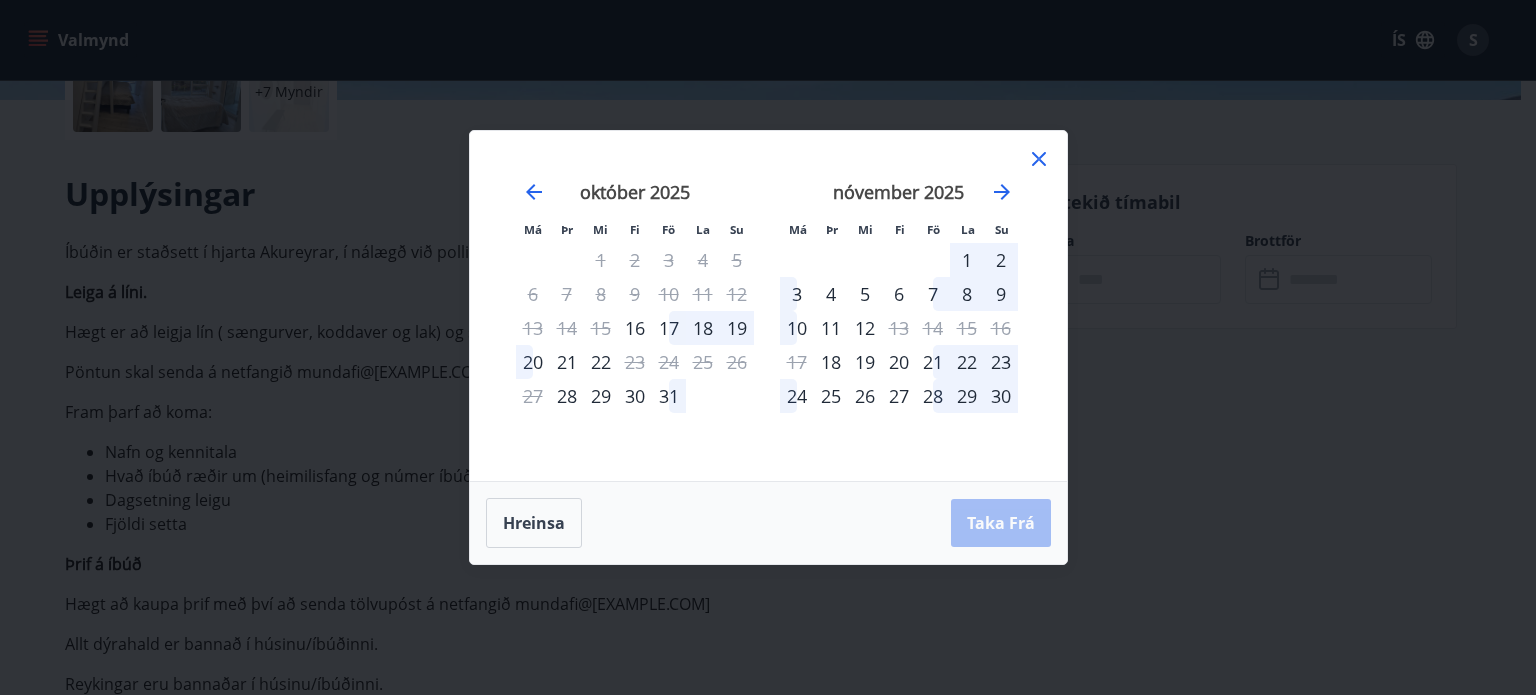 click 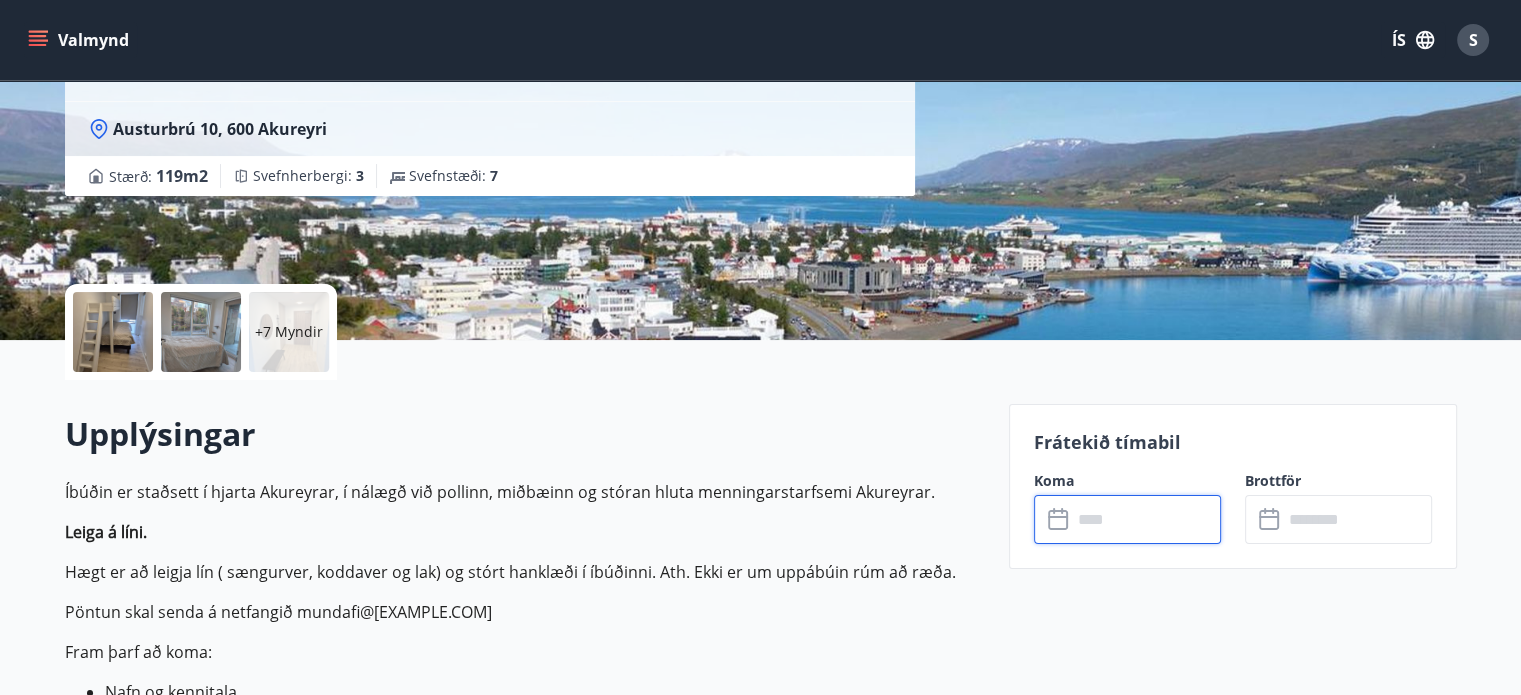 scroll, scrollTop: 300, scrollLeft: 0, axis: vertical 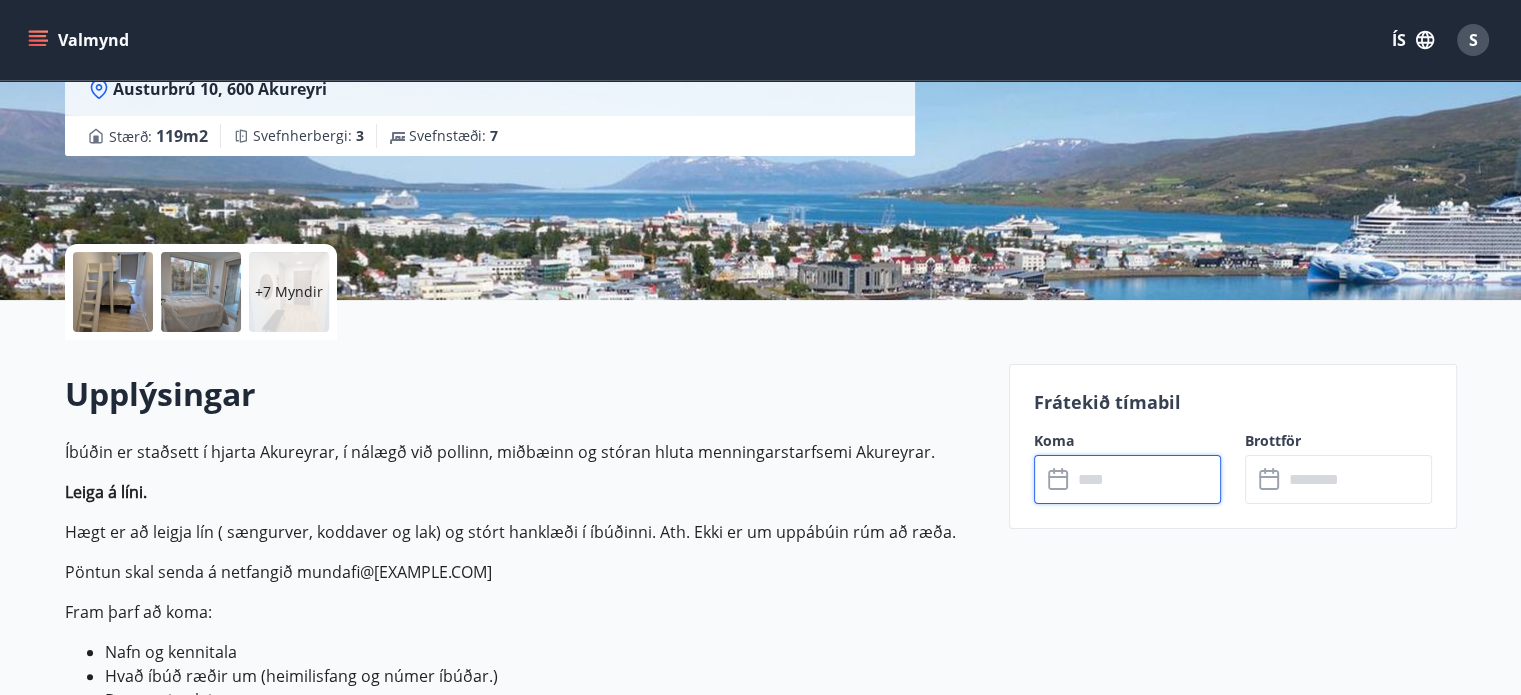 click at bounding box center [1146, 479] 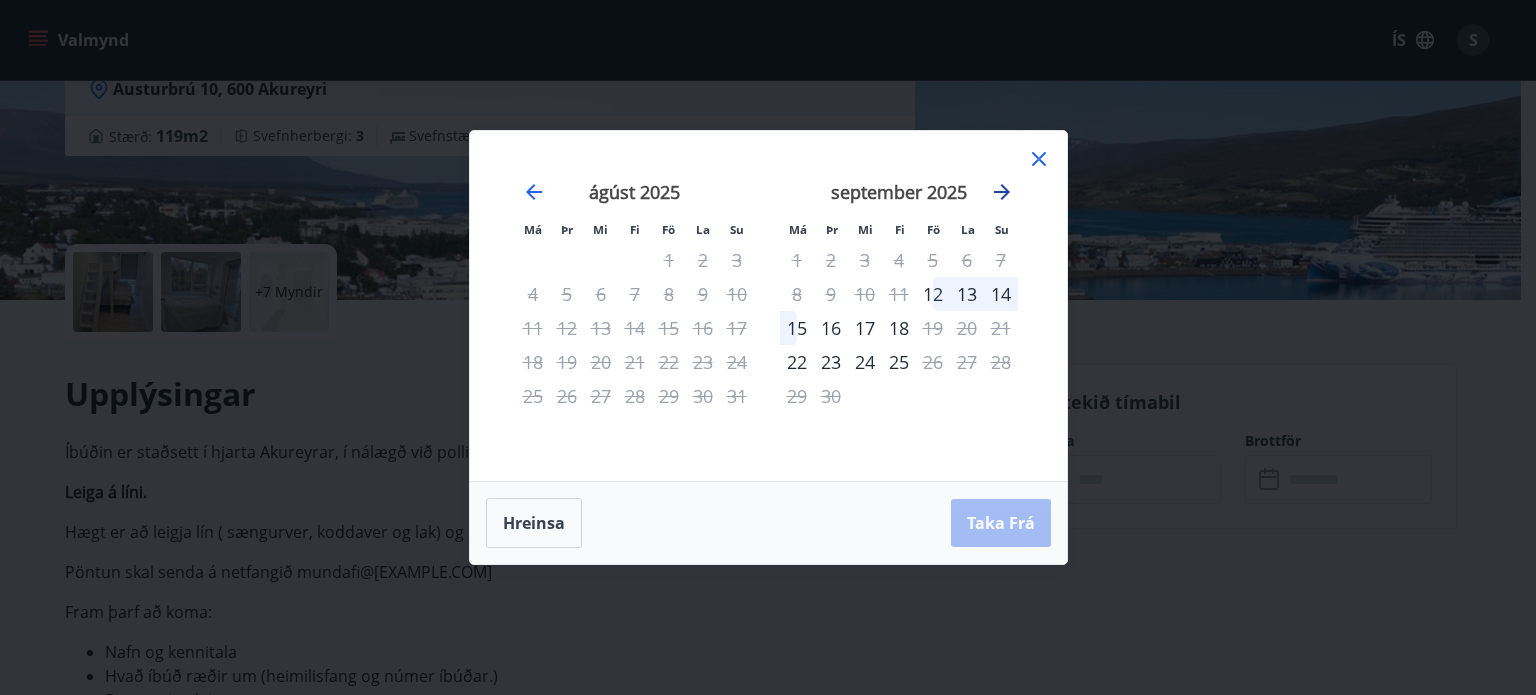 click 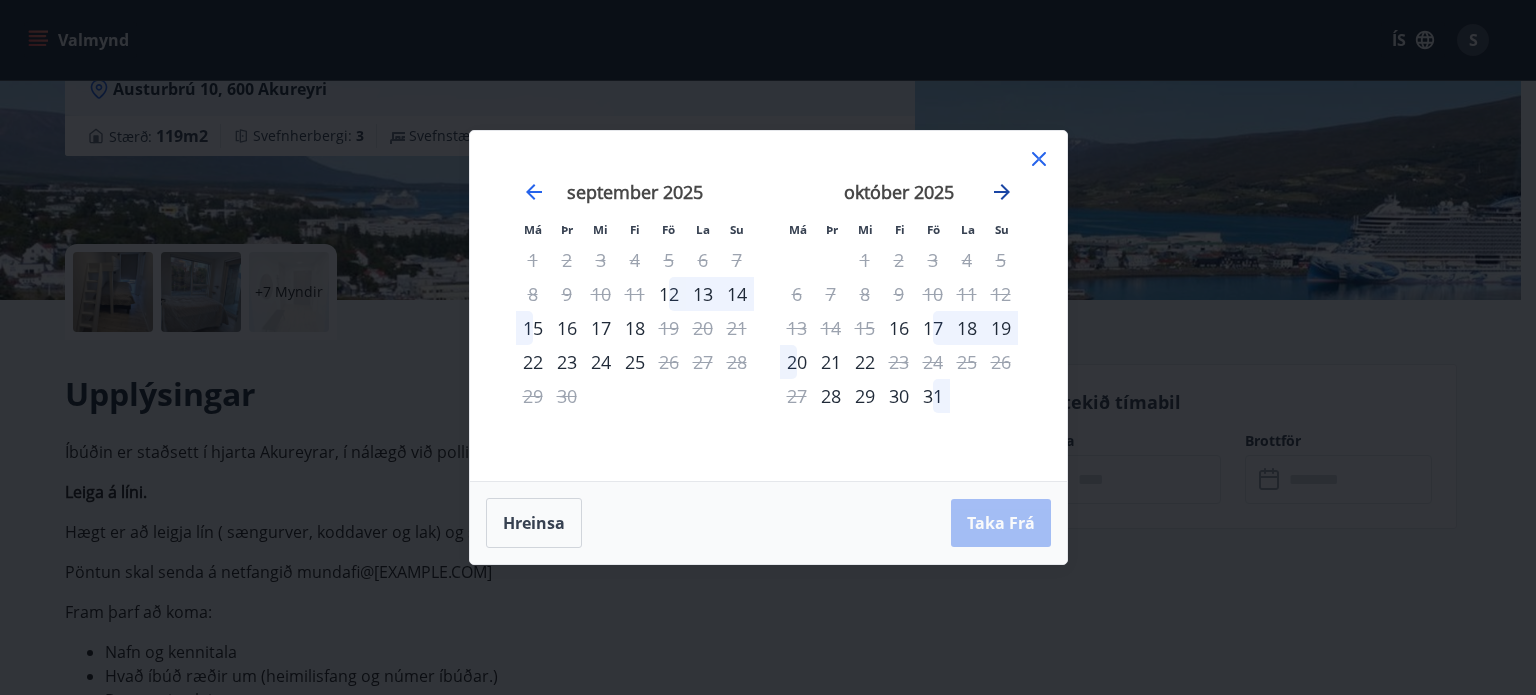 click 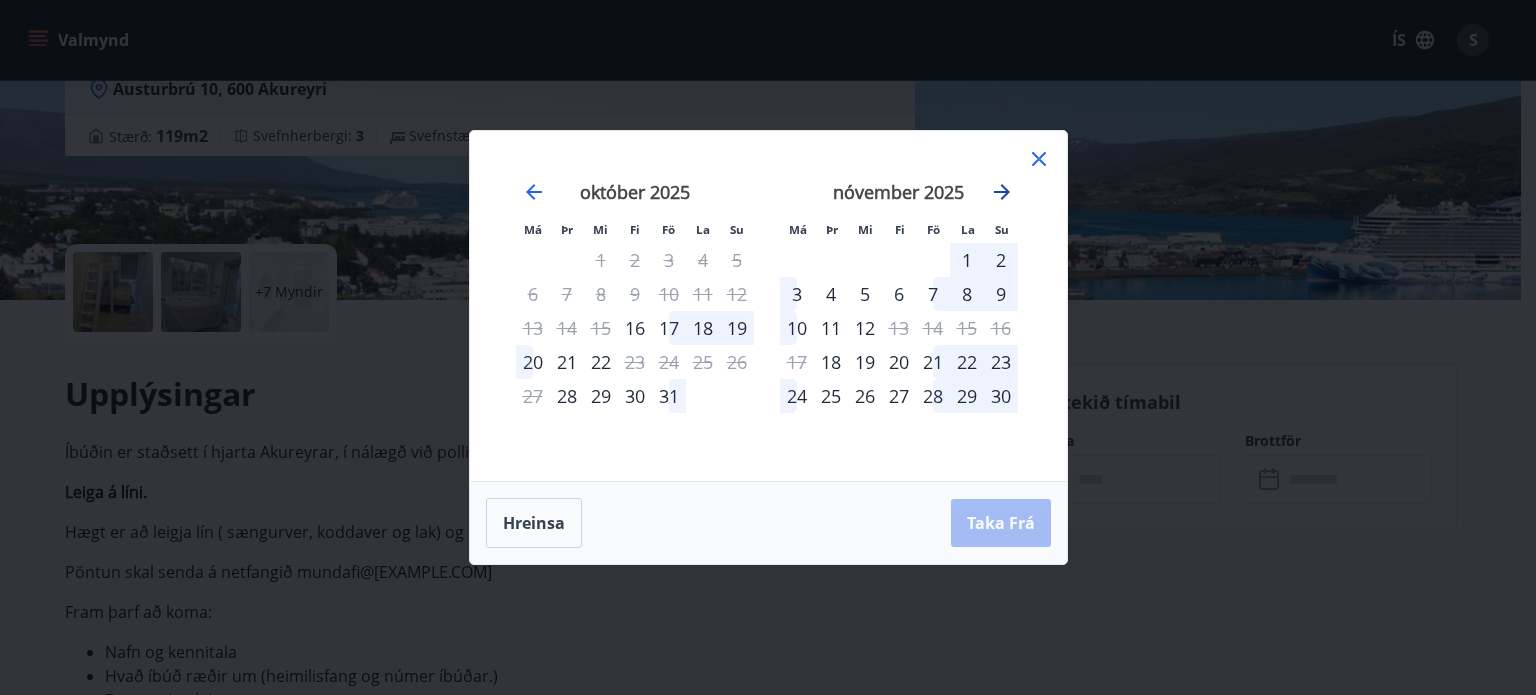 click 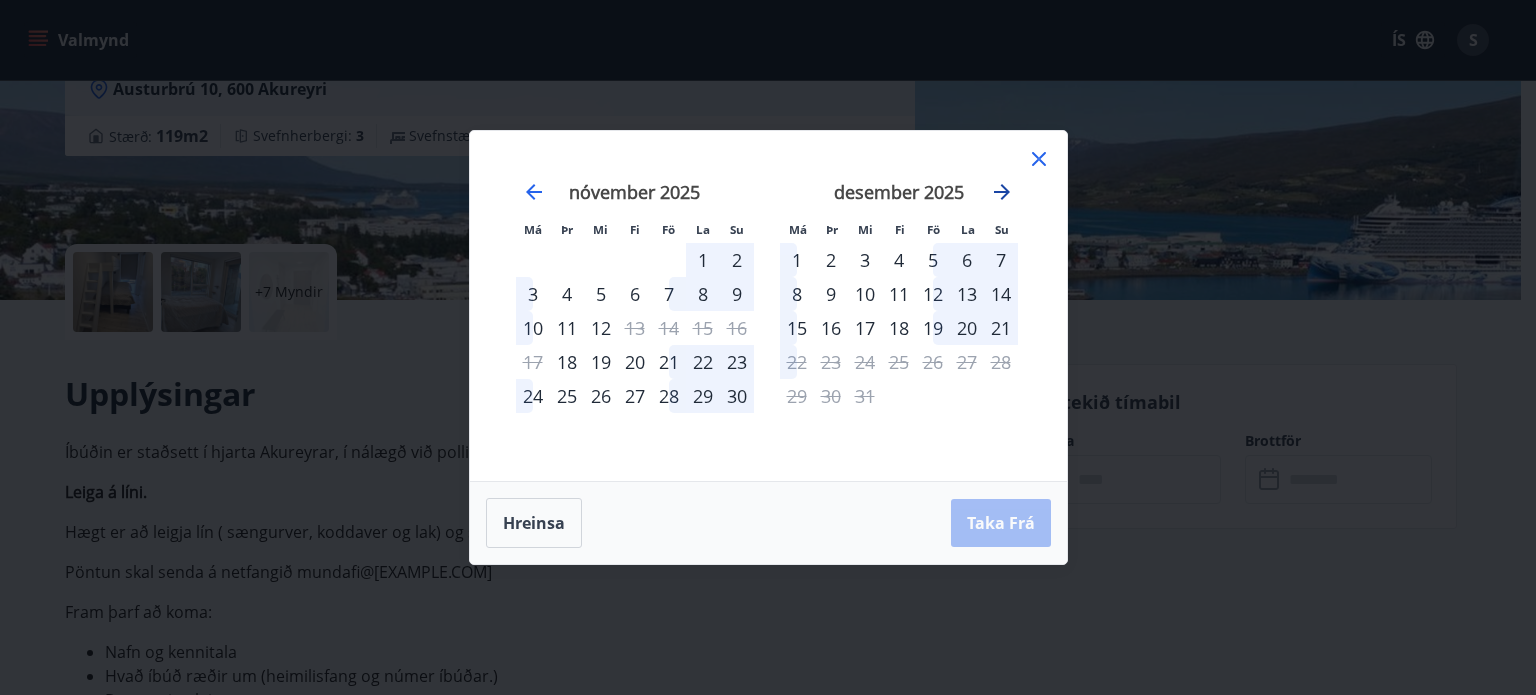 click 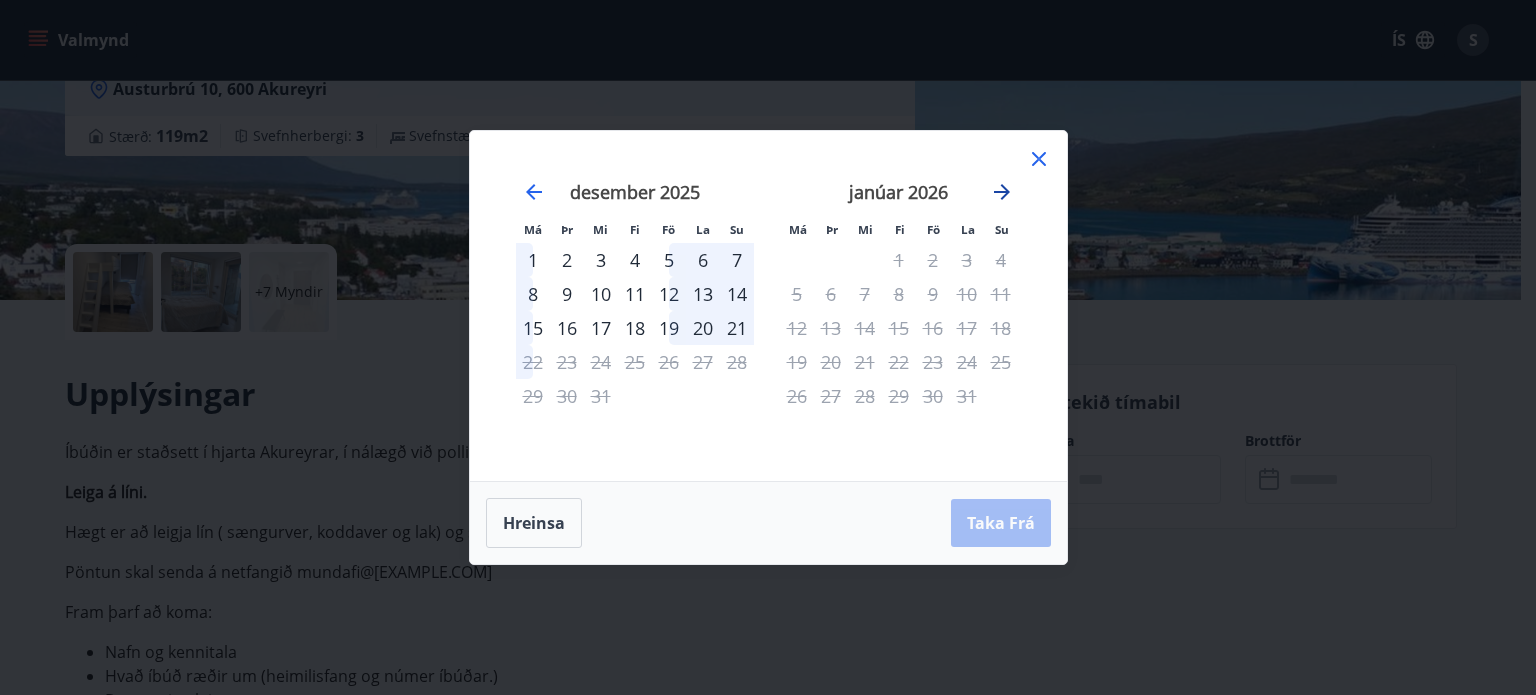 click 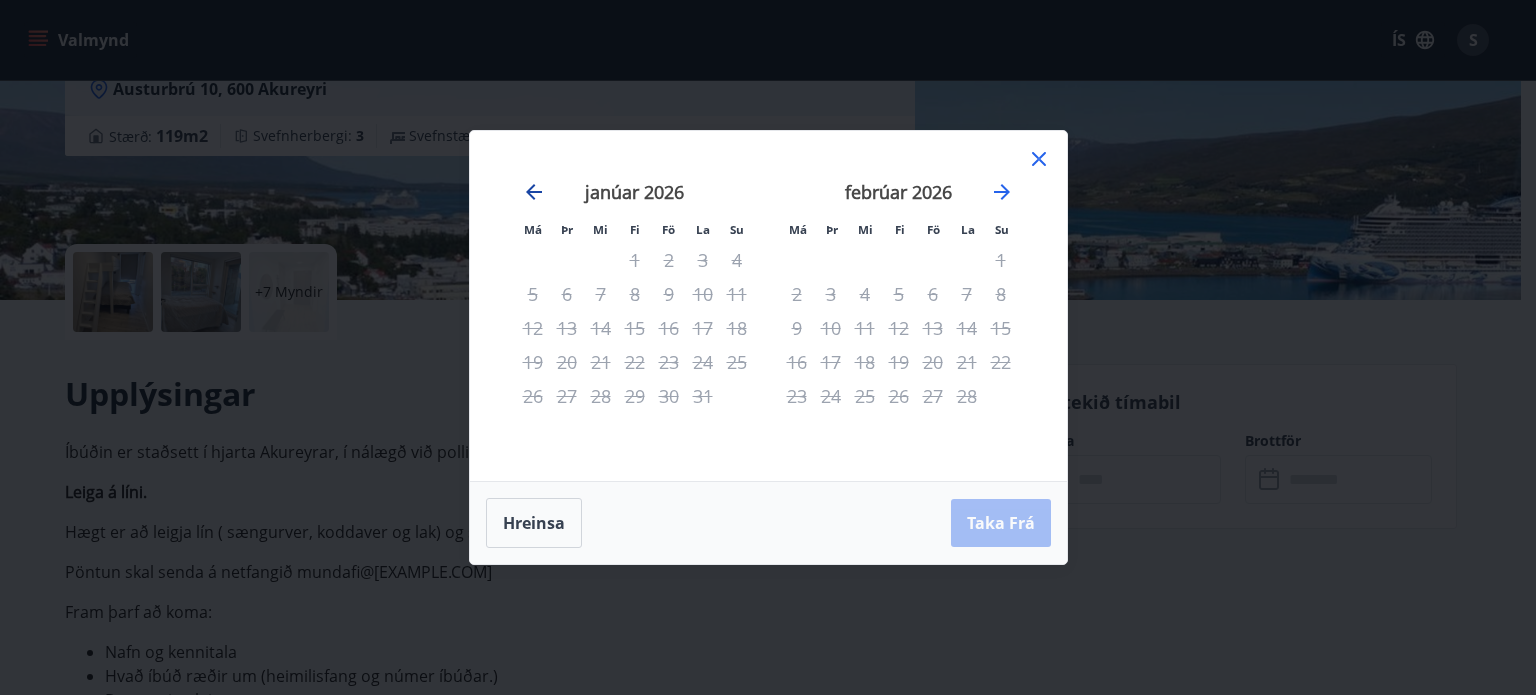 click 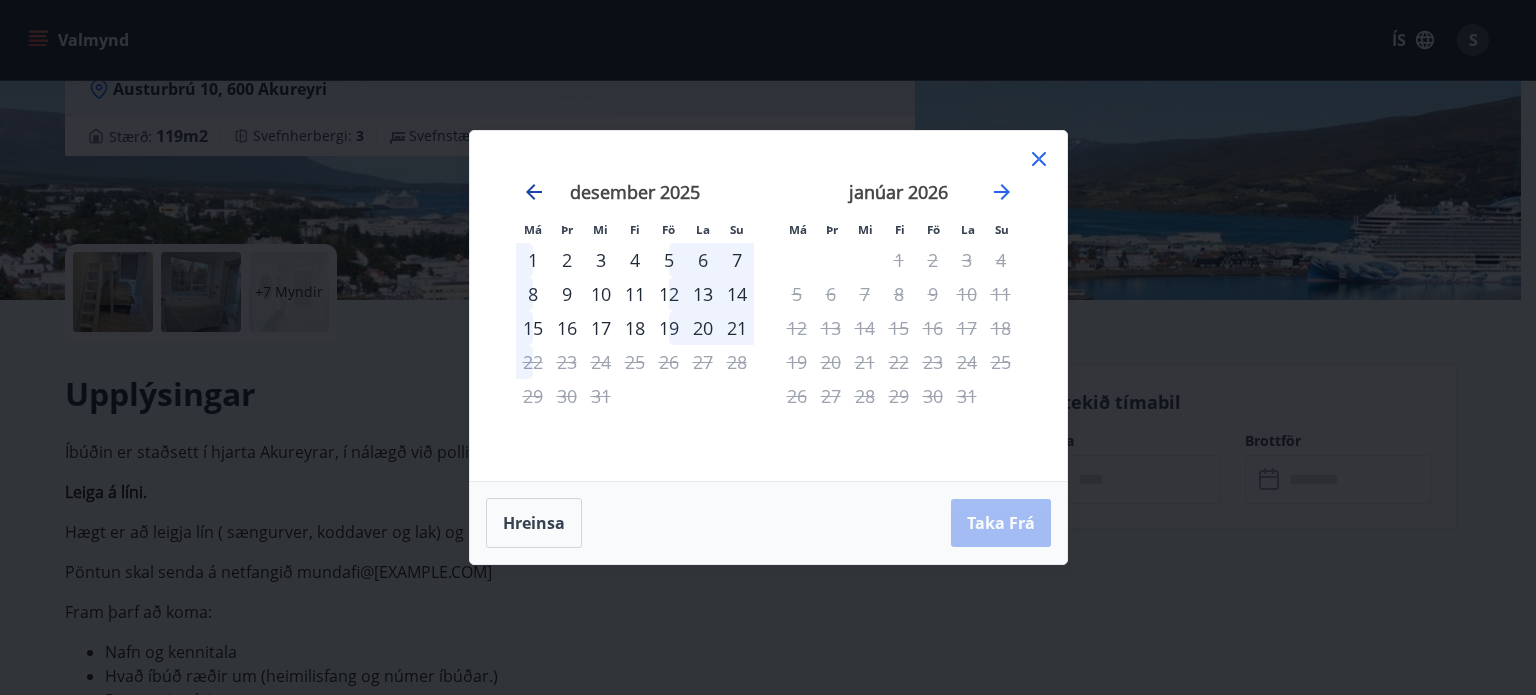 click 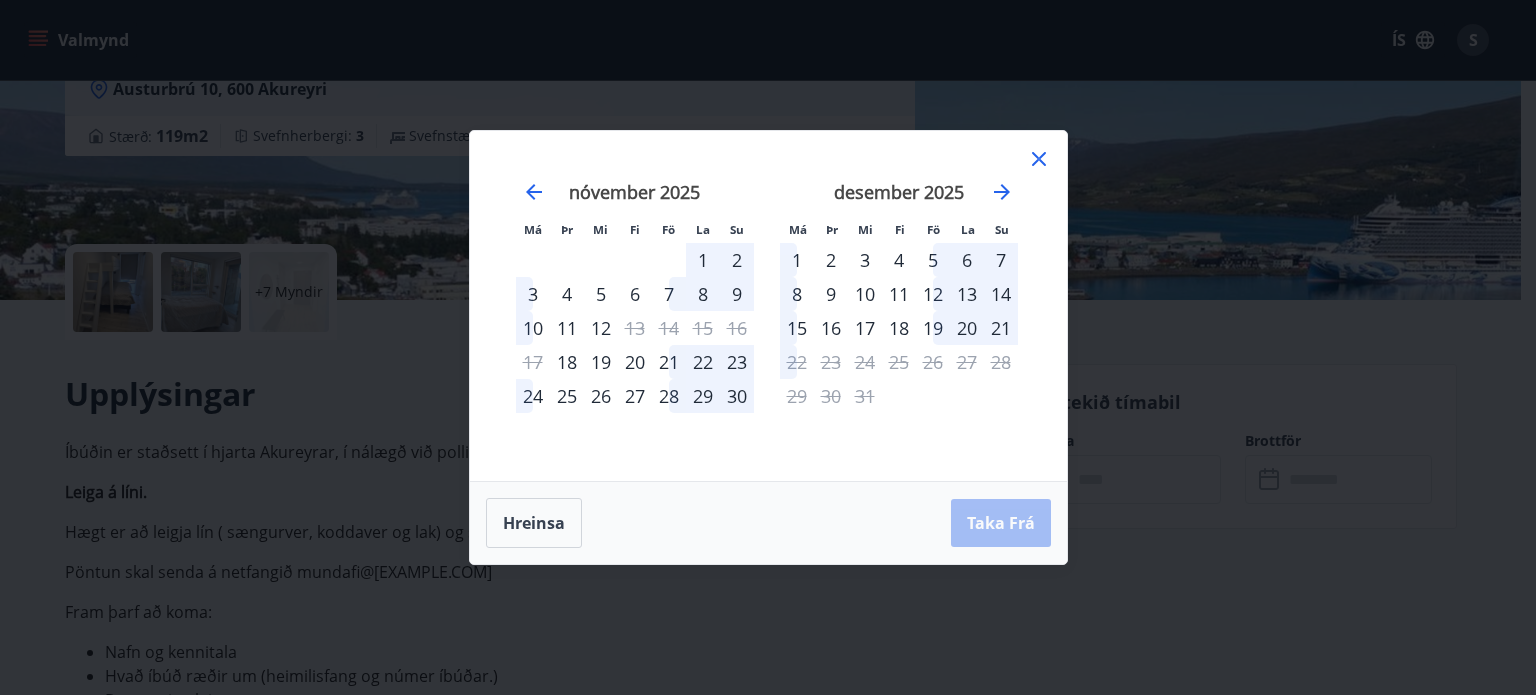 click 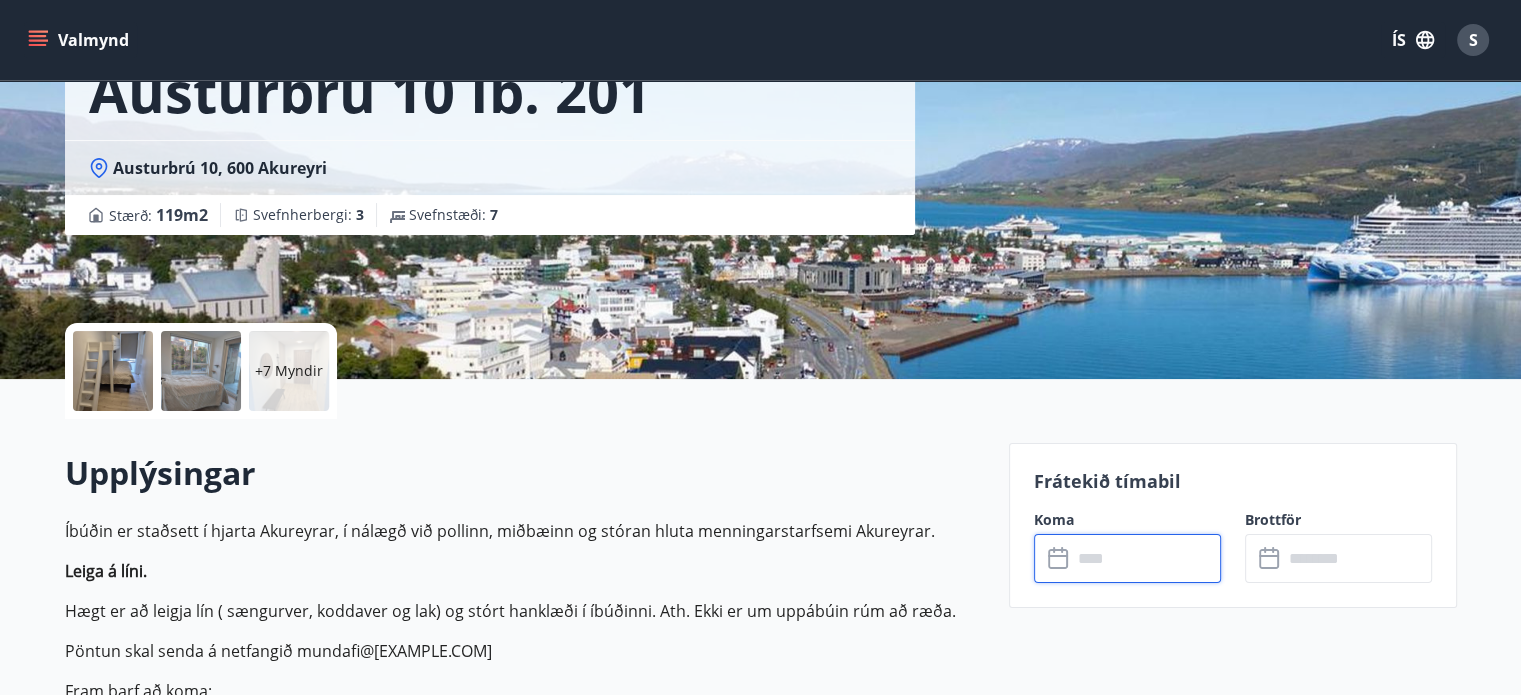 scroll, scrollTop: 0, scrollLeft: 0, axis: both 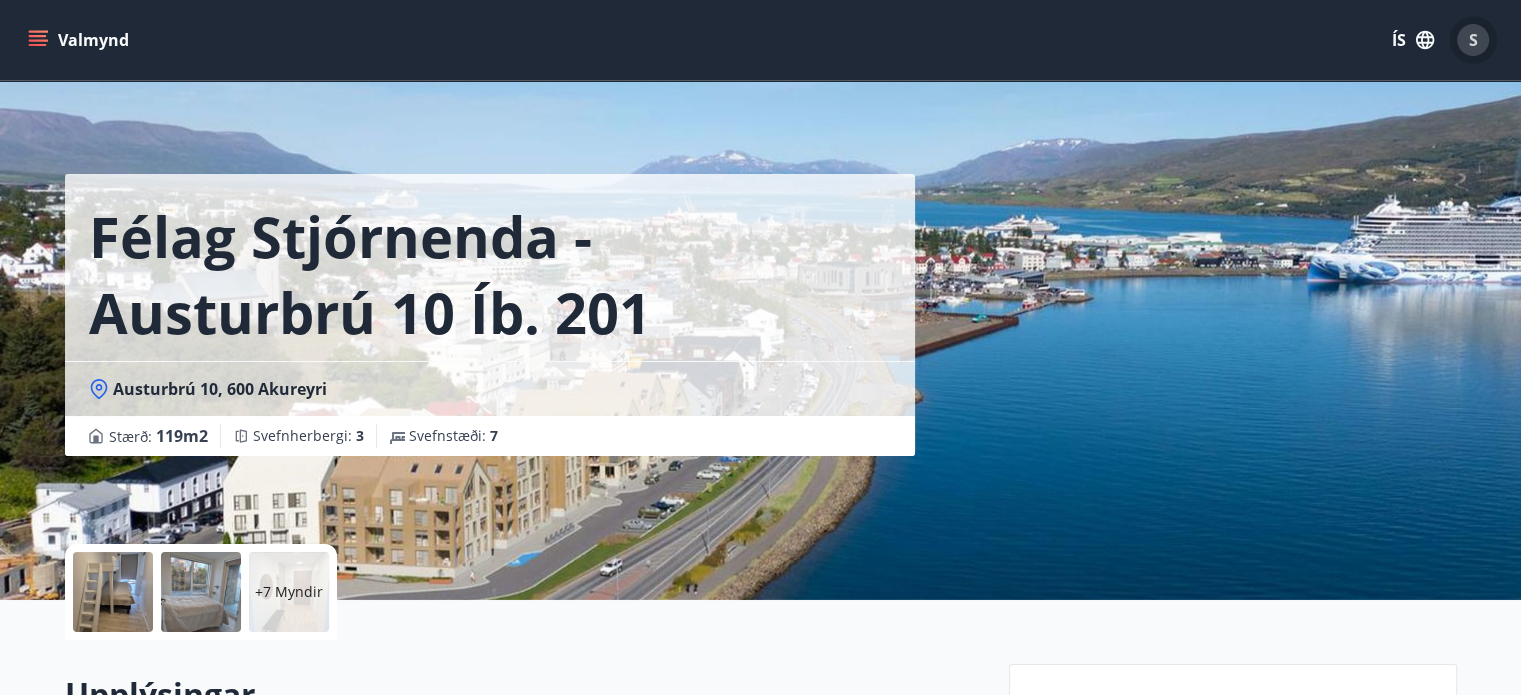 click on "S" at bounding box center (1473, 40) 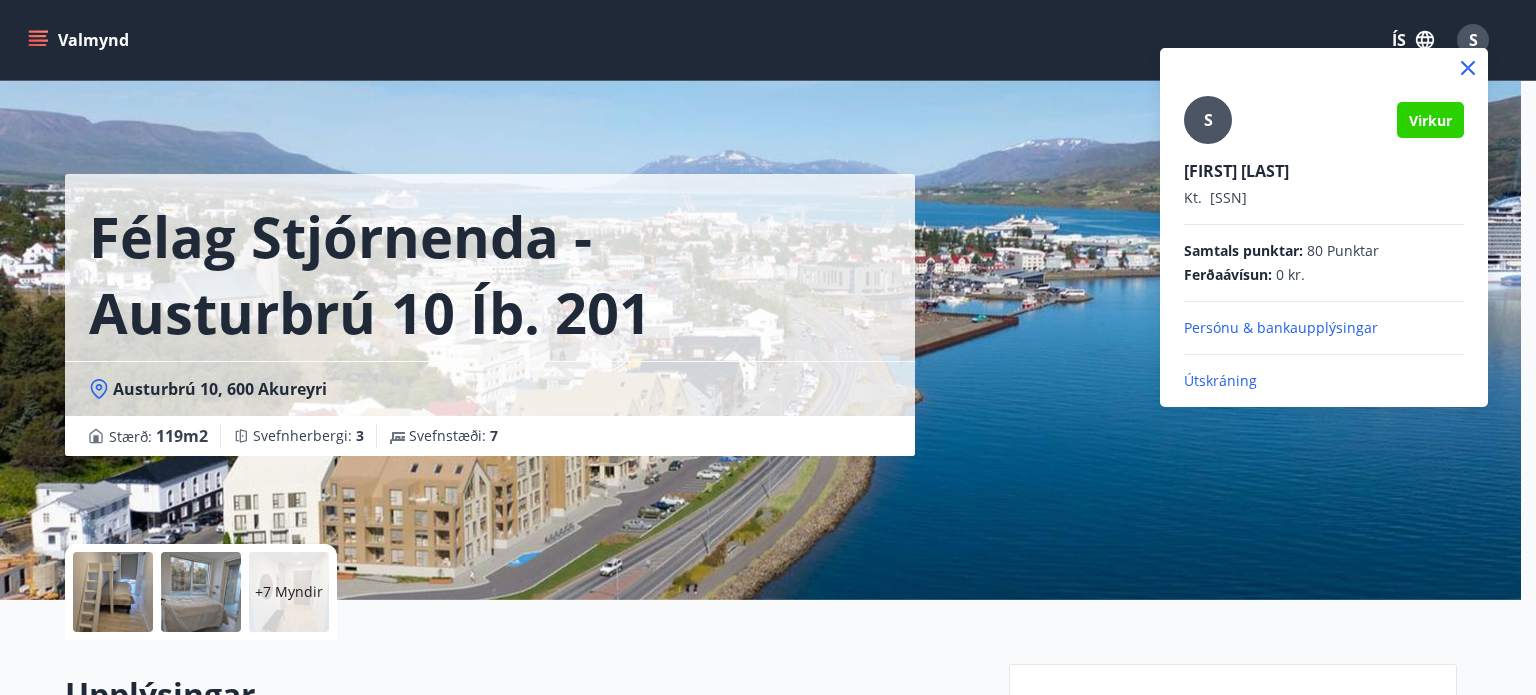 click at bounding box center (768, 347) 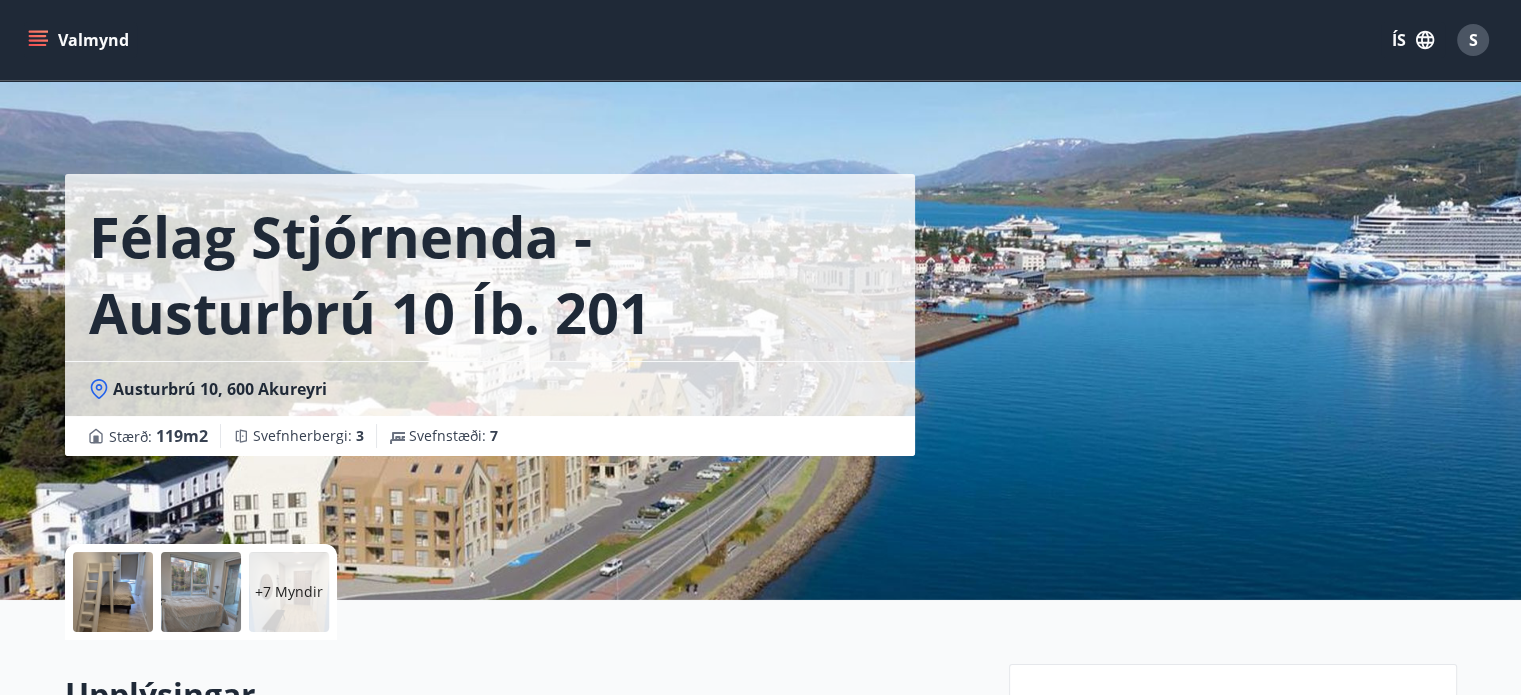 click 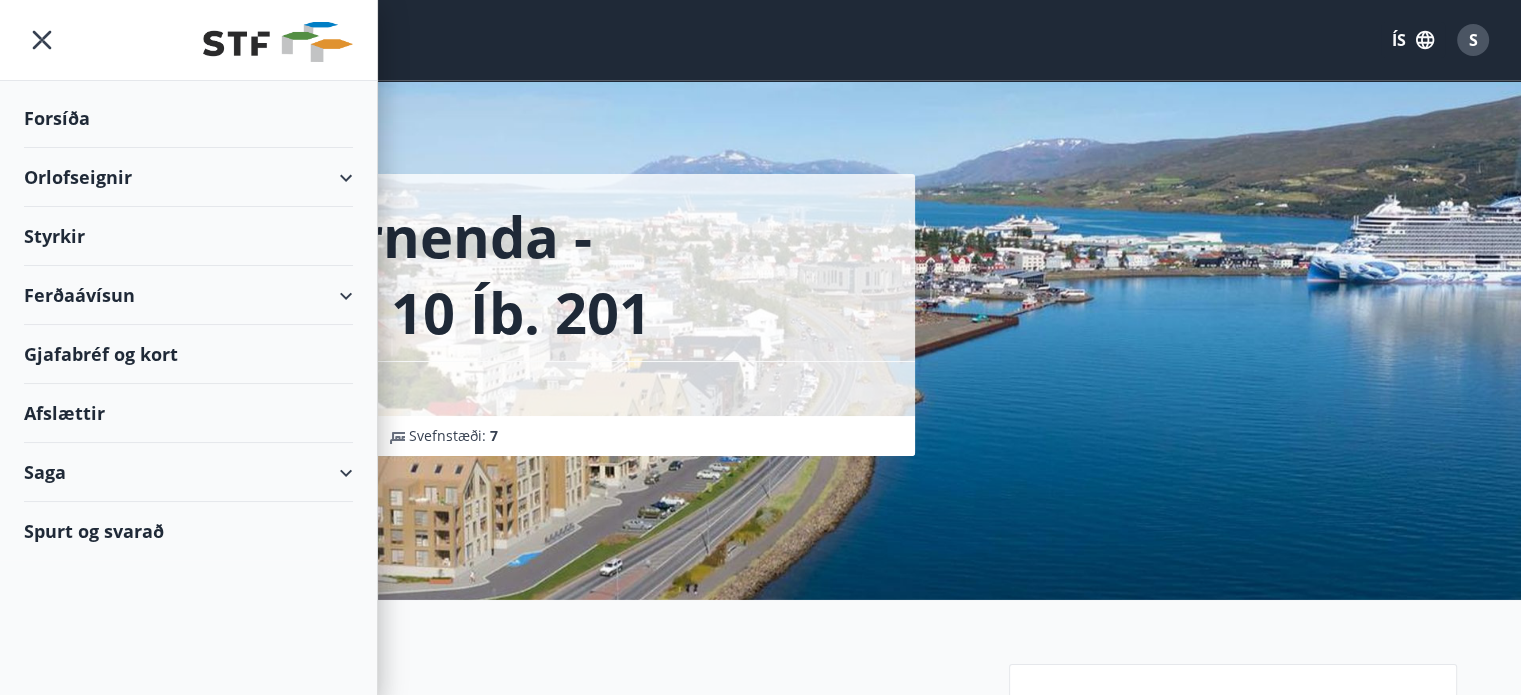 click on "Orlofseignir" at bounding box center (188, 177) 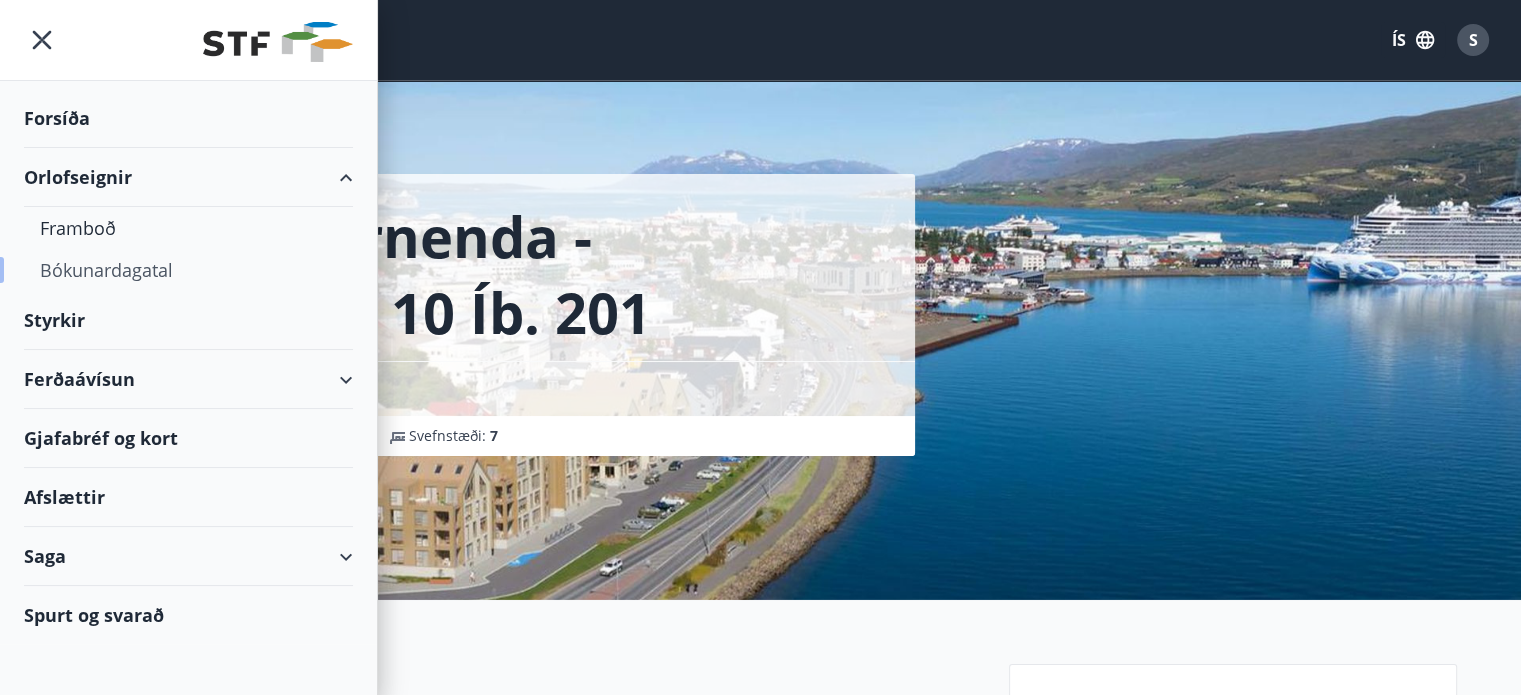 click on "Bókunardagatal" at bounding box center (188, 270) 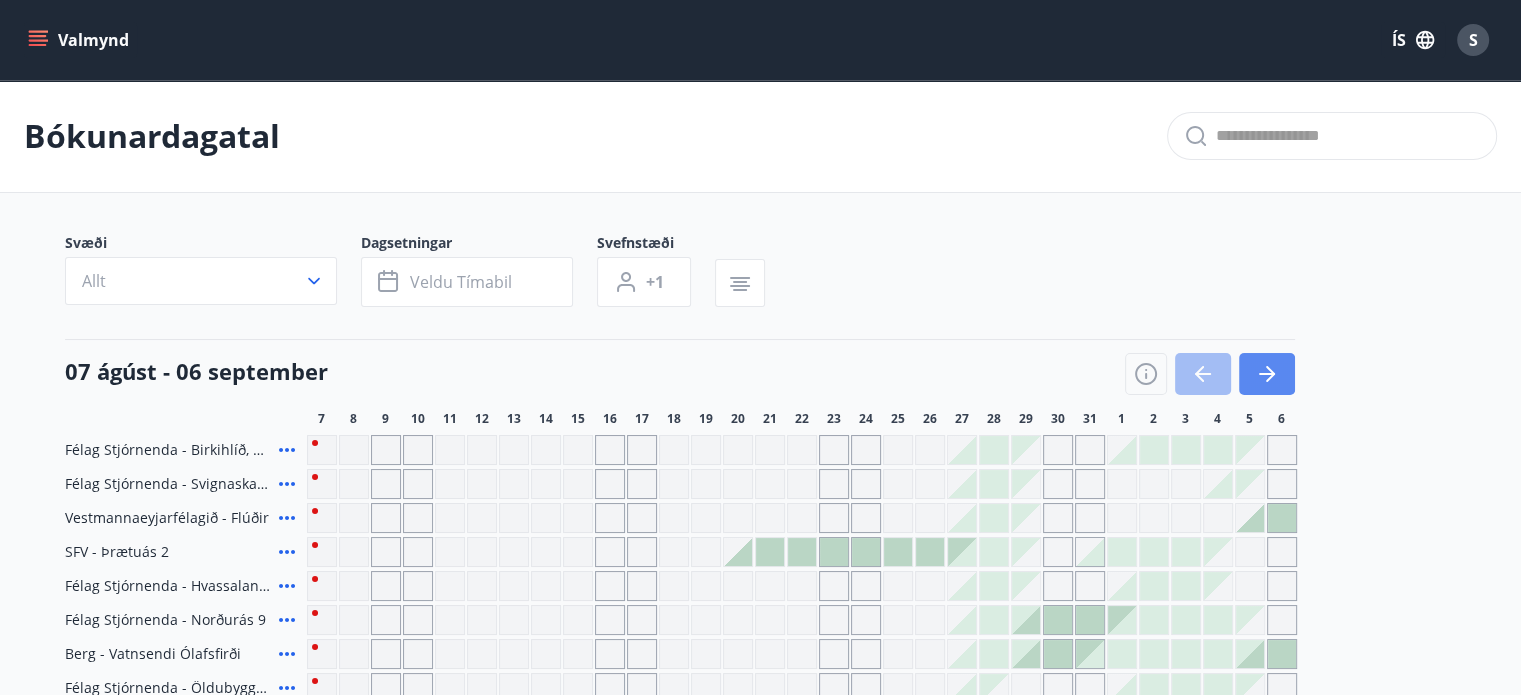 click 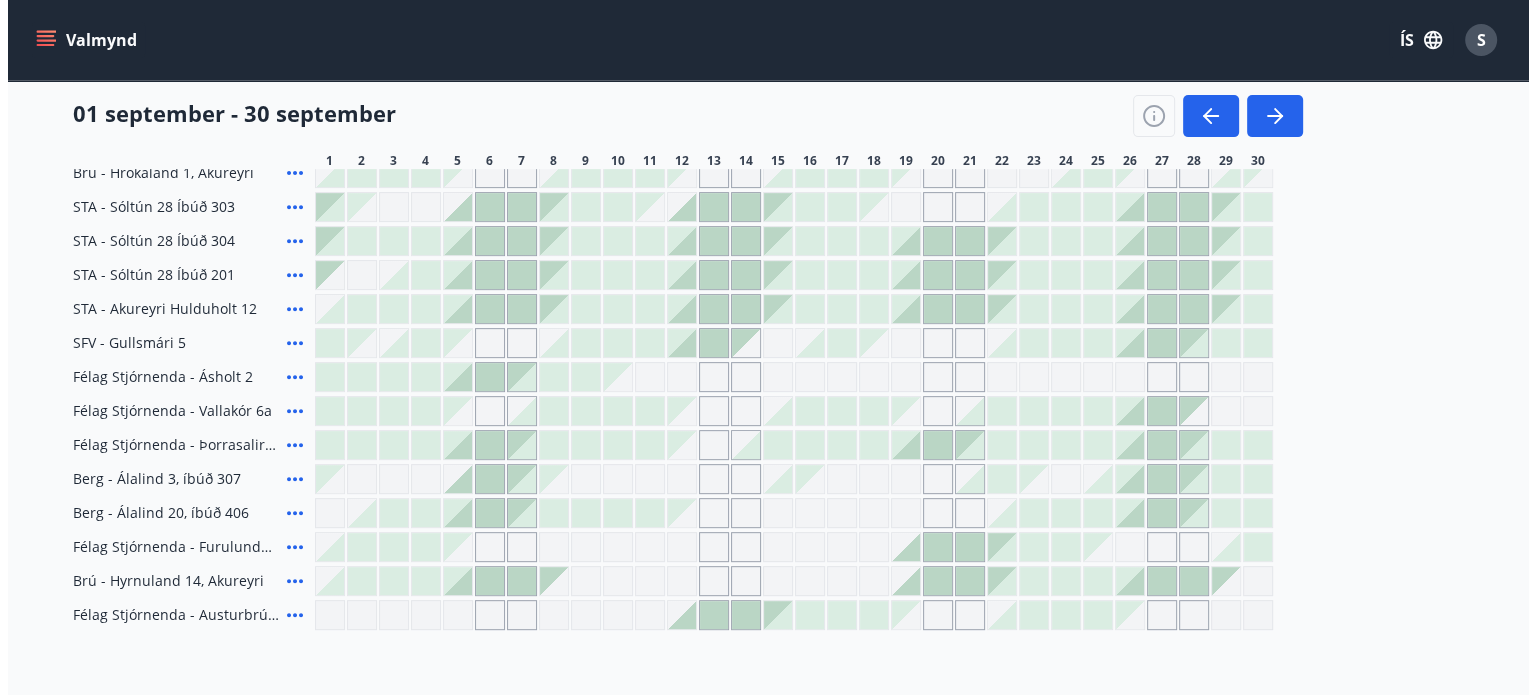 scroll, scrollTop: 800, scrollLeft: 0, axis: vertical 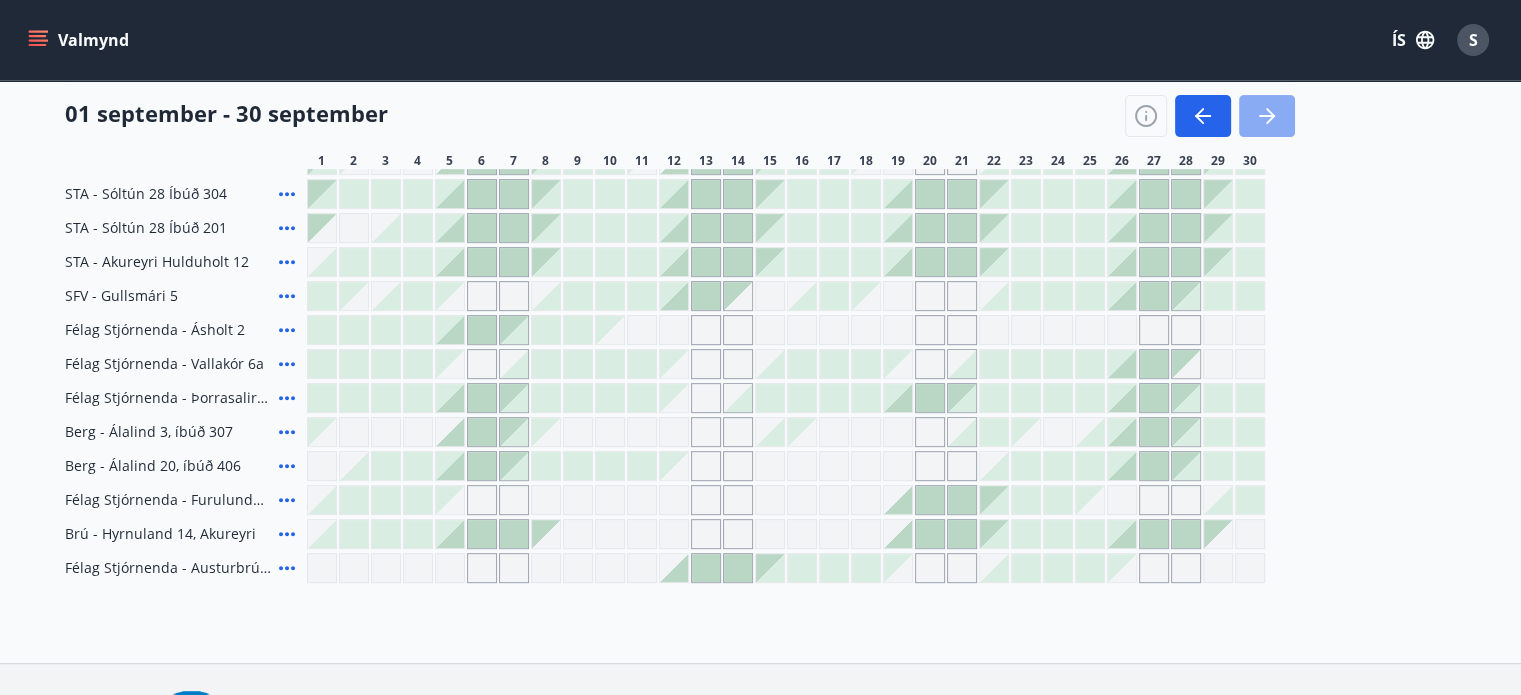 click 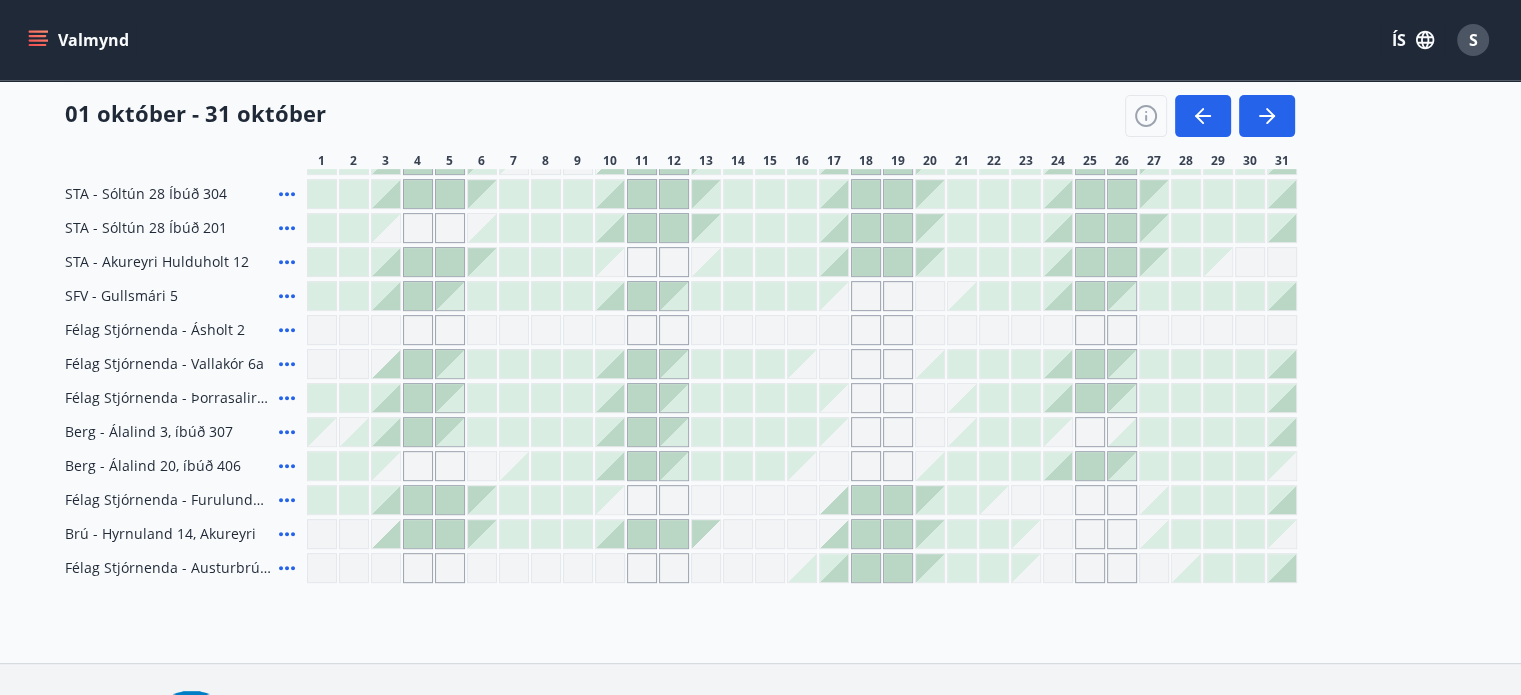 click 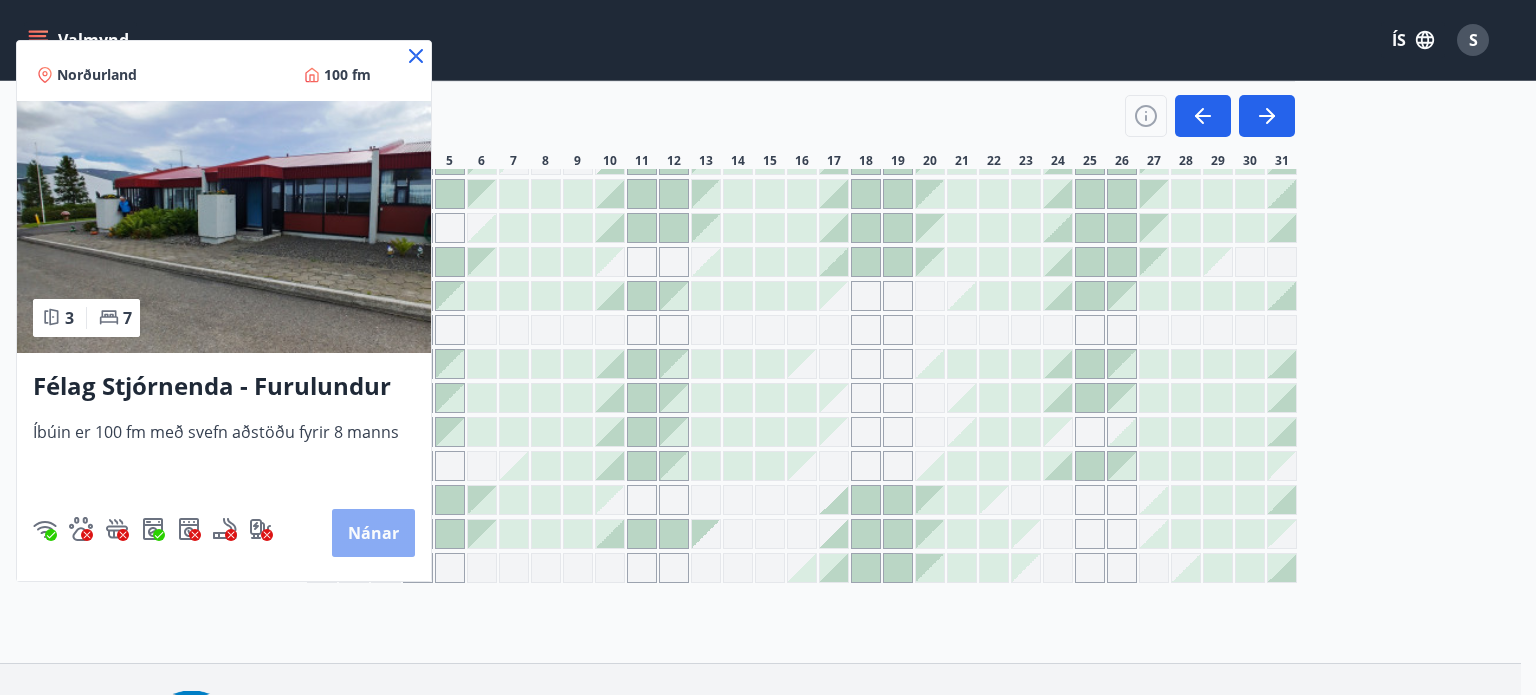 click on "Nánar" at bounding box center [373, 533] 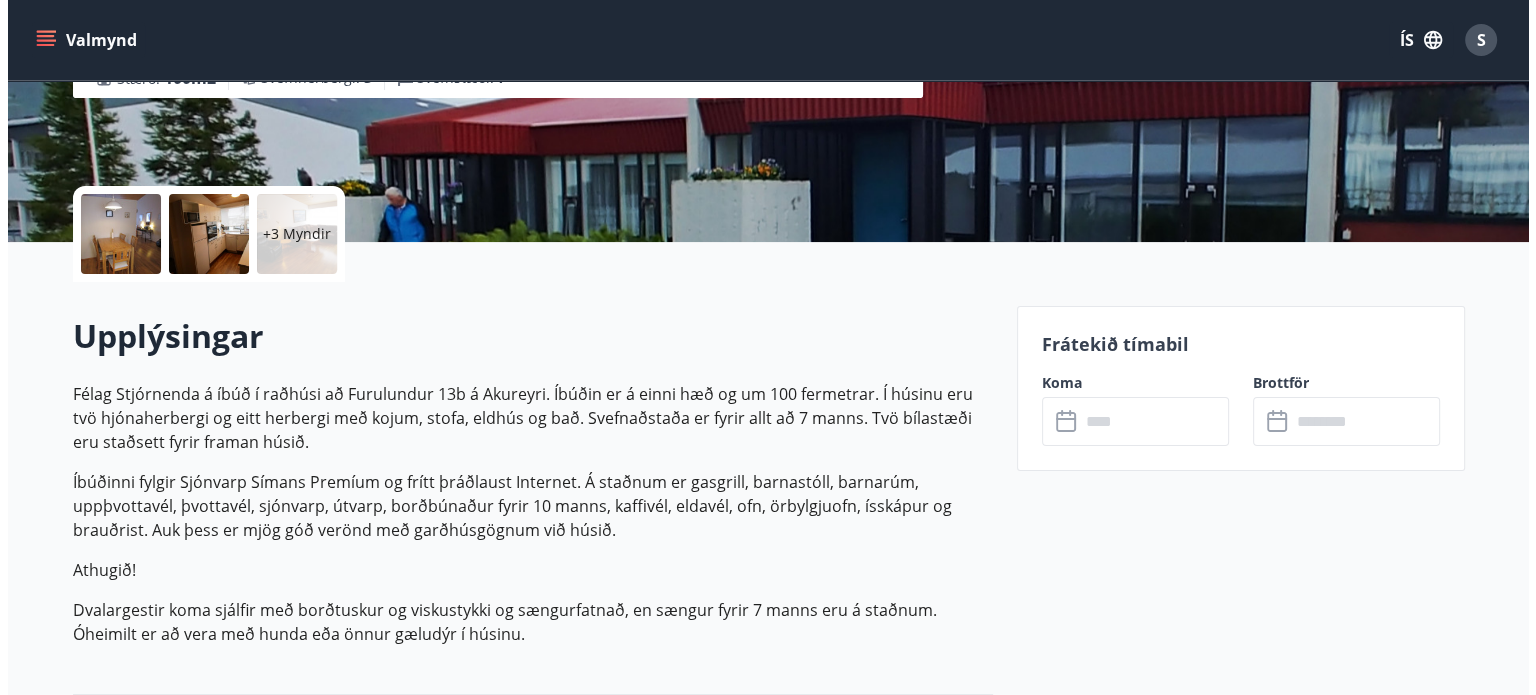 scroll, scrollTop: 400, scrollLeft: 0, axis: vertical 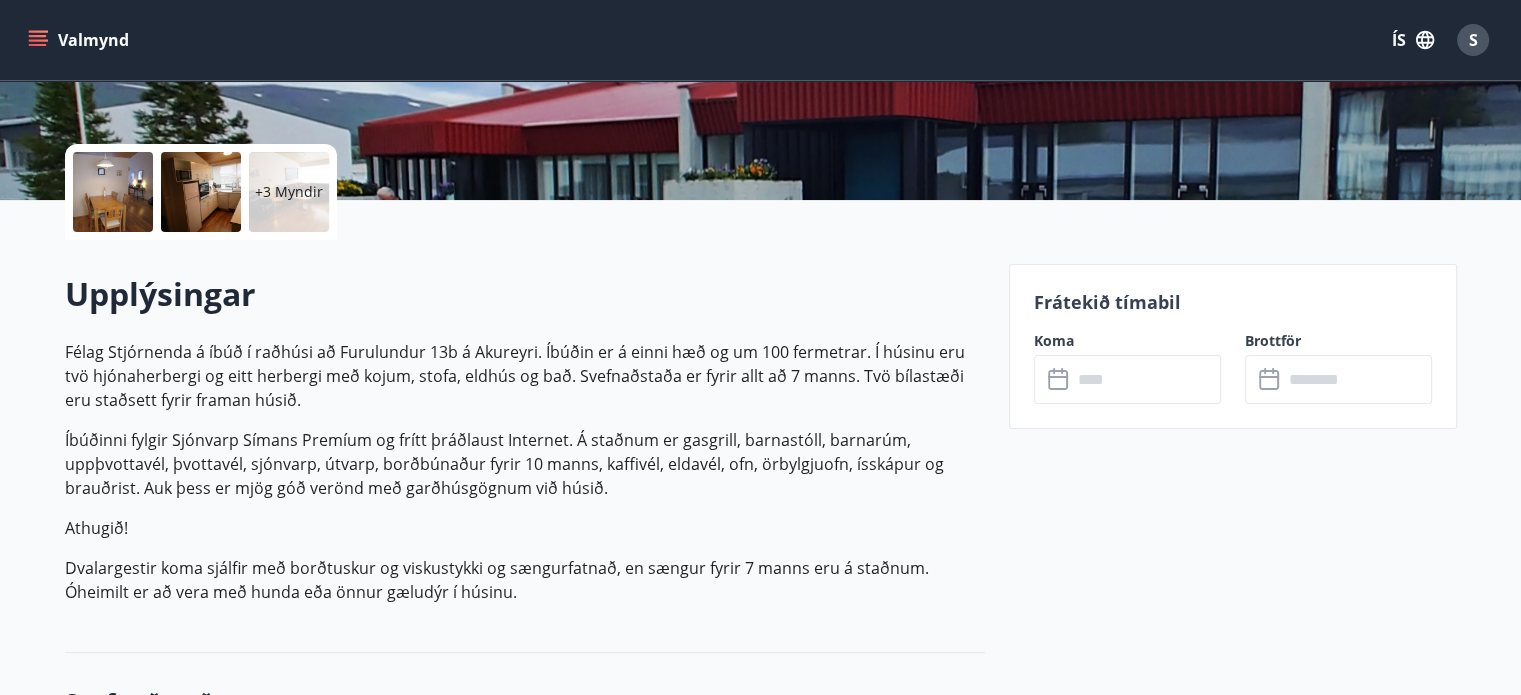 click at bounding box center (113, 192) 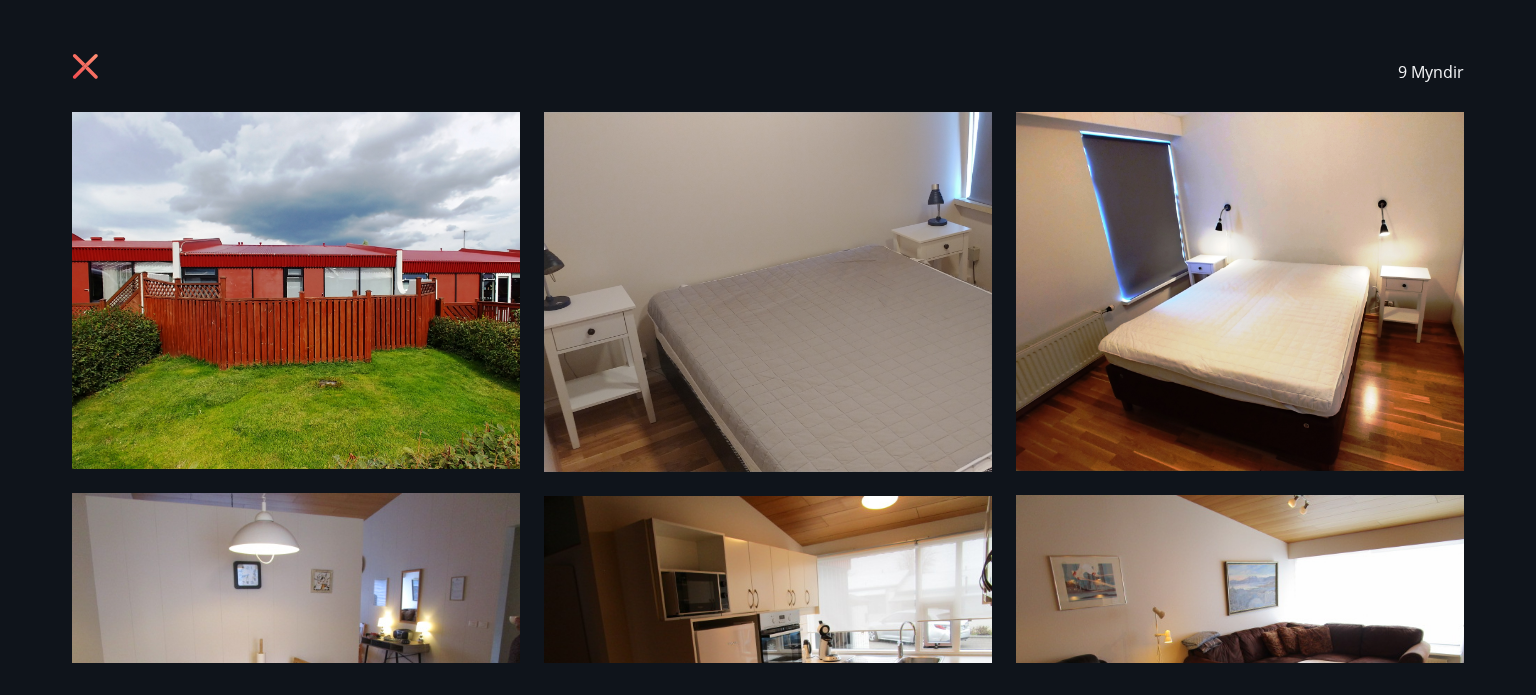 click at bounding box center (296, 290) 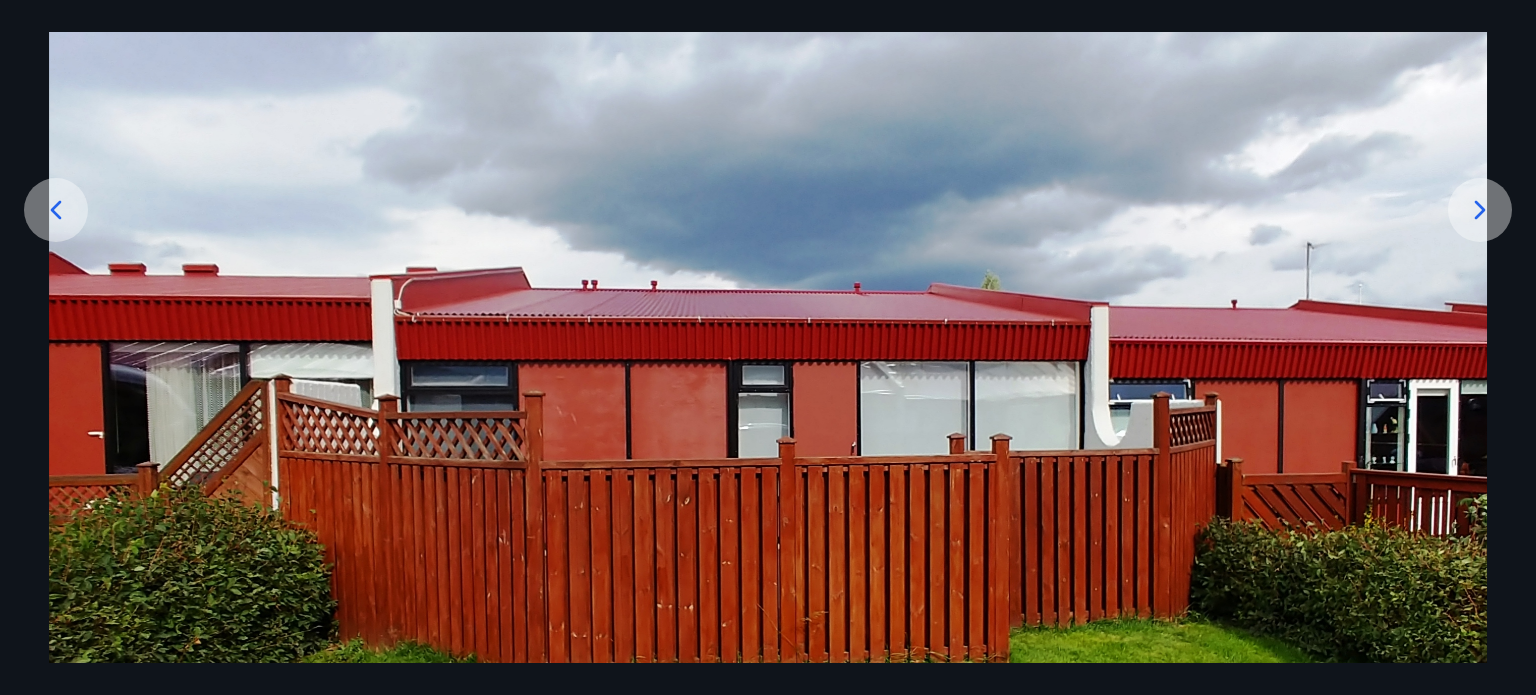 scroll, scrollTop: 300, scrollLeft: 0, axis: vertical 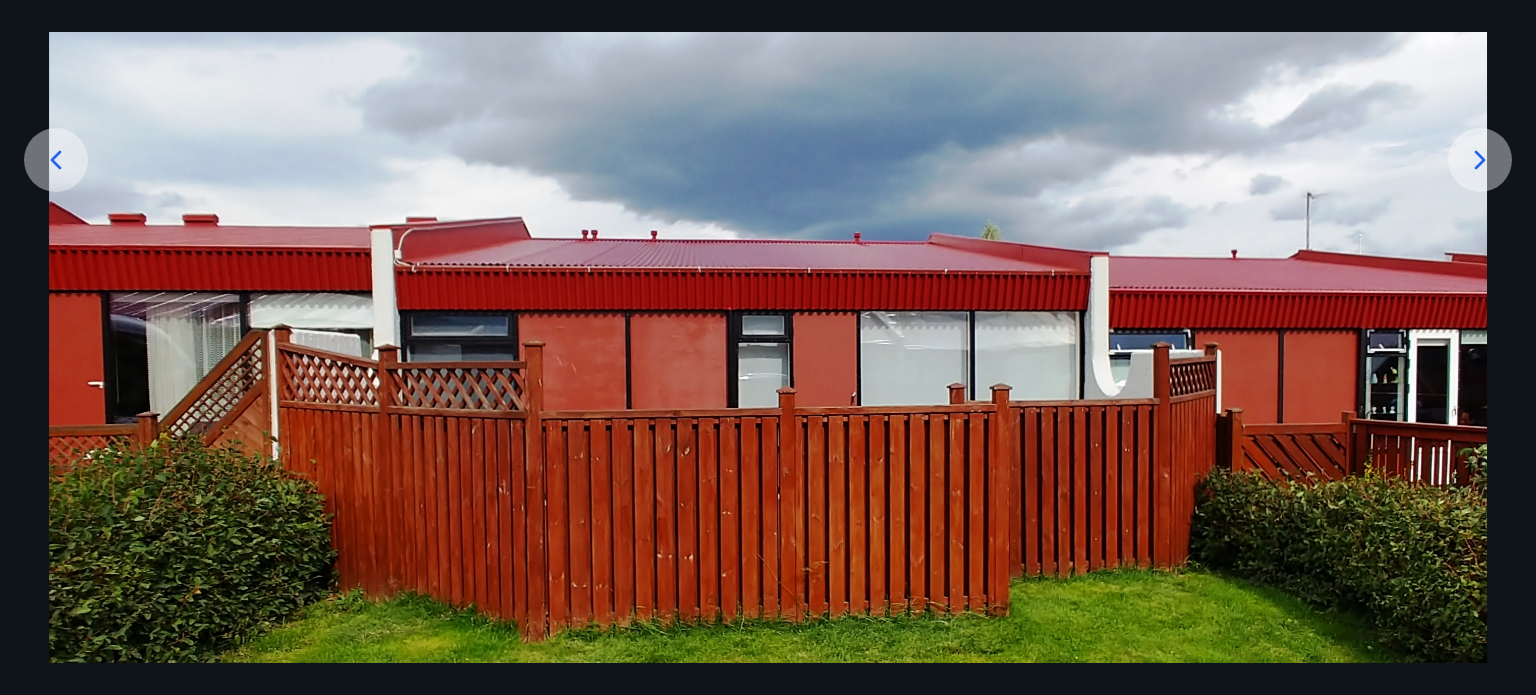 click 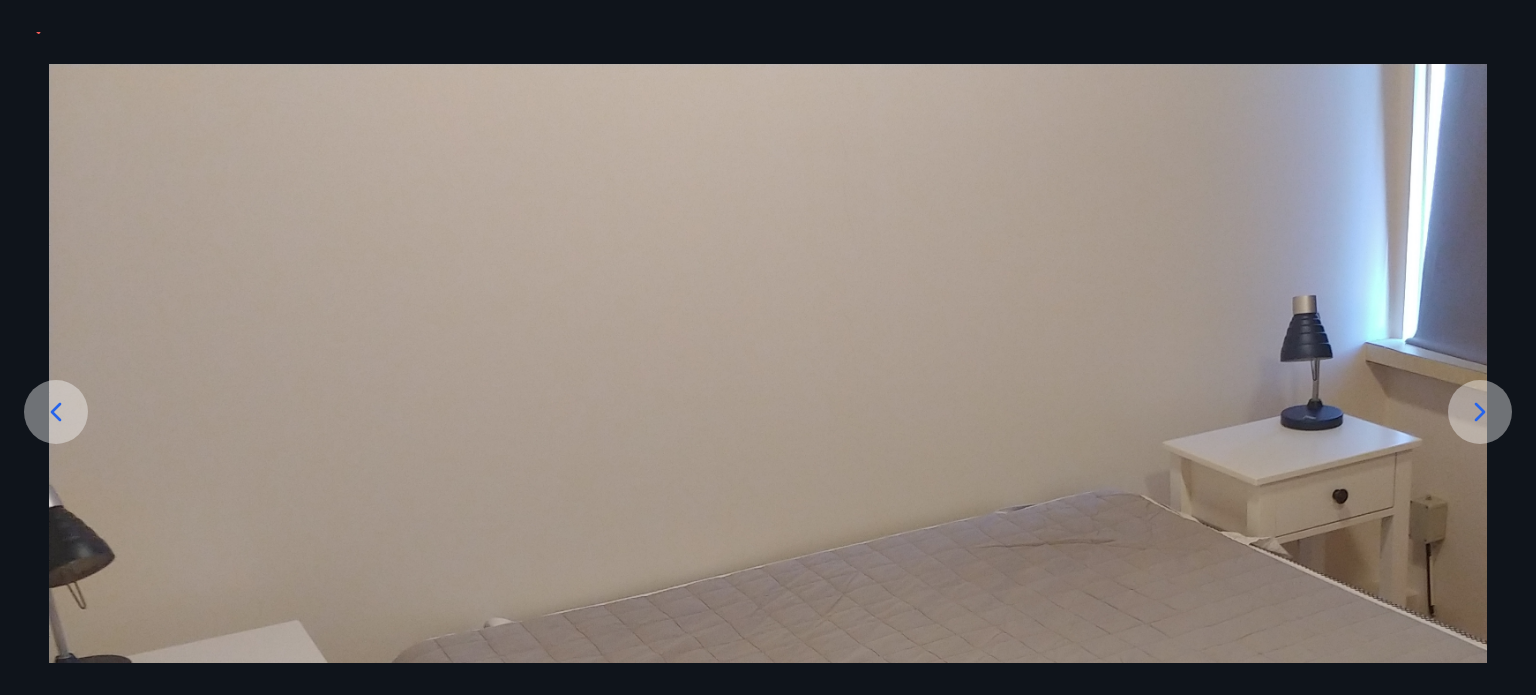 scroll, scrollTop: 0, scrollLeft: 0, axis: both 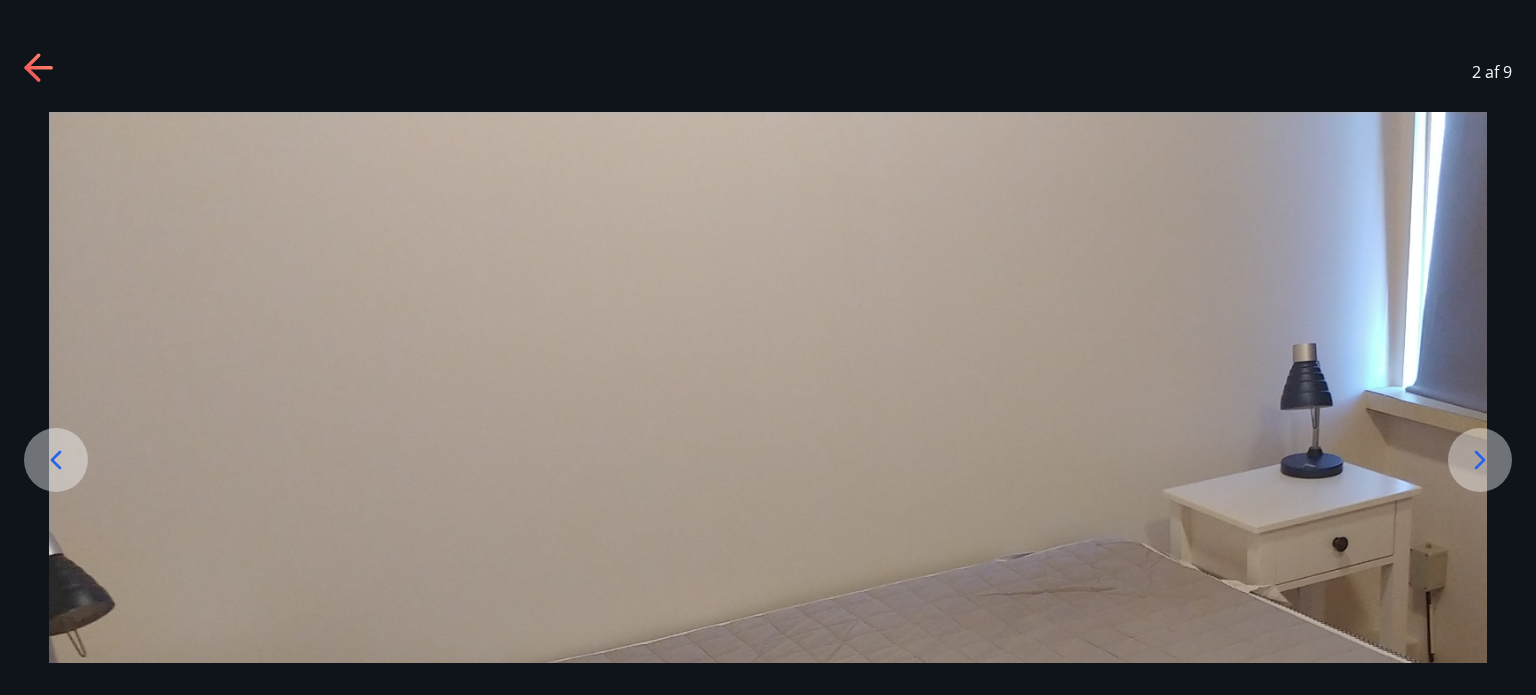 click 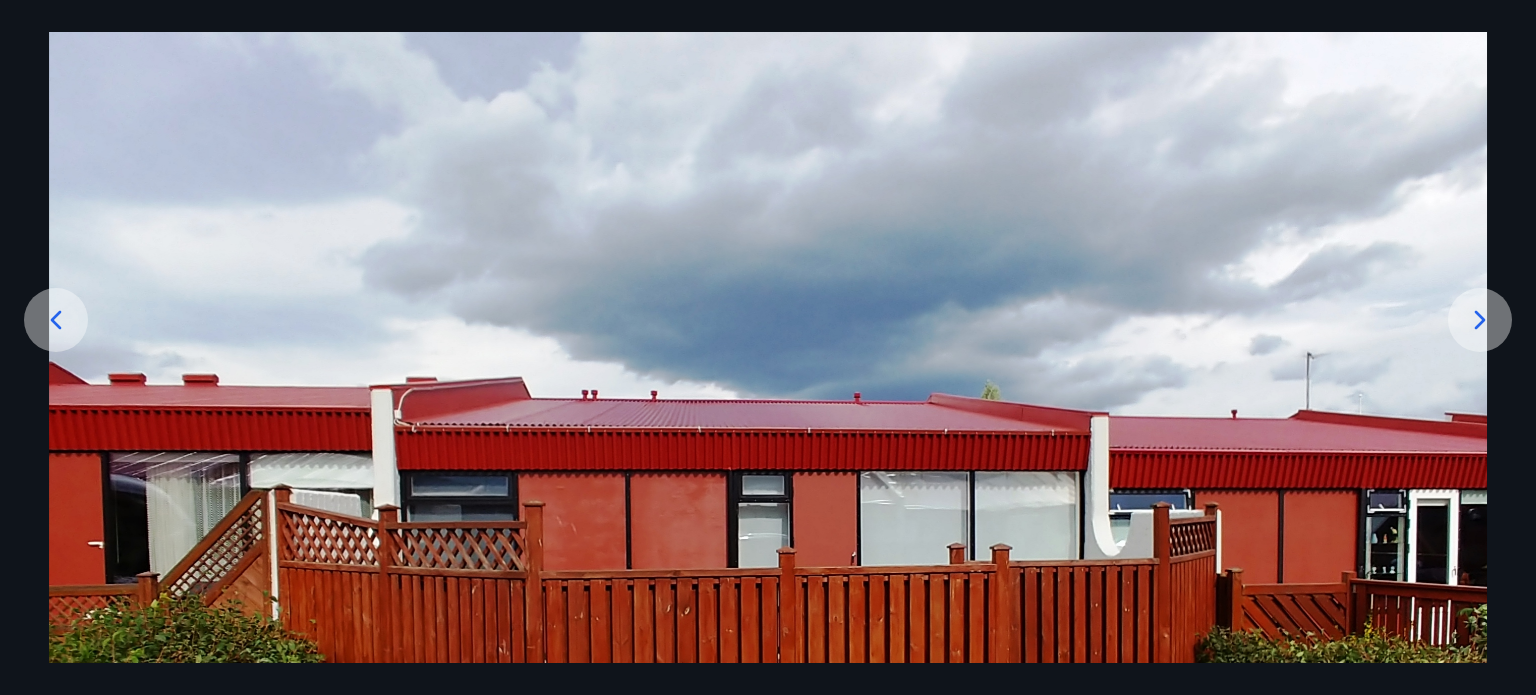 scroll, scrollTop: 300, scrollLeft: 0, axis: vertical 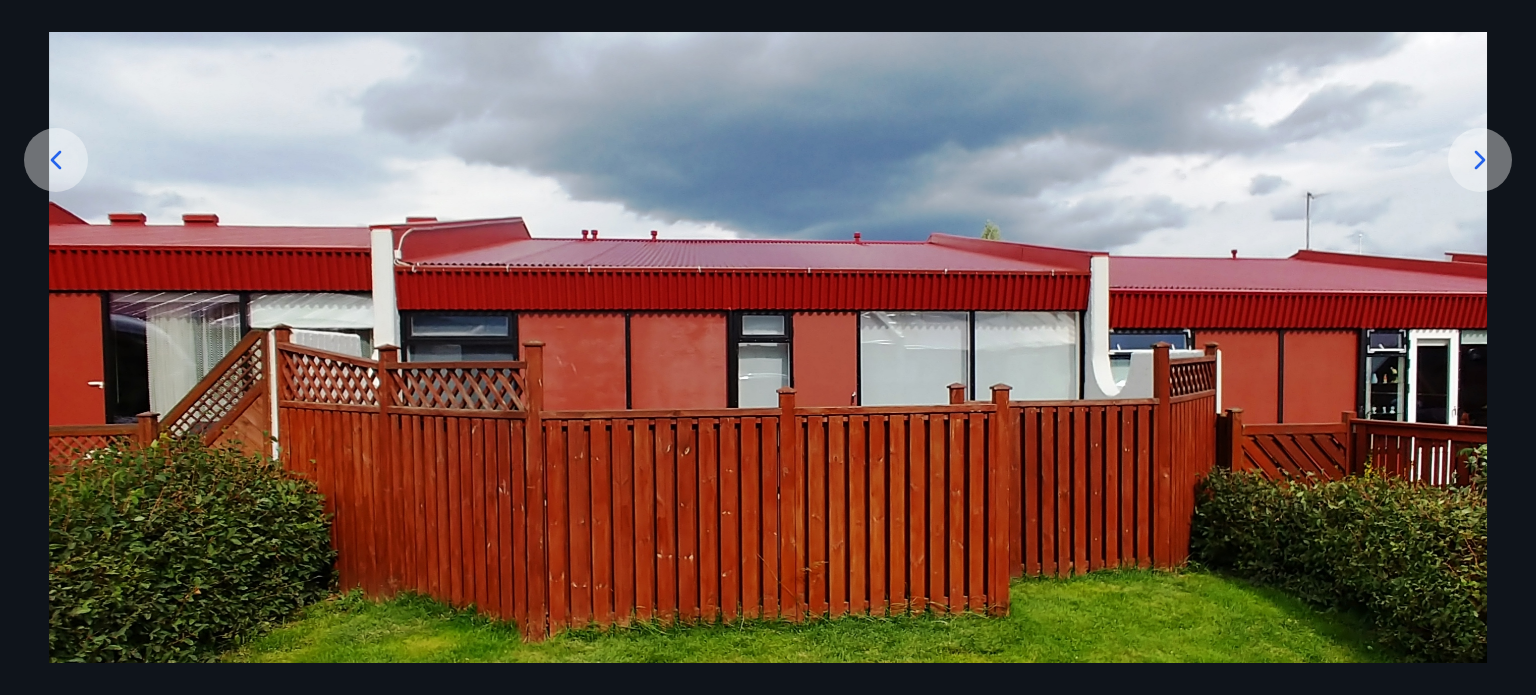 click 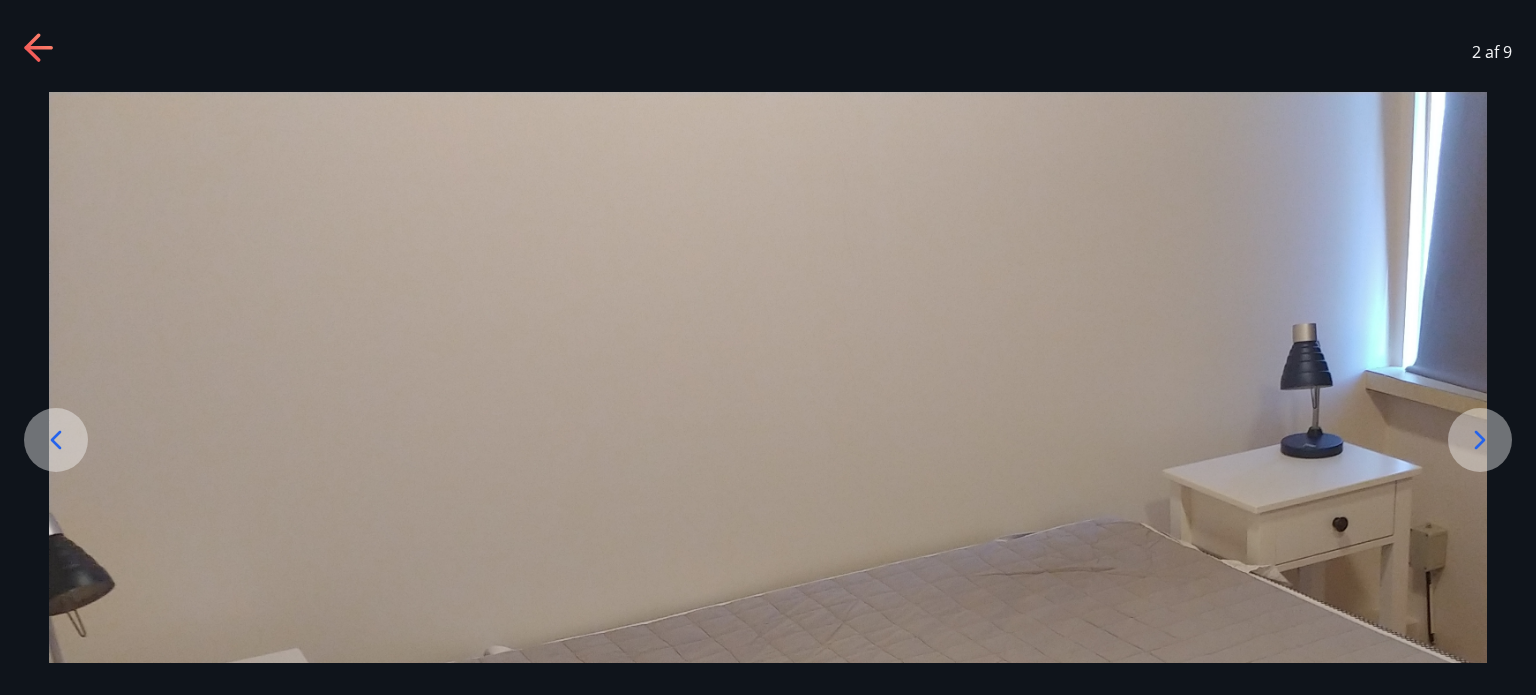 scroll, scrollTop: 4, scrollLeft: 0, axis: vertical 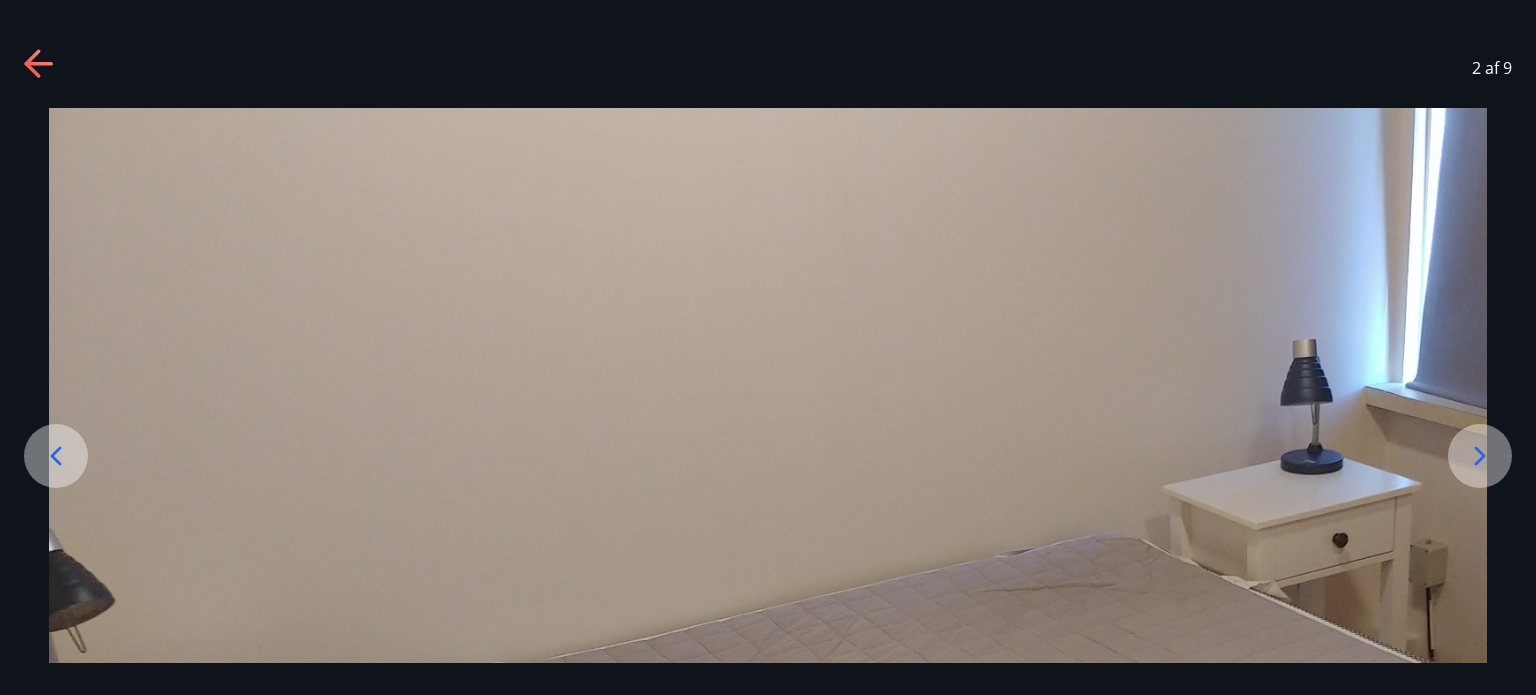 click 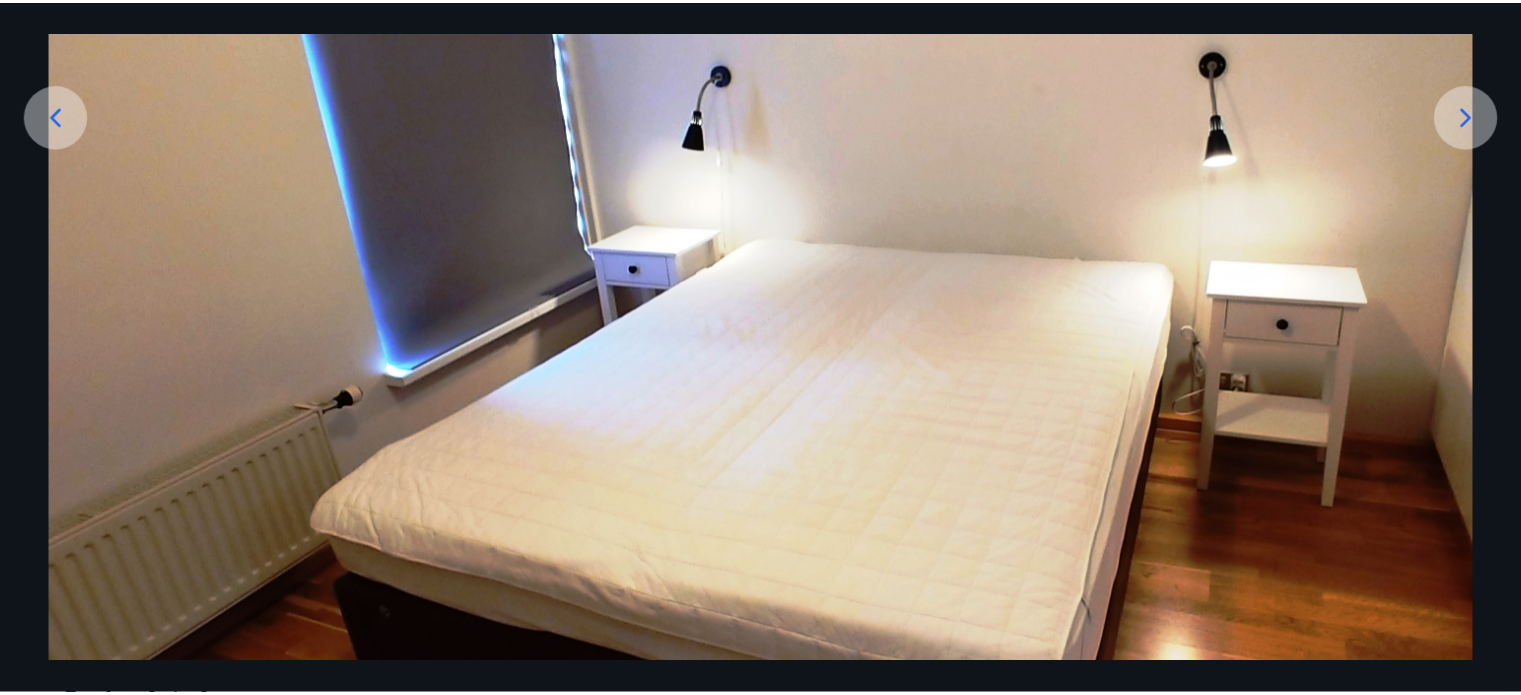 scroll, scrollTop: 0, scrollLeft: 0, axis: both 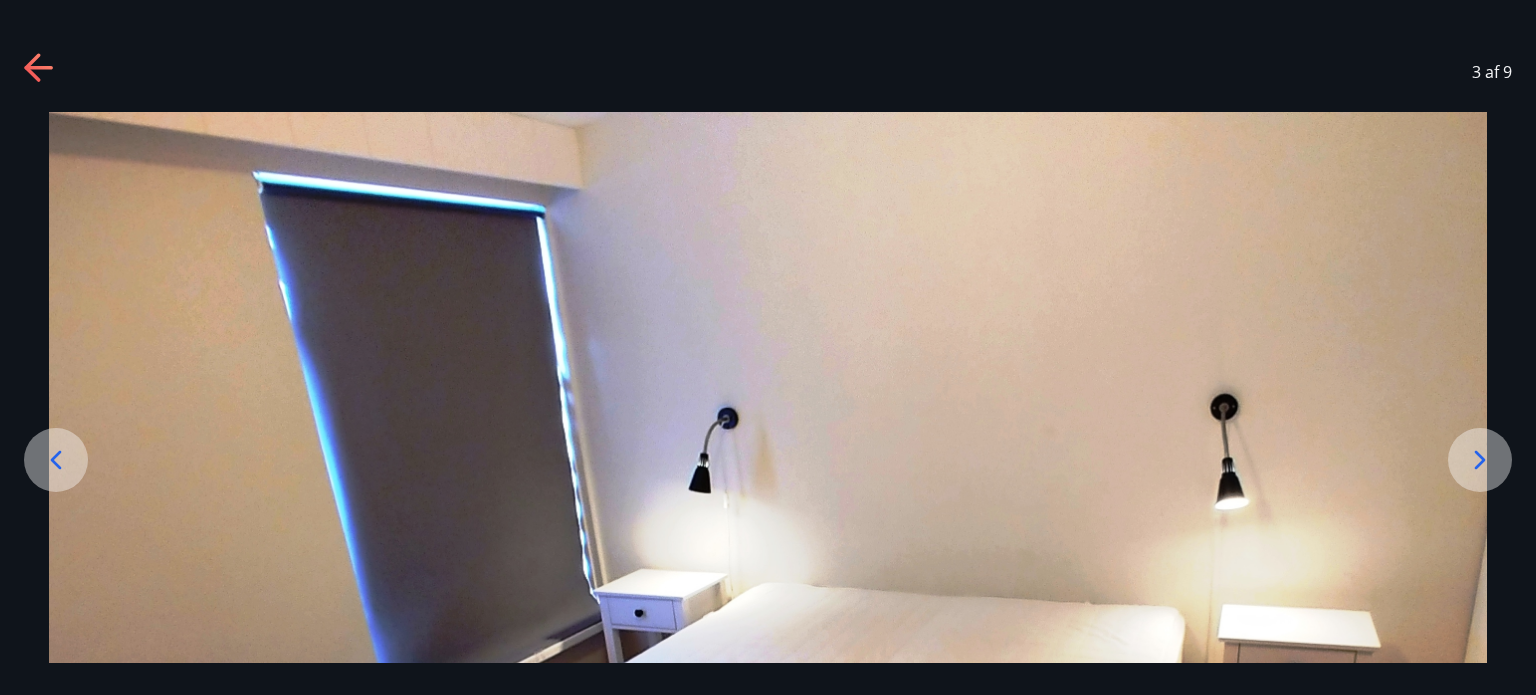 click 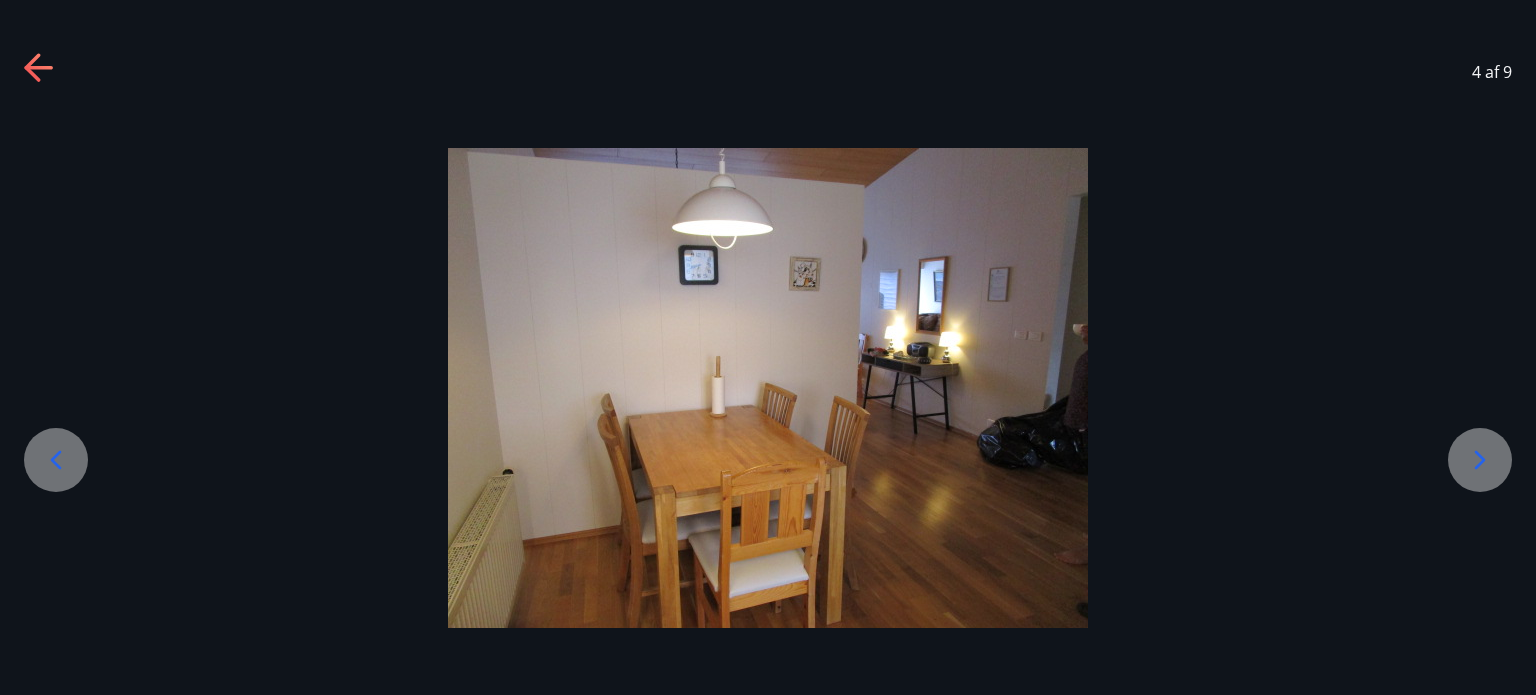 click 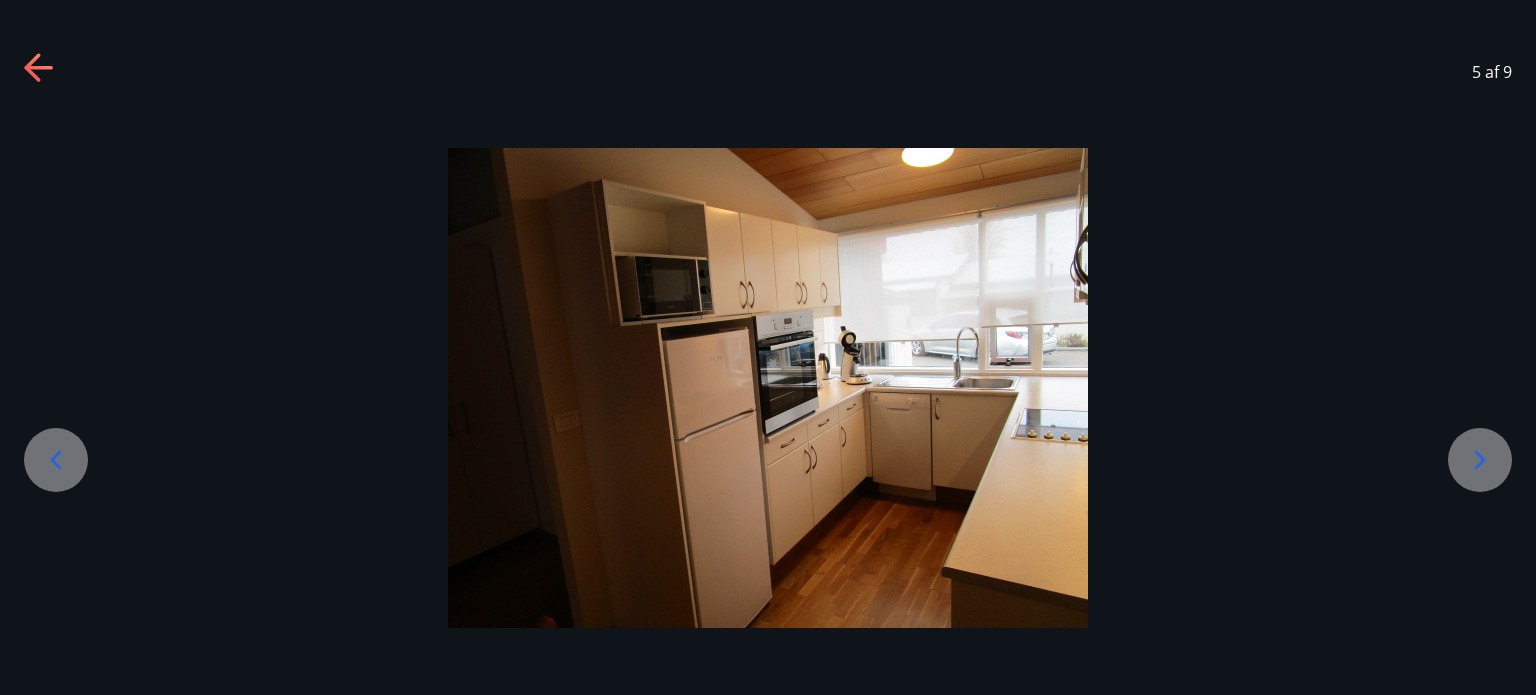 click 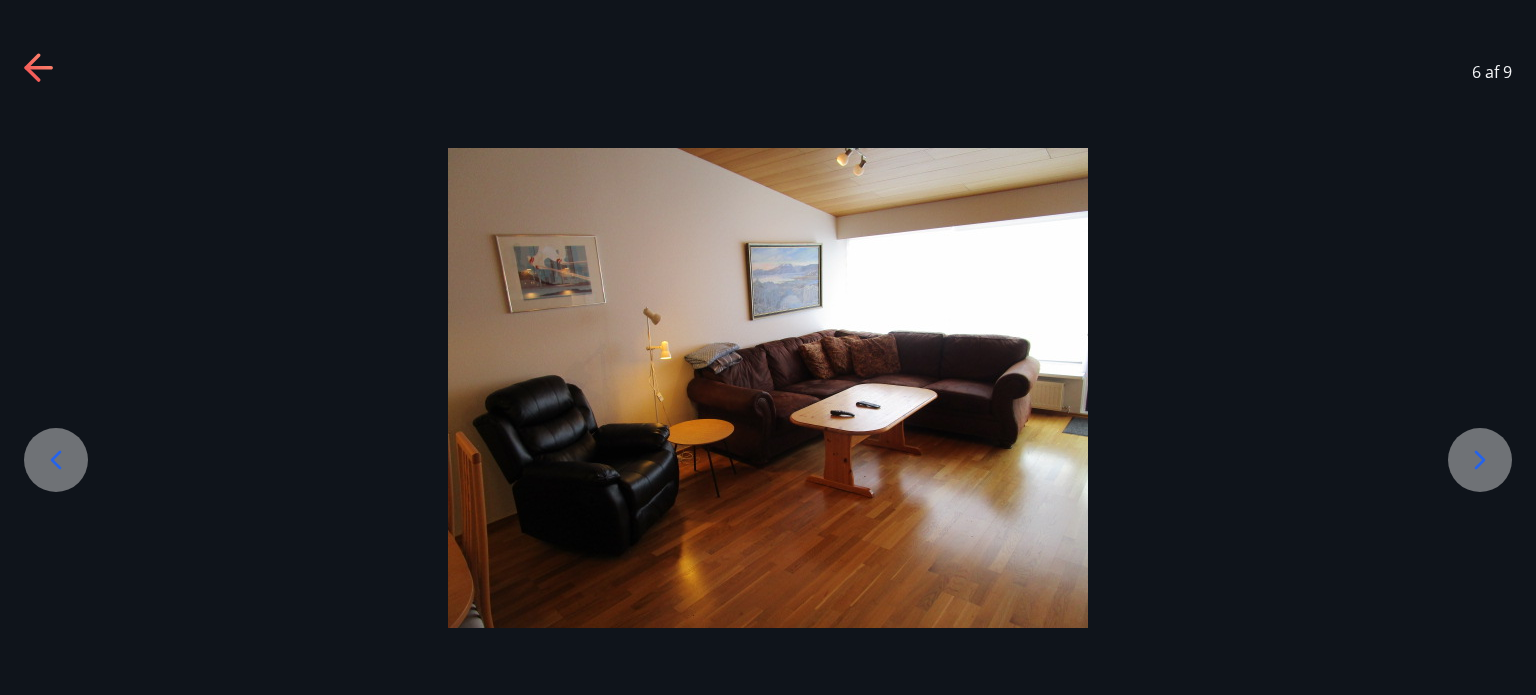 click 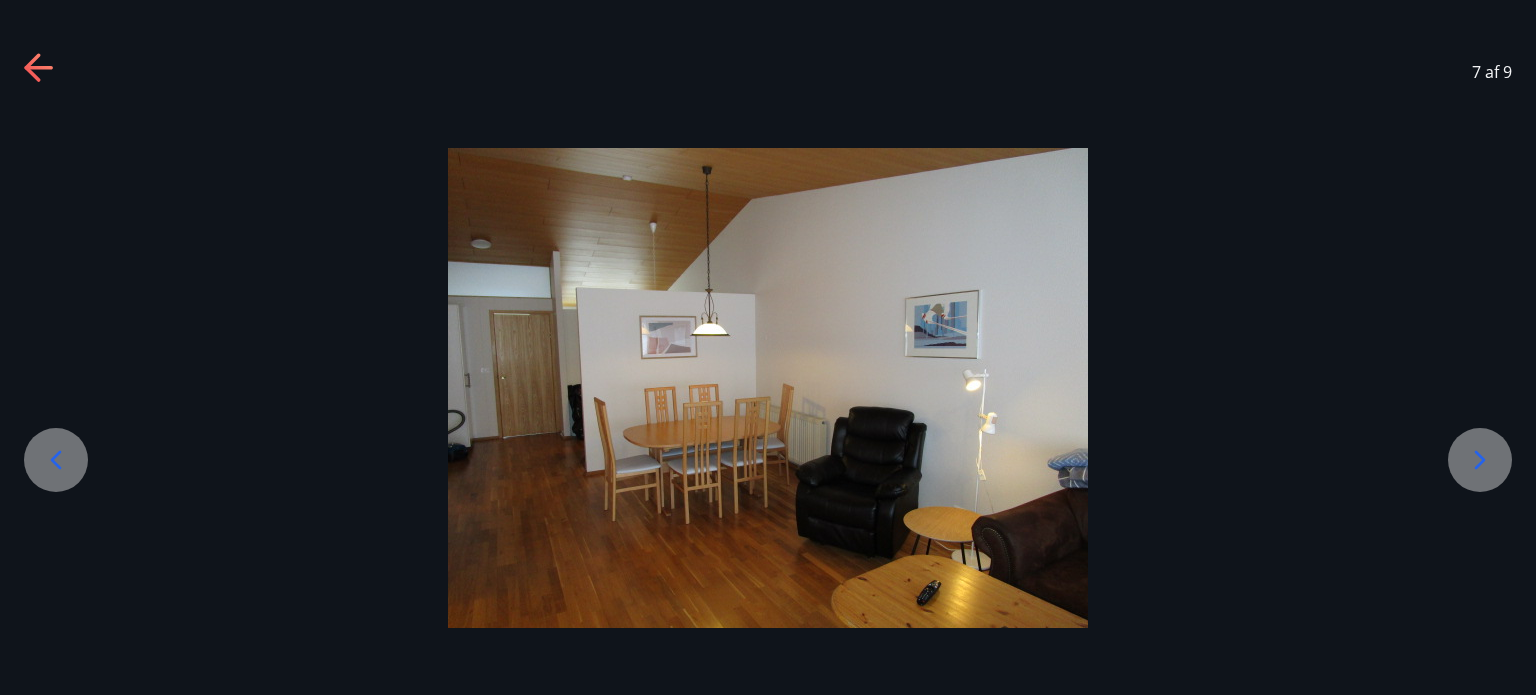 click 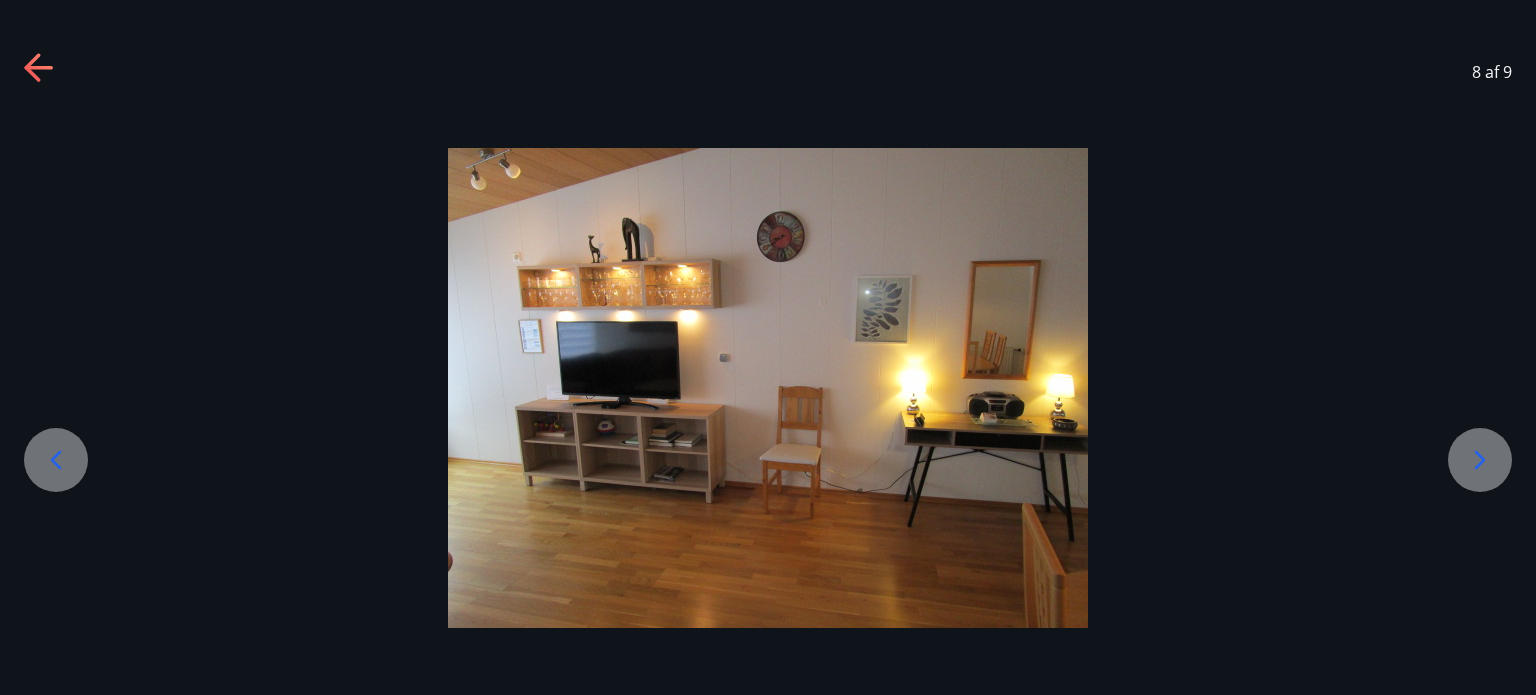 click 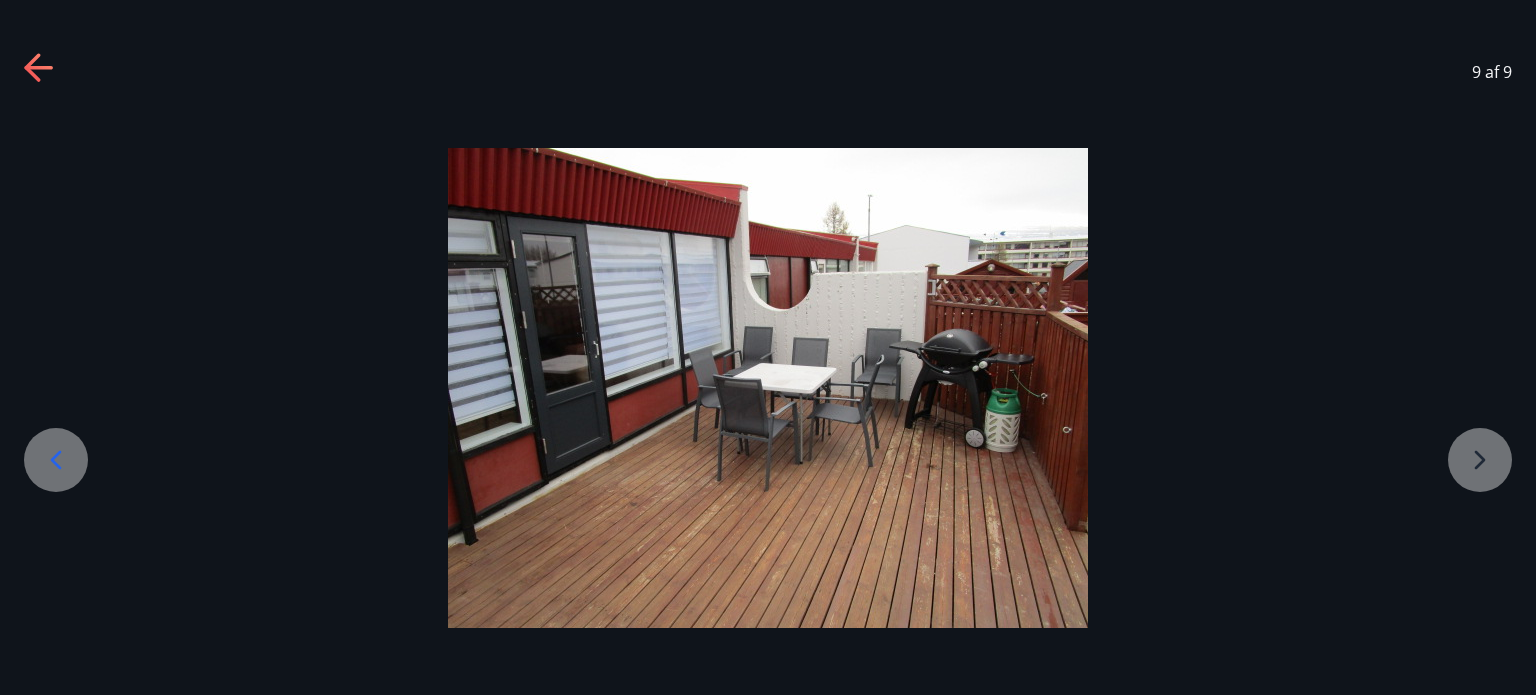 click 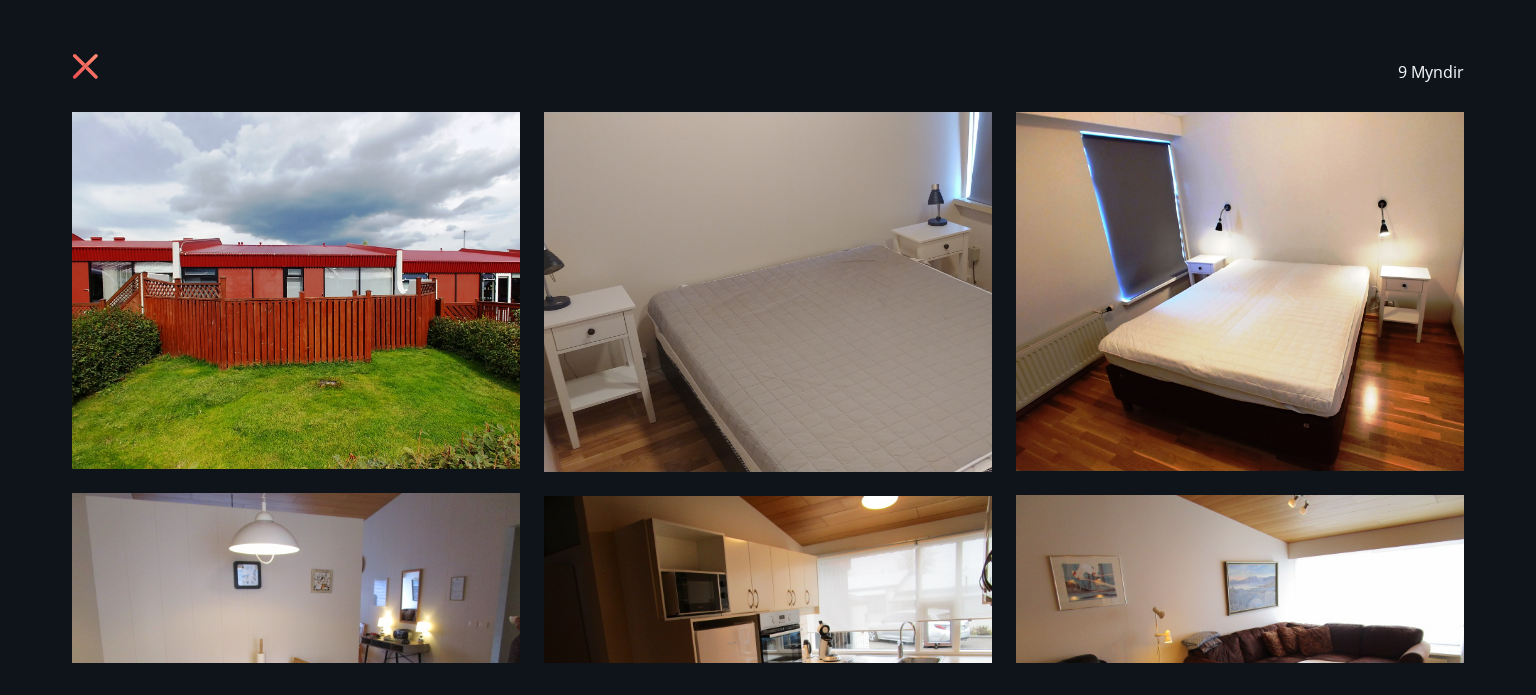 click 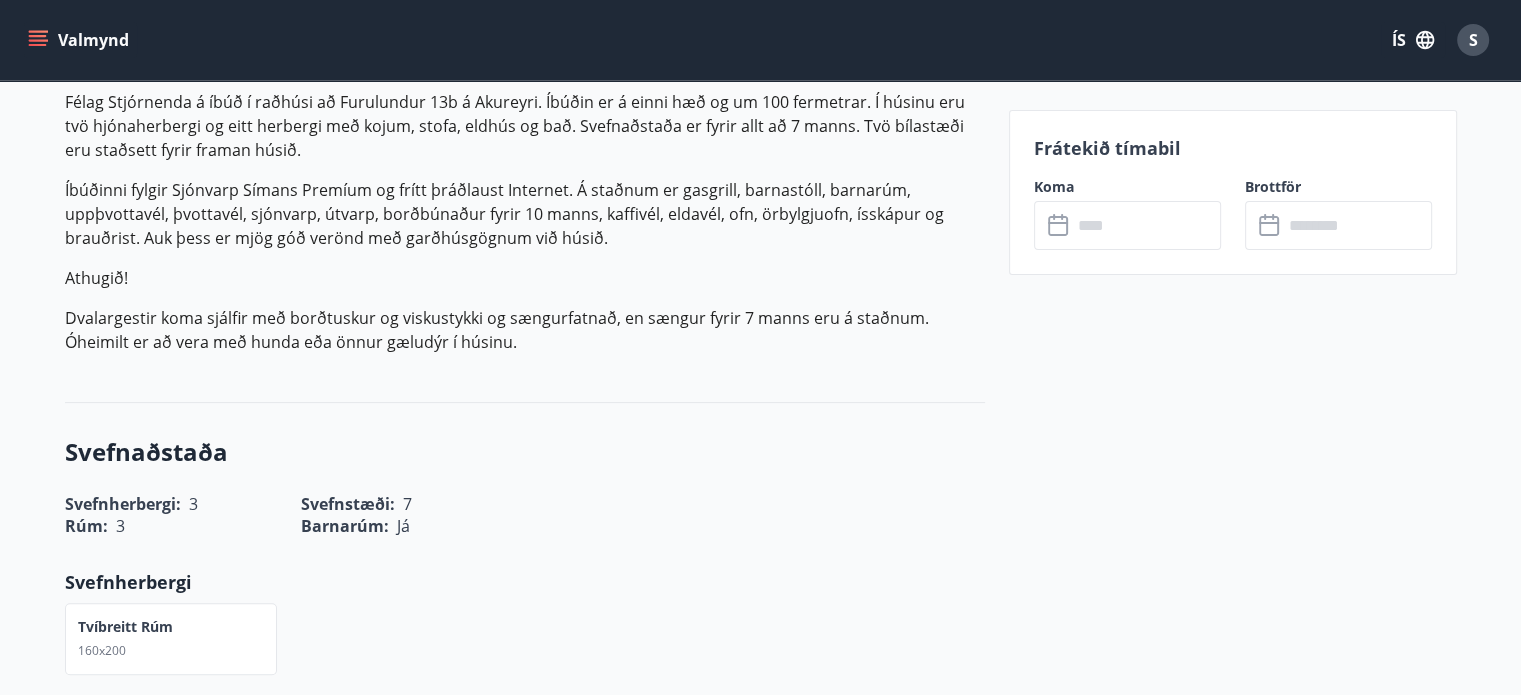 scroll, scrollTop: 428, scrollLeft: 0, axis: vertical 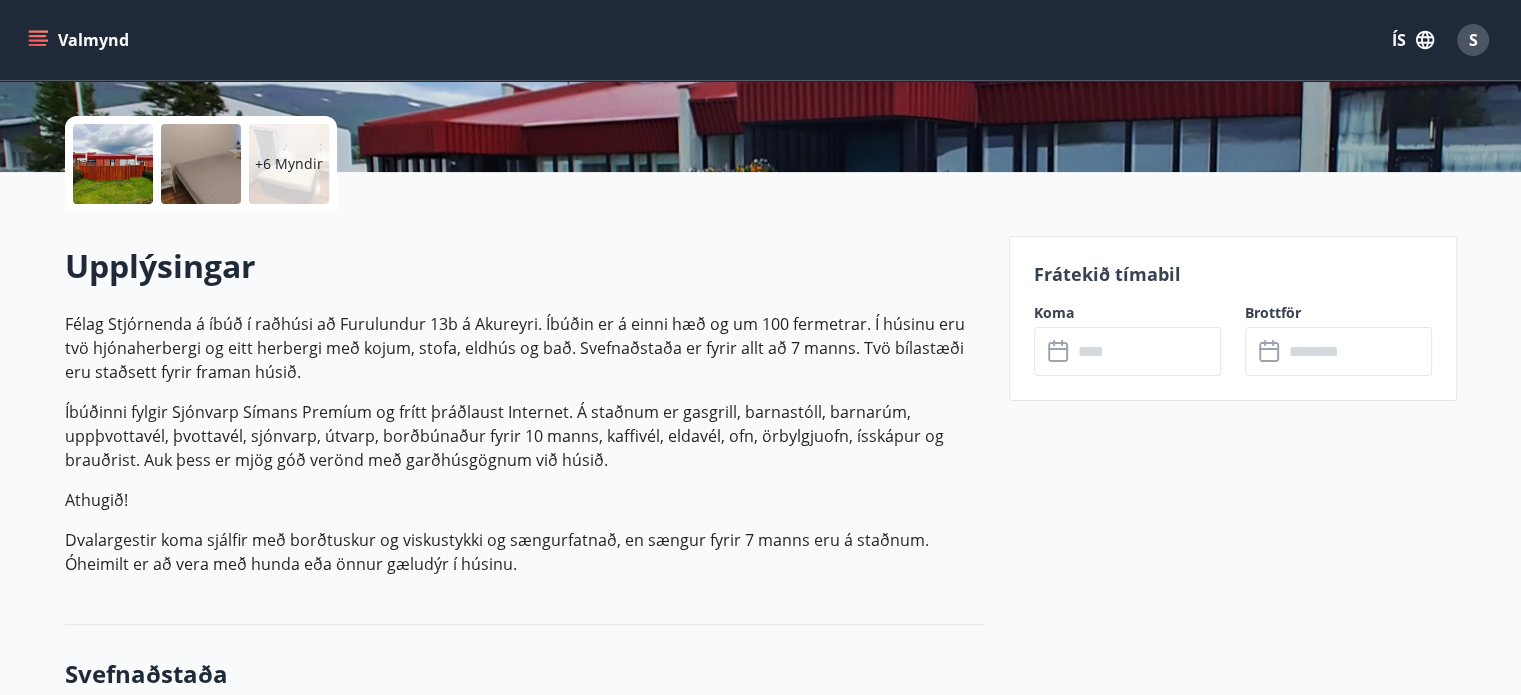 click on "S" at bounding box center [1473, 40] 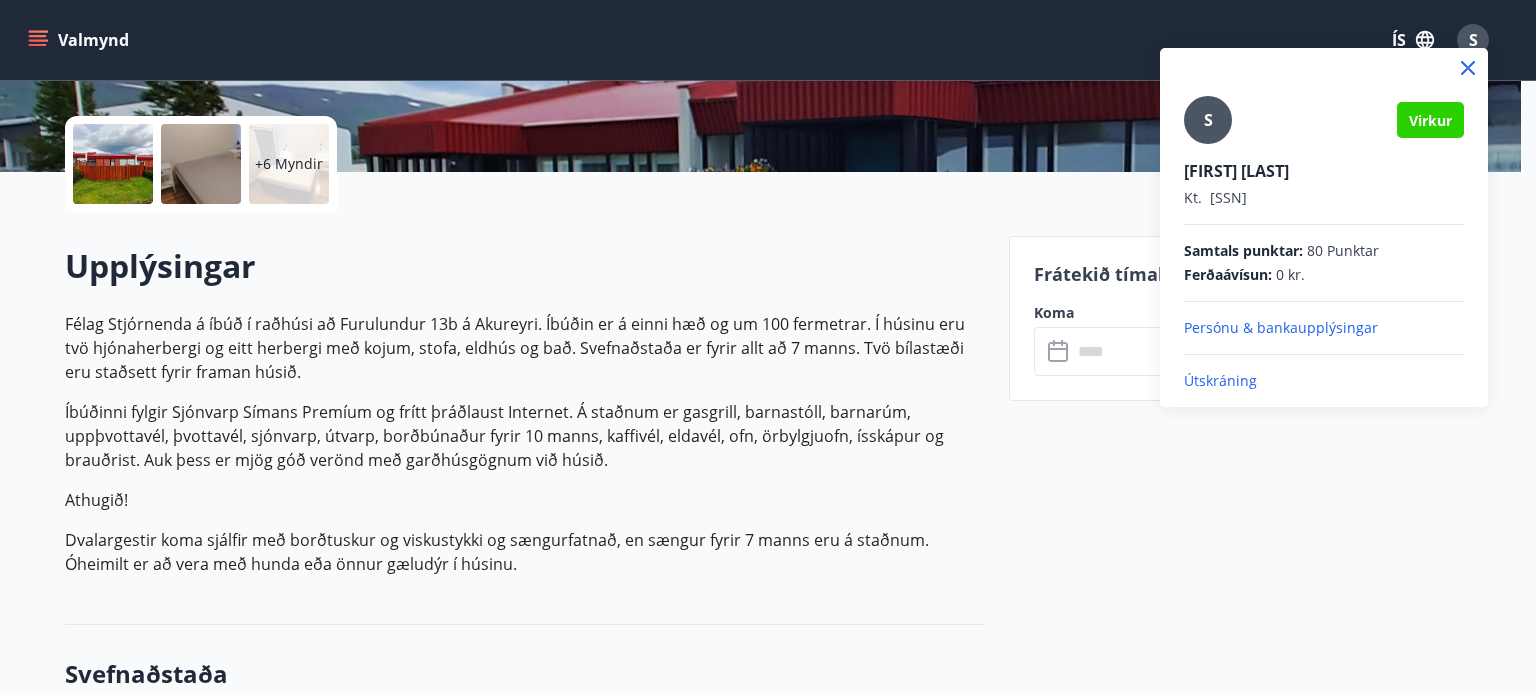 click 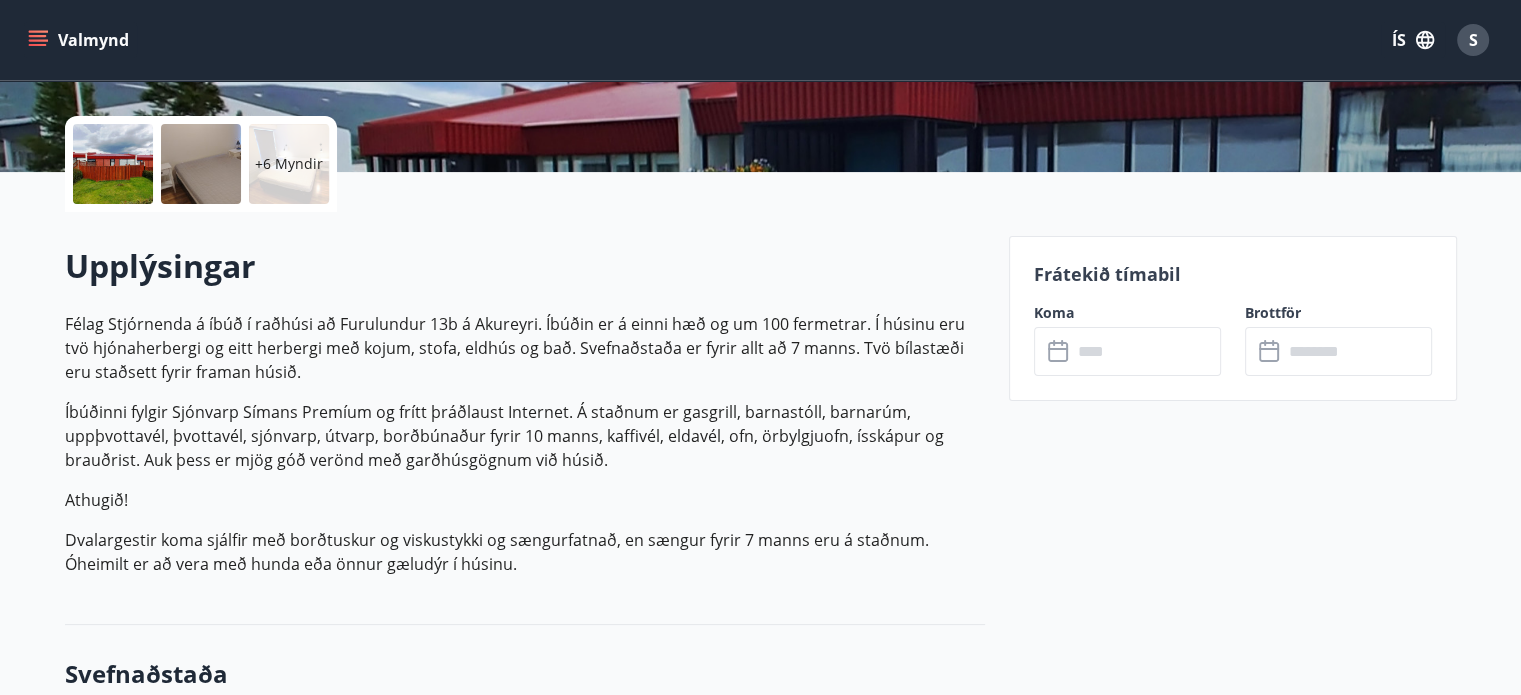 click on "Valmynd" at bounding box center [80, 40] 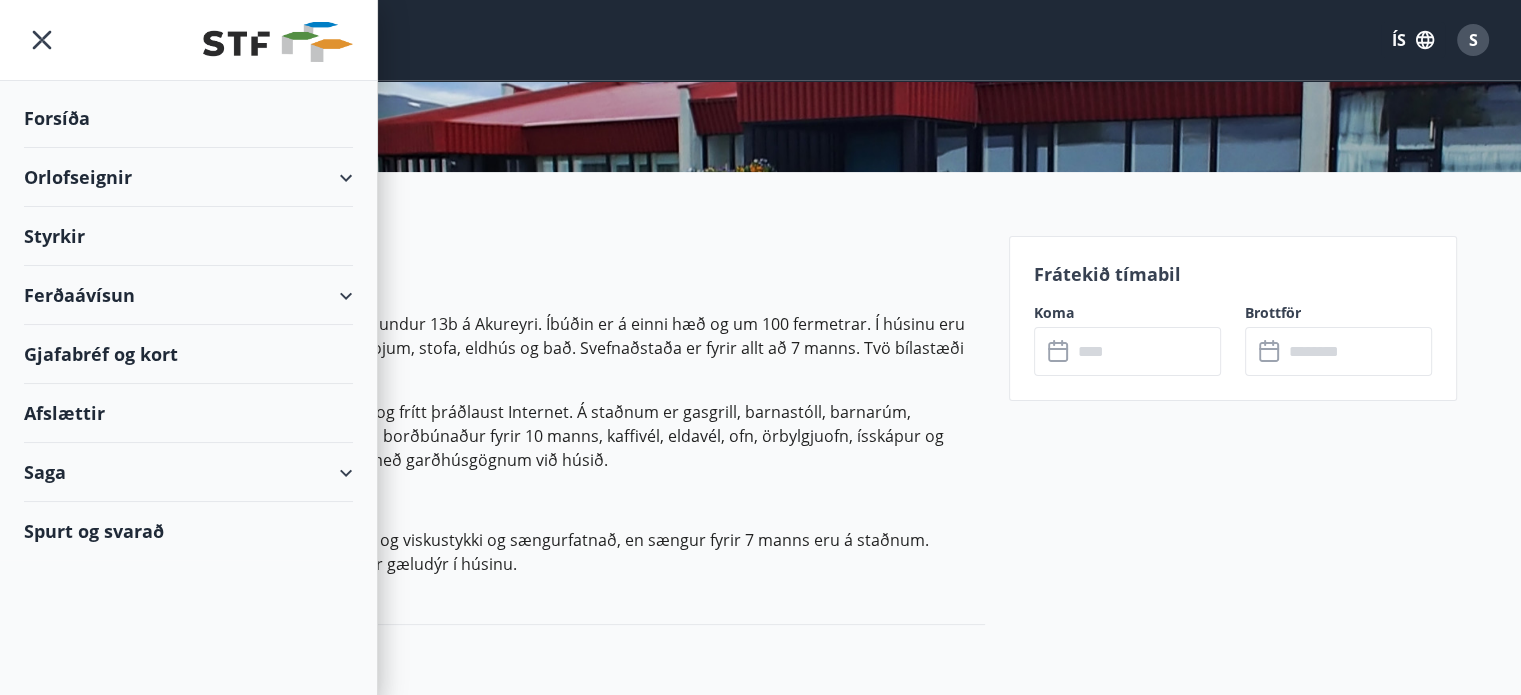 click on "Saga" at bounding box center [188, 472] 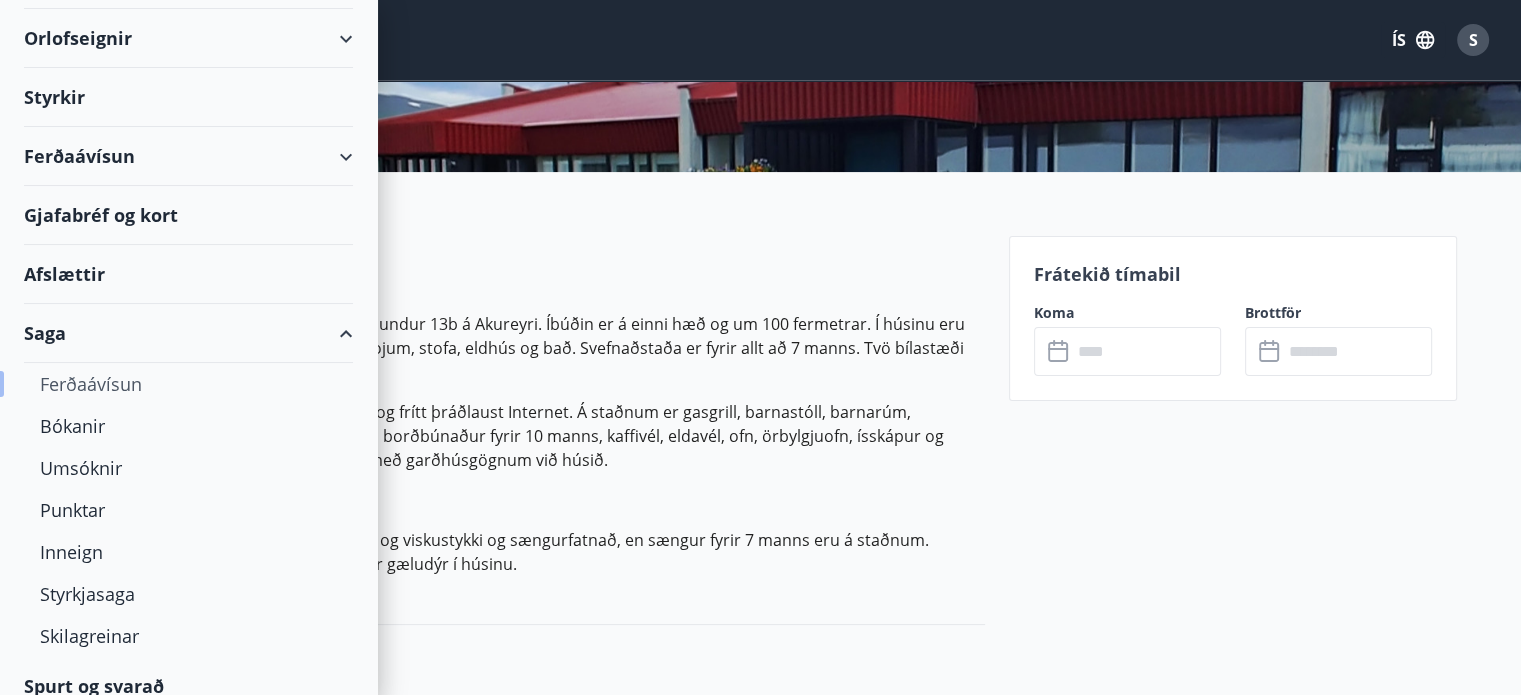 scroll, scrollTop: 157, scrollLeft: 0, axis: vertical 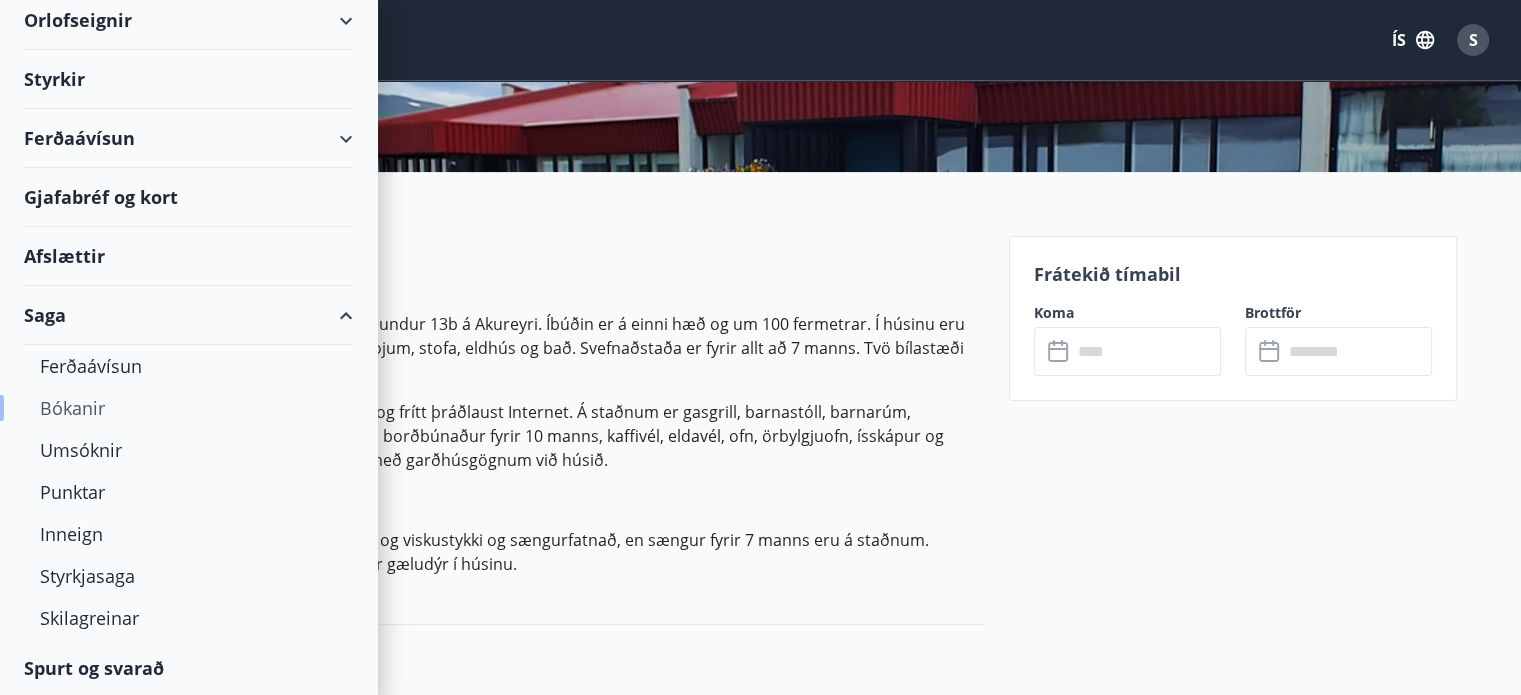 click on "Bókanir" at bounding box center [188, 408] 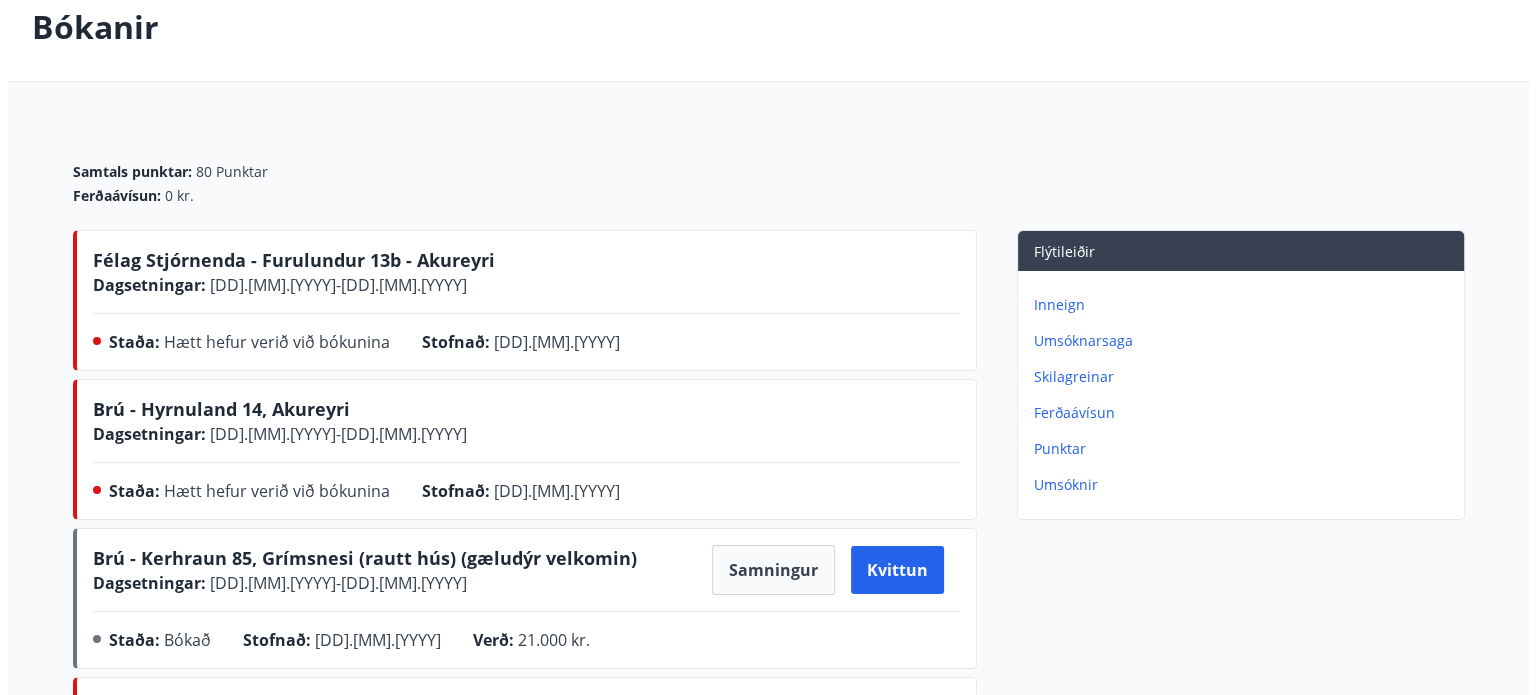 scroll, scrollTop: 0, scrollLeft: 0, axis: both 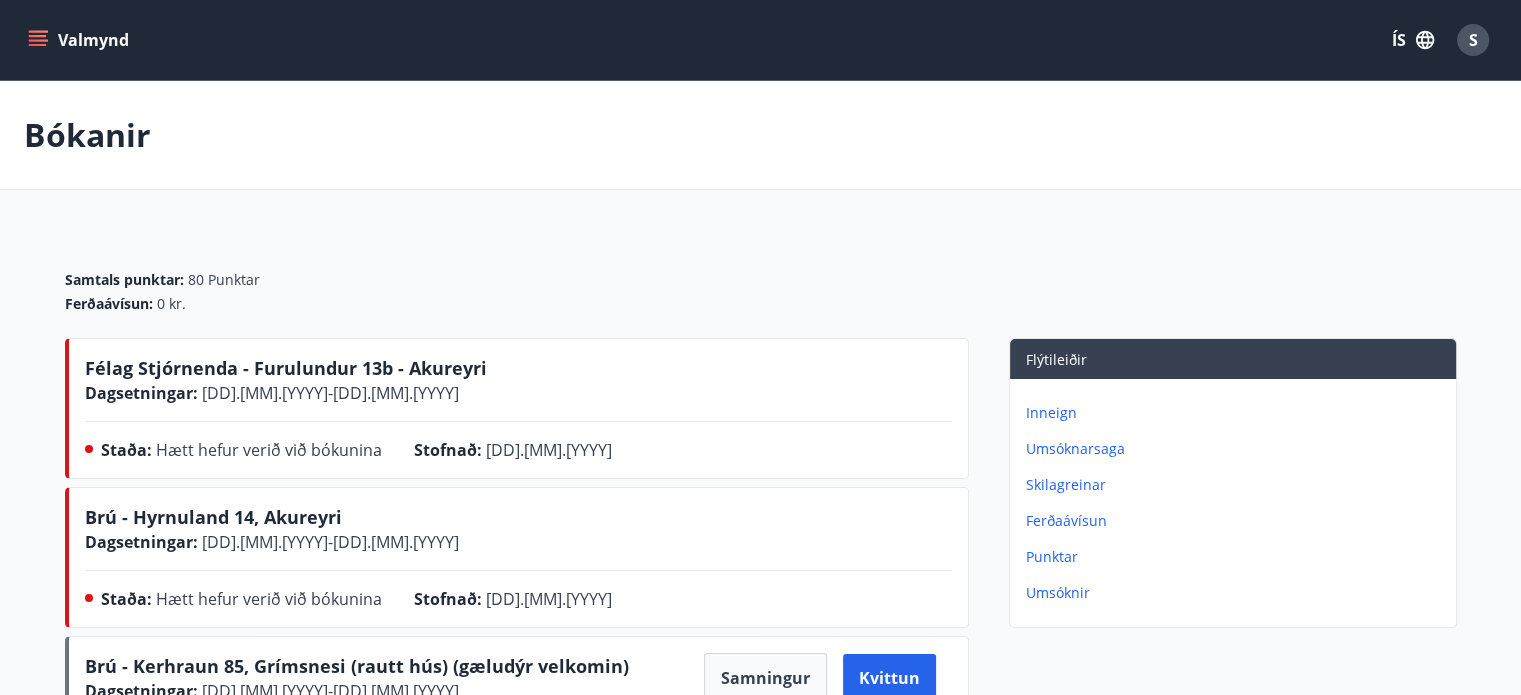 click on "S" at bounding box center [1473, 40] 